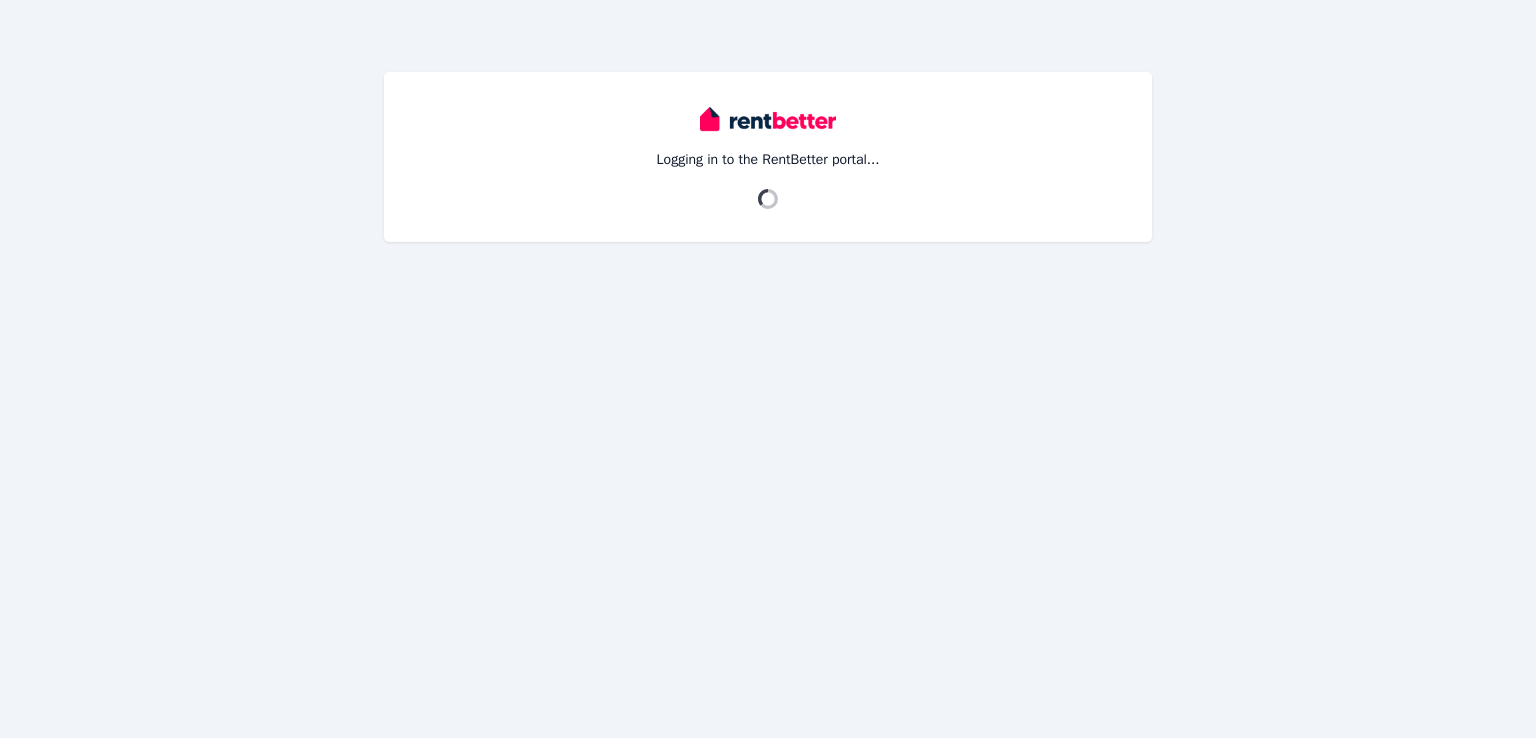scroll, scrollTop: 0, scrollLeft: 0, axis: both 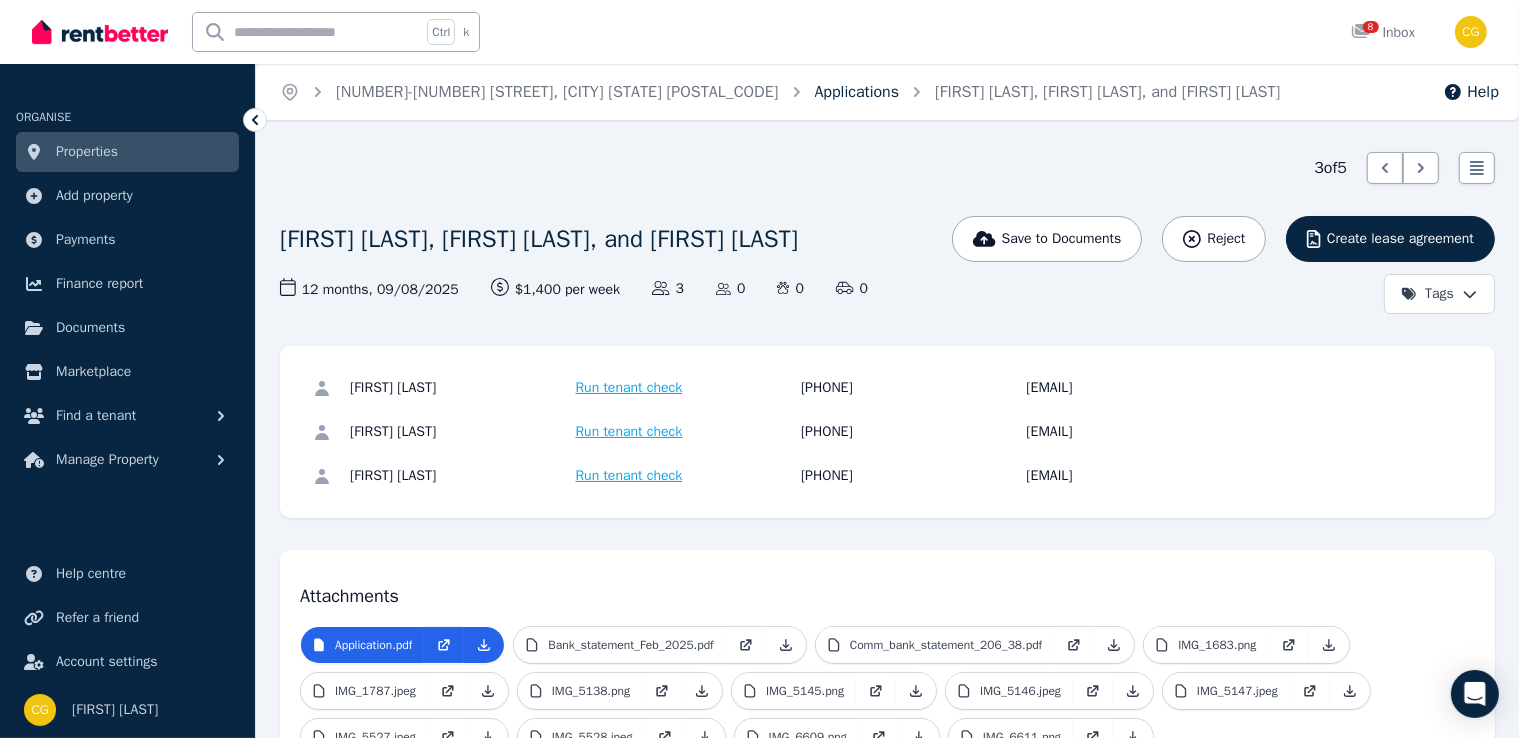 click on "Applications" at bounding box center [857, 92] 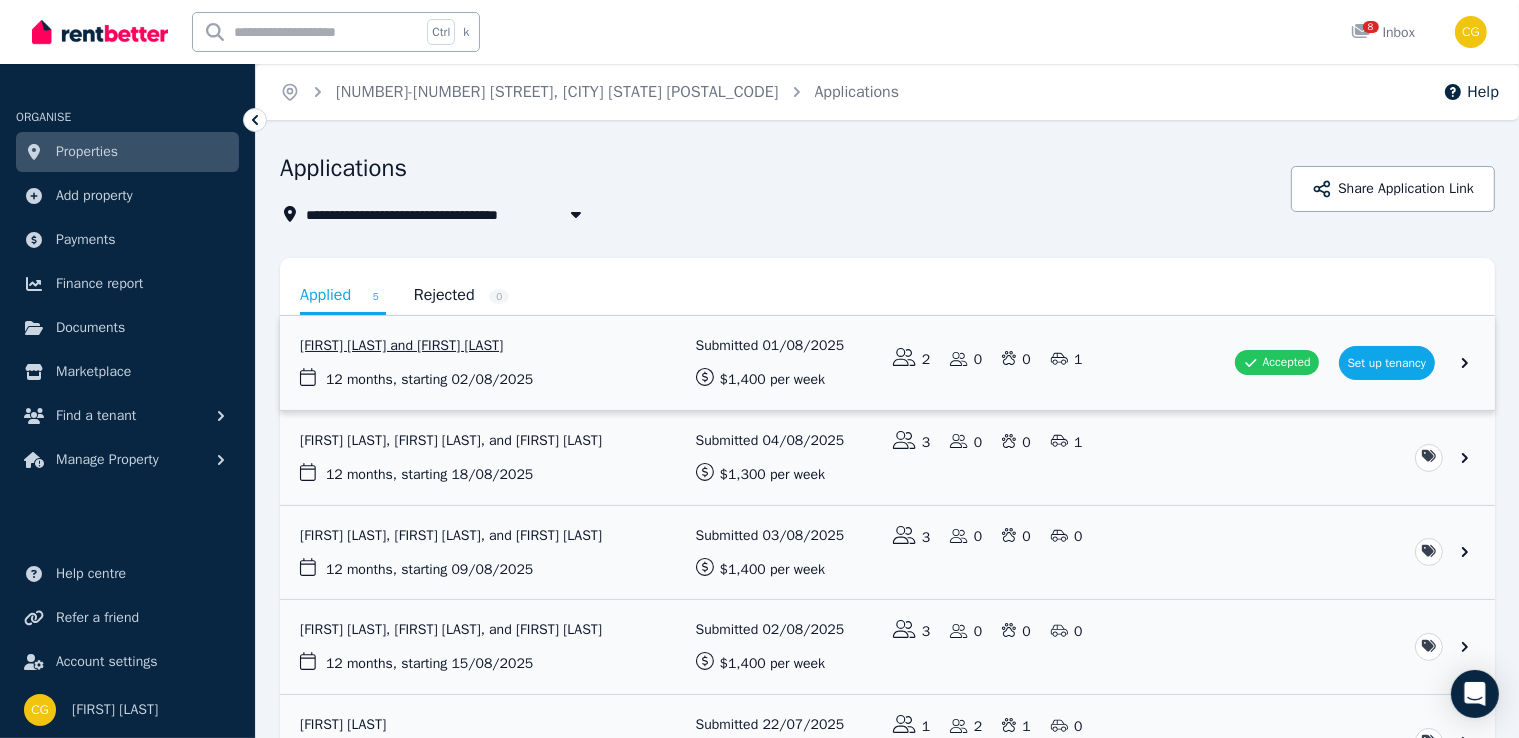click at bounding box center (887, 363) 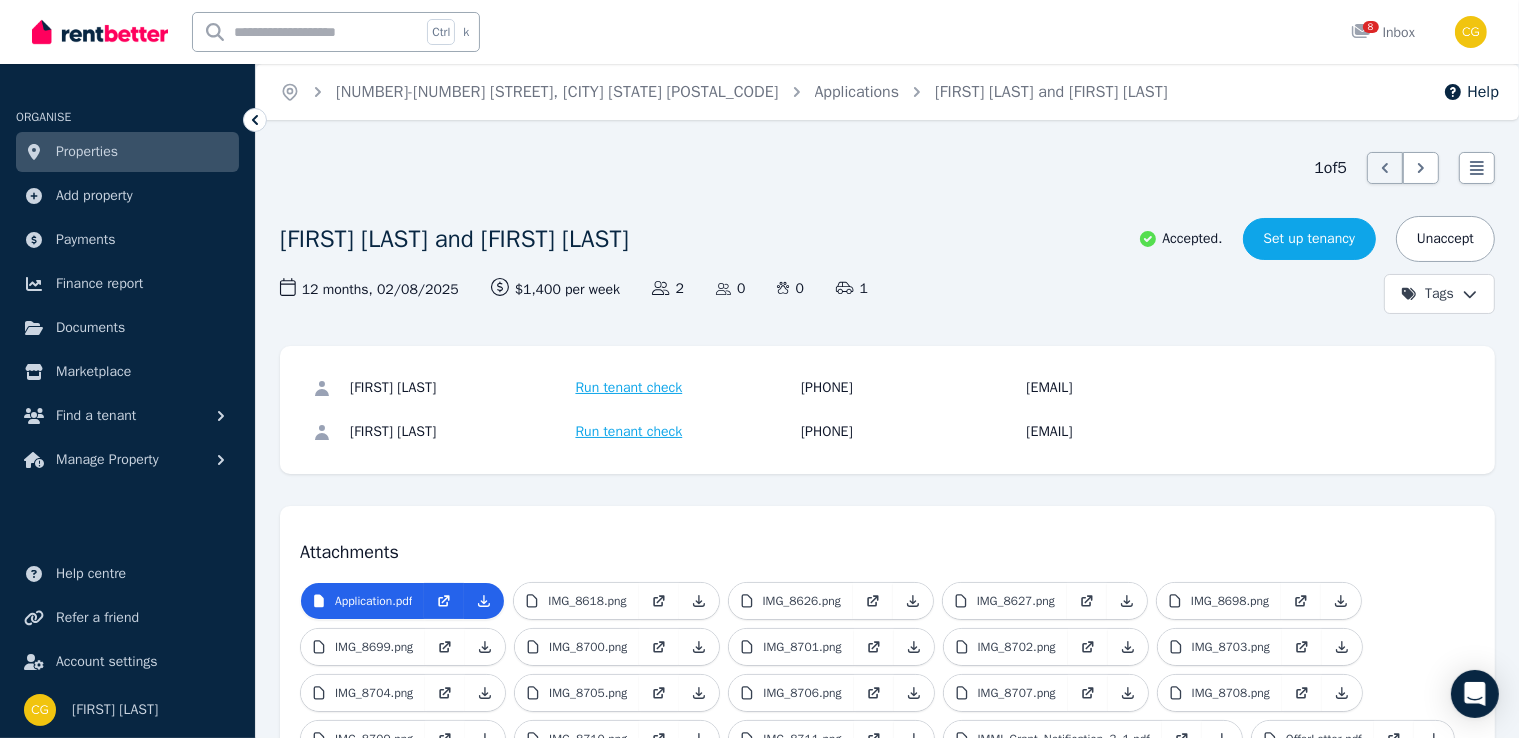 click on "Set up tenancy" at bounding box center [1309, 239] 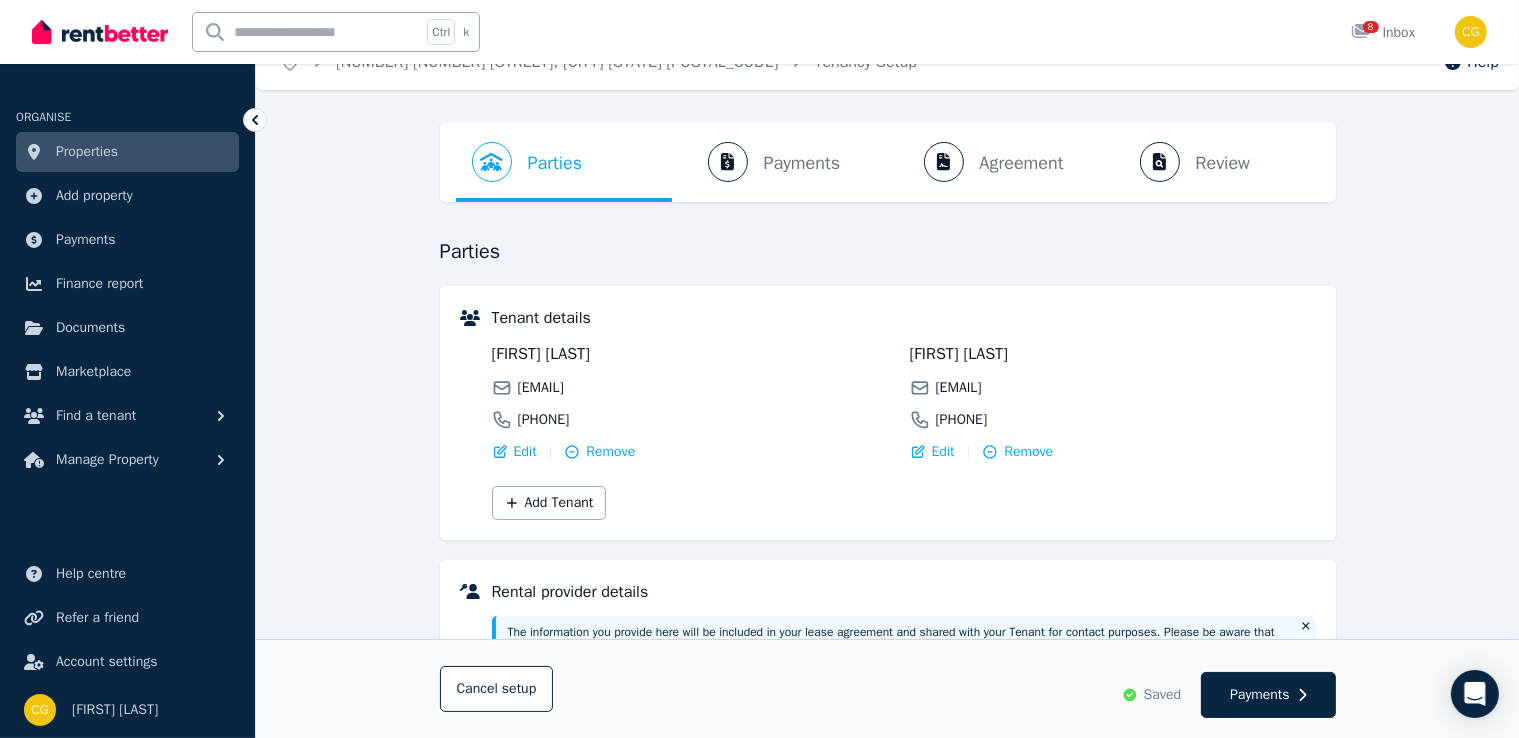 scroll, scrollTop: 0, scrollLeft: 0, axis: both 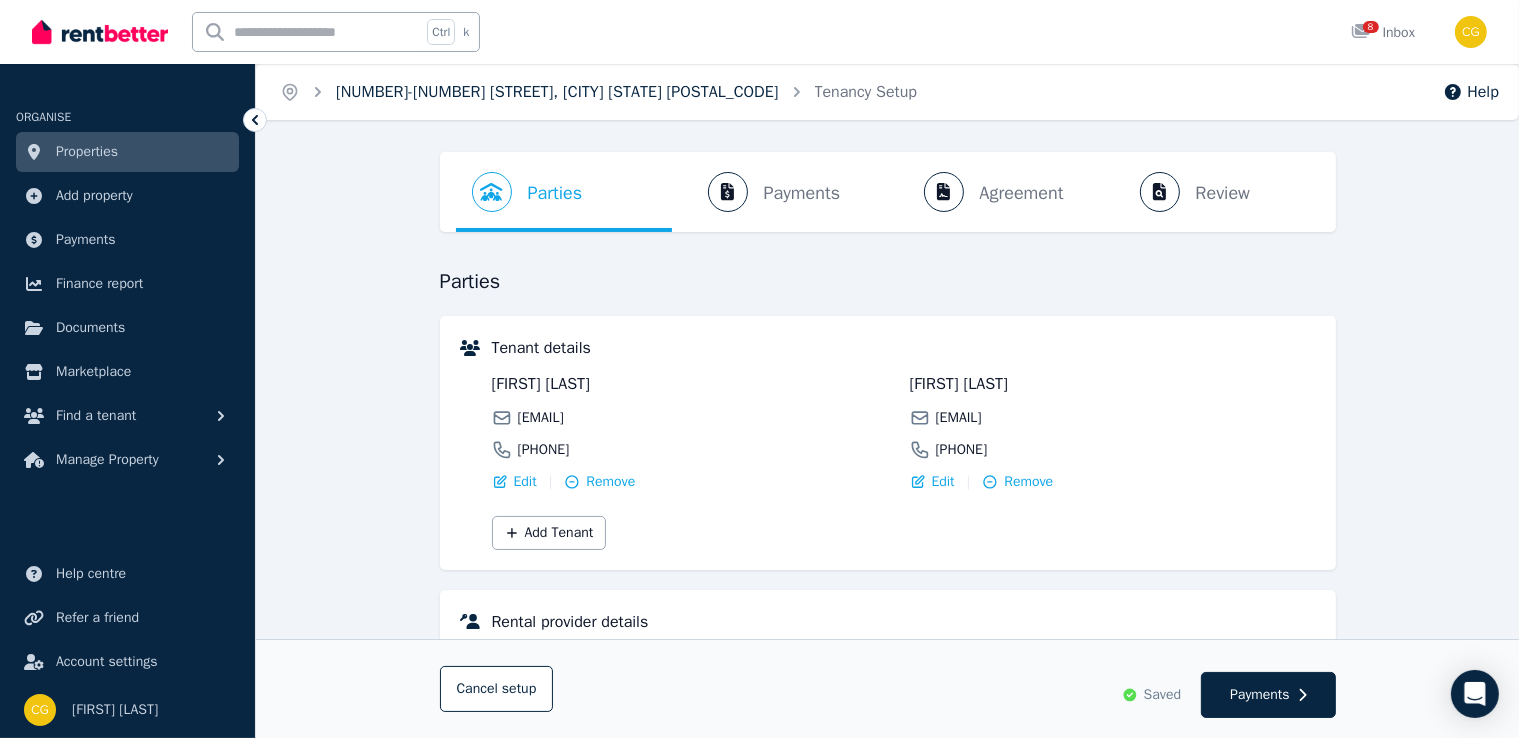 click on "[NUMBER]-[NUMBER] [STREET], [CITY] [STATE] [POSTAL_CODE]" at bounding box center (557, 92) 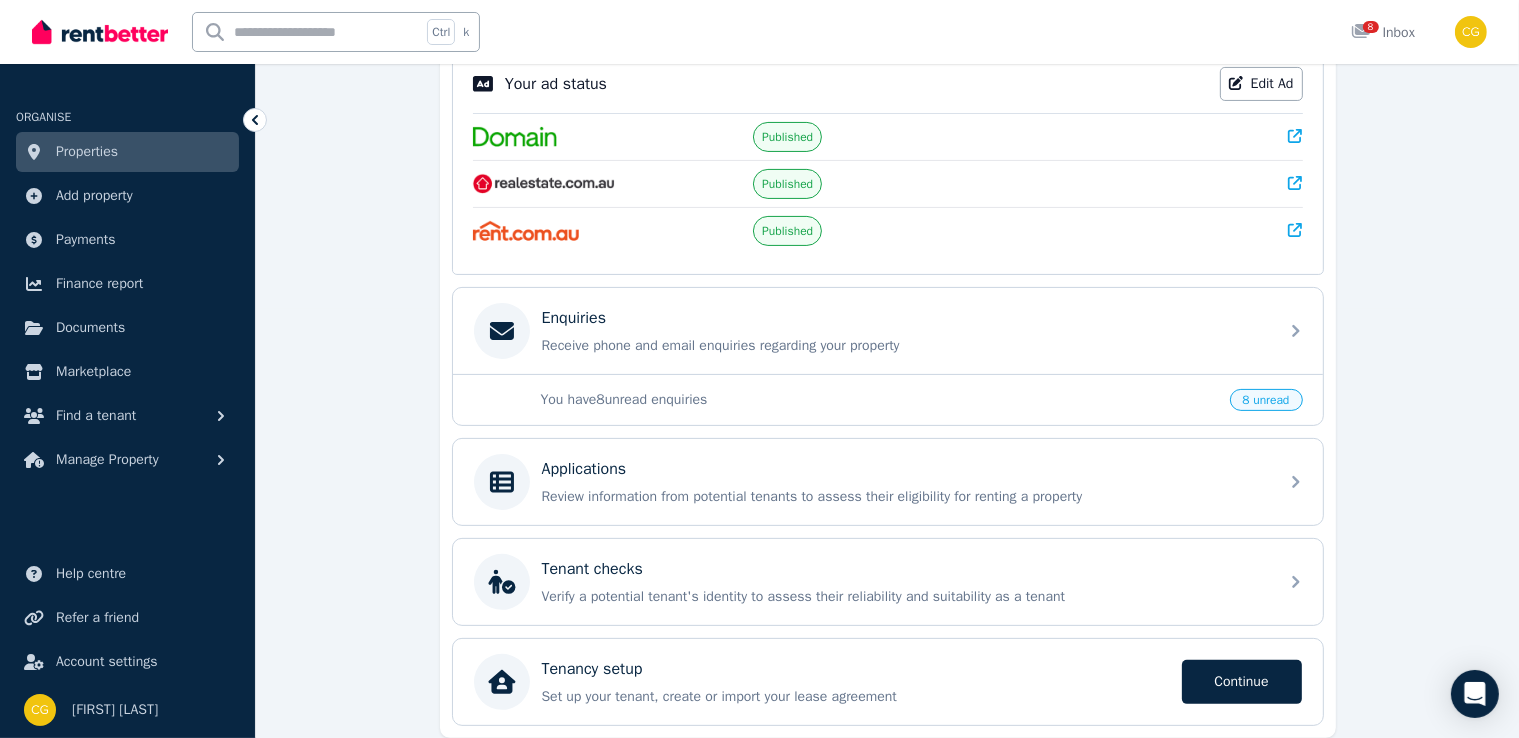 scroll, scrollTop: 430, scrollLeft: 0, axis: vertical 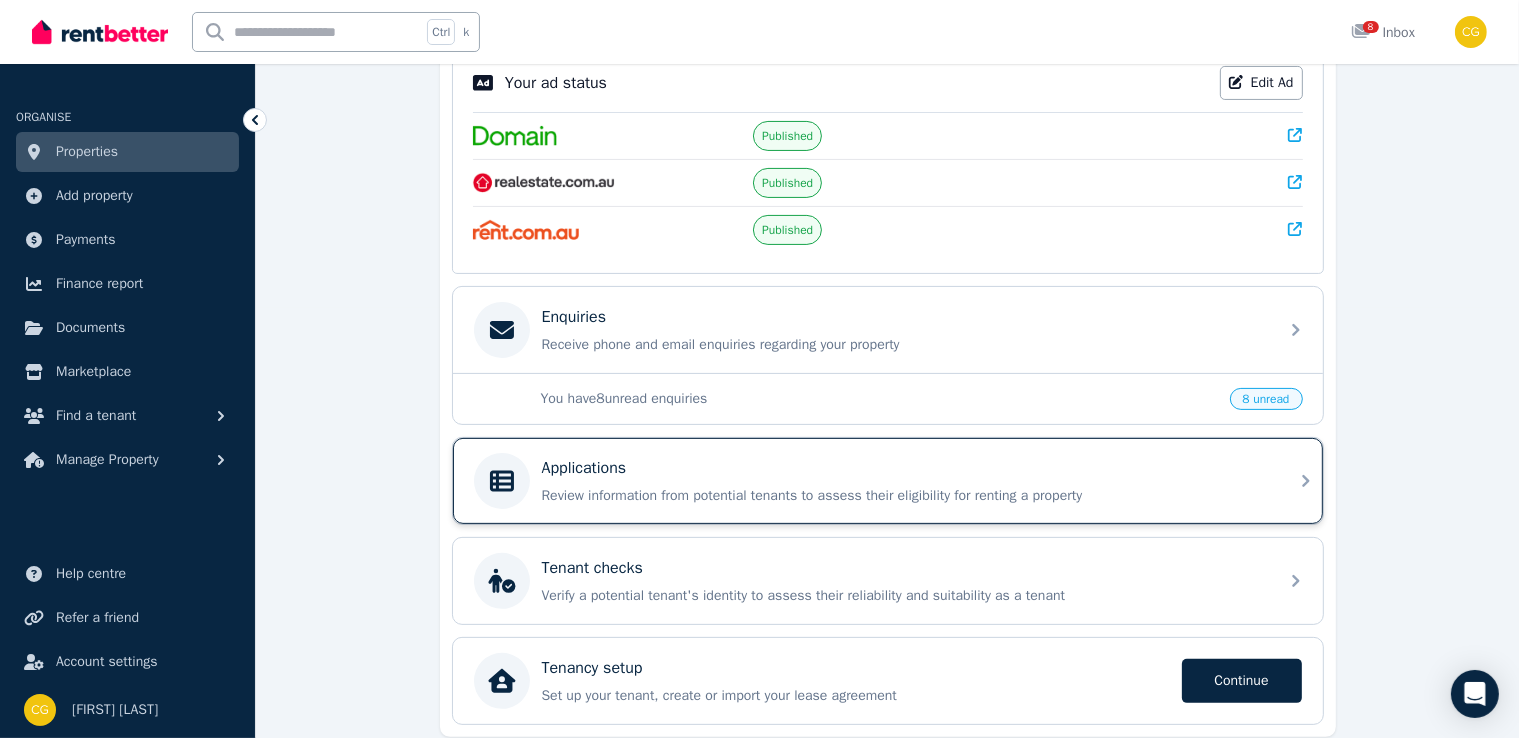 click on "Applications Review information from potential tenants to assess their eligibility for renting a property" at bounding box center [904, 481] 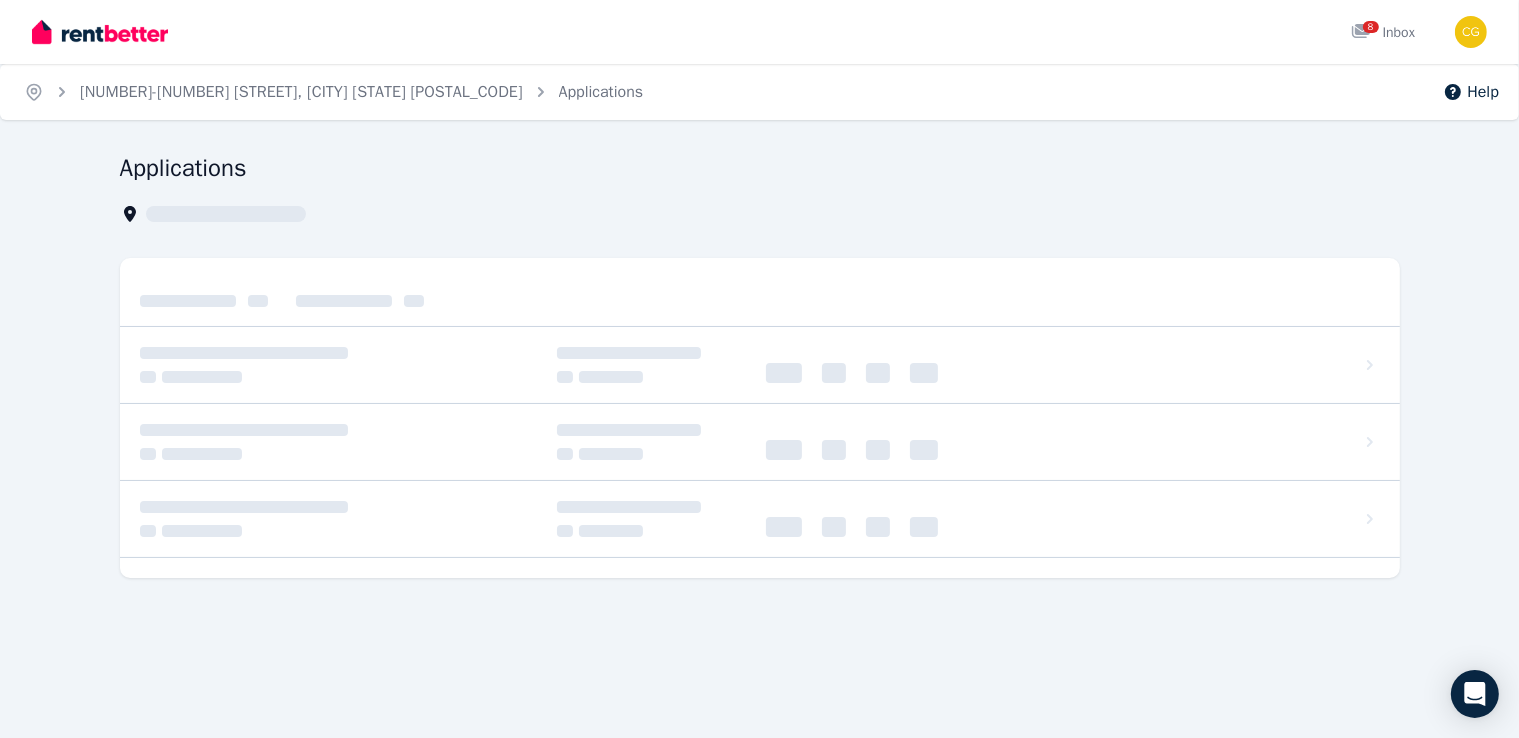 scroll, scrollTop: 0, scrollLeft: 0, axis: both 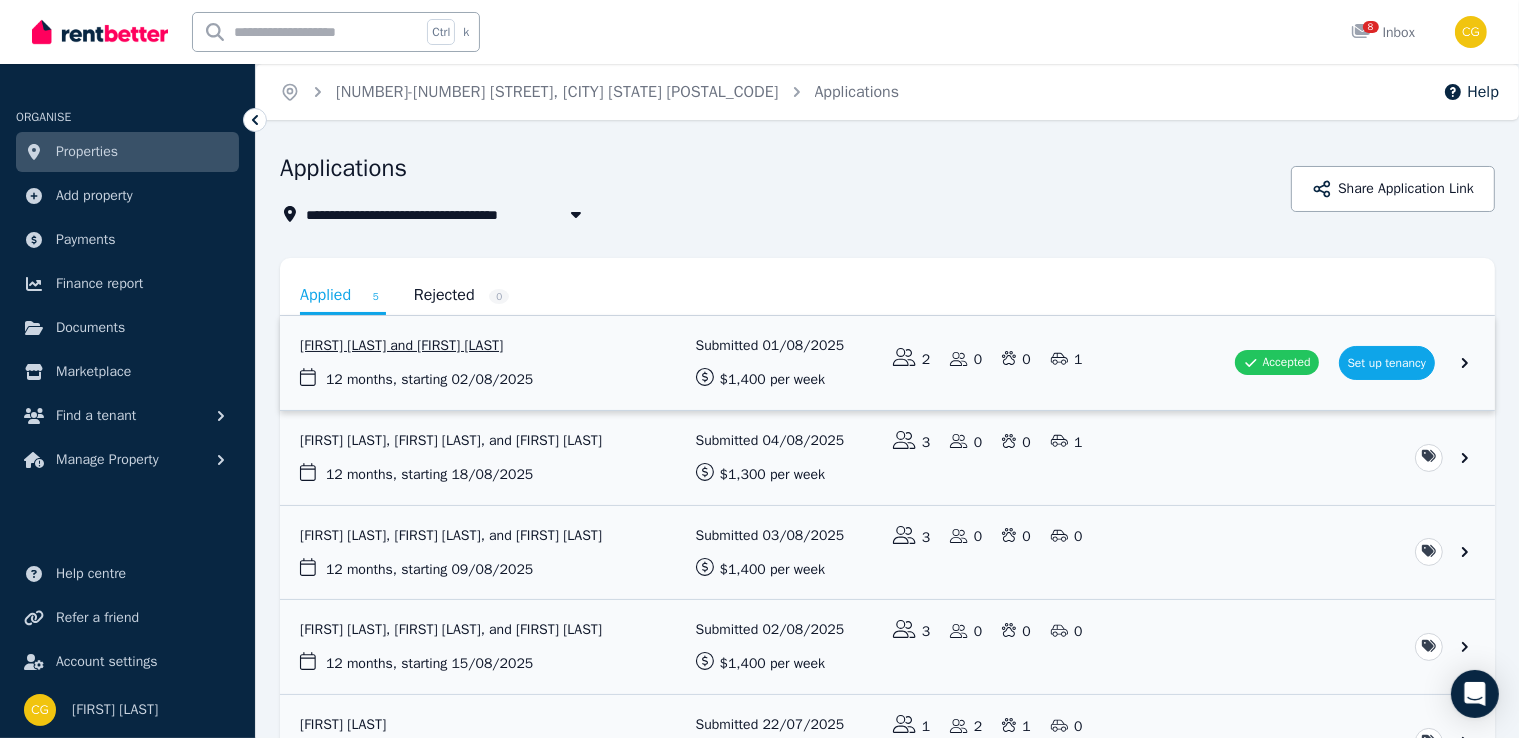 click at bounding box center (887, 363) 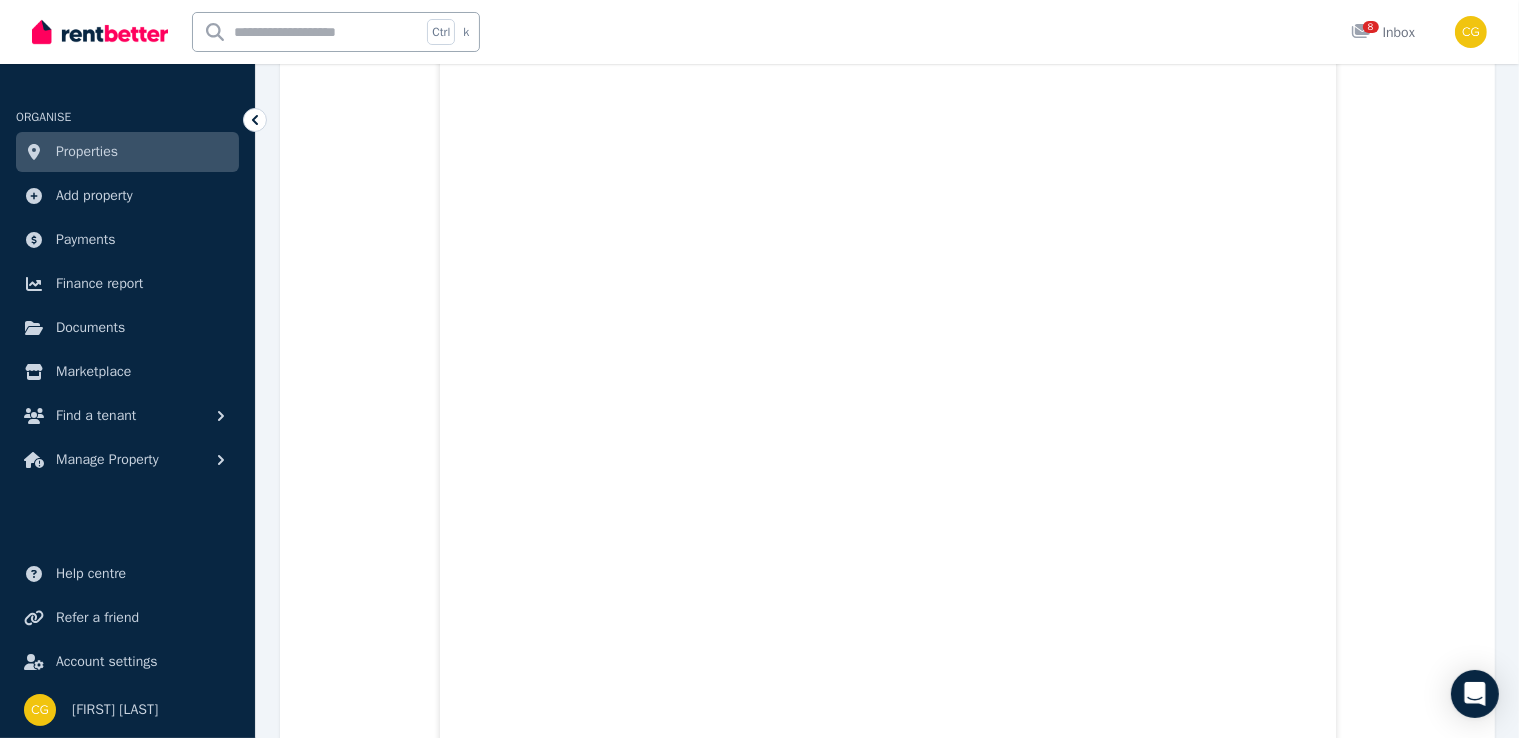 scroll, scrollTop: 7303, scrollLeft: 0, axis: vertical 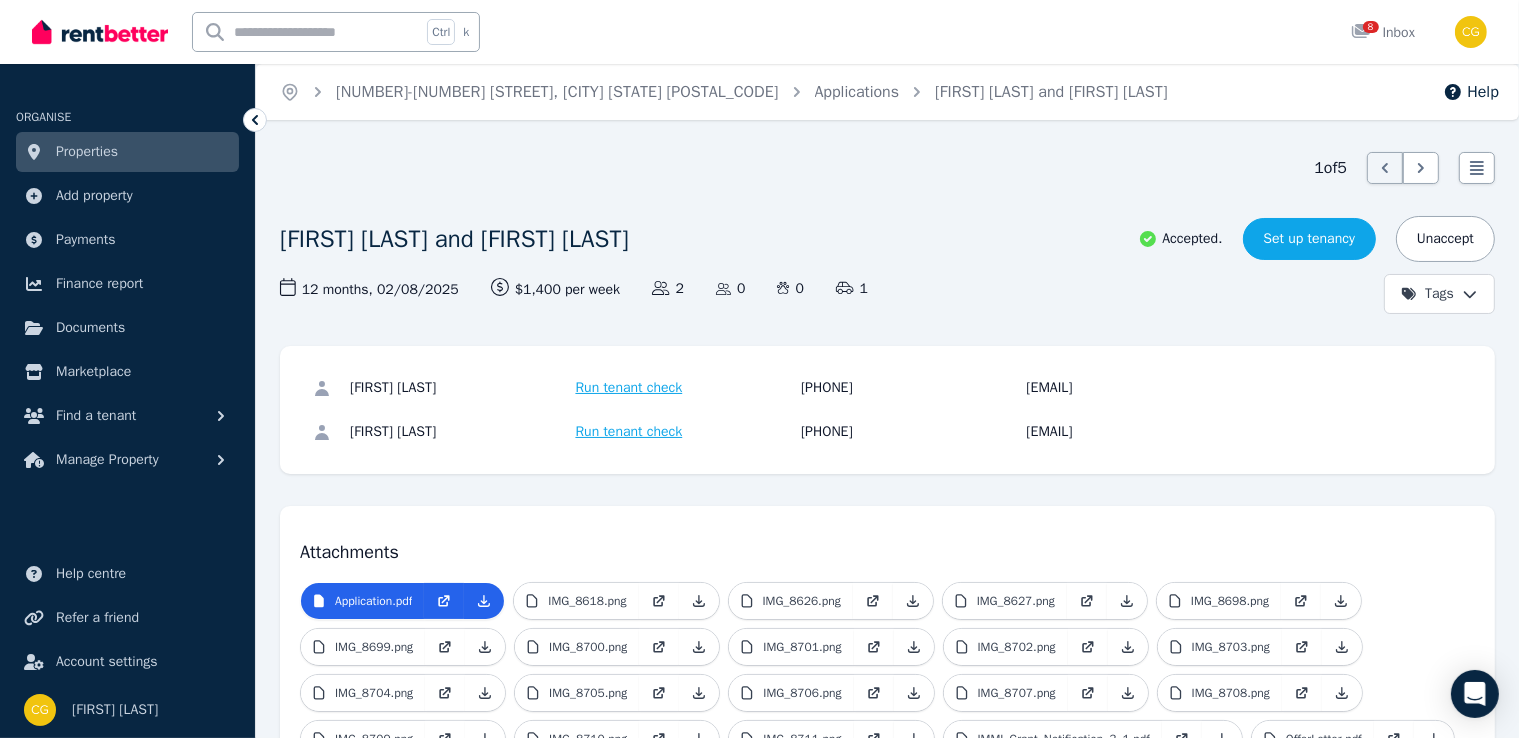 click on "Set up tenancy" at bounding box center [1309, 239] 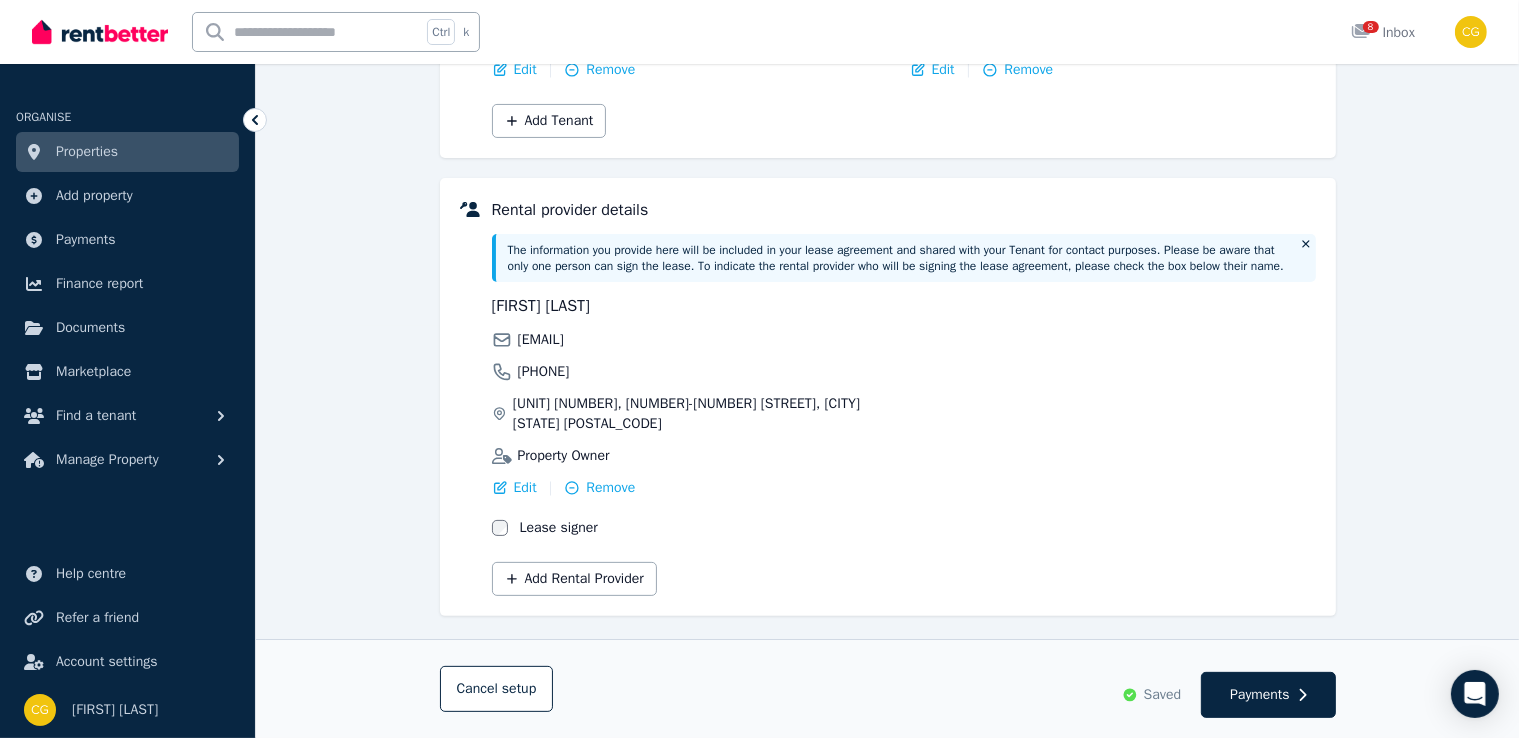 scroll, scrollTop: 424, scrollLeft: 0, axis: vertical 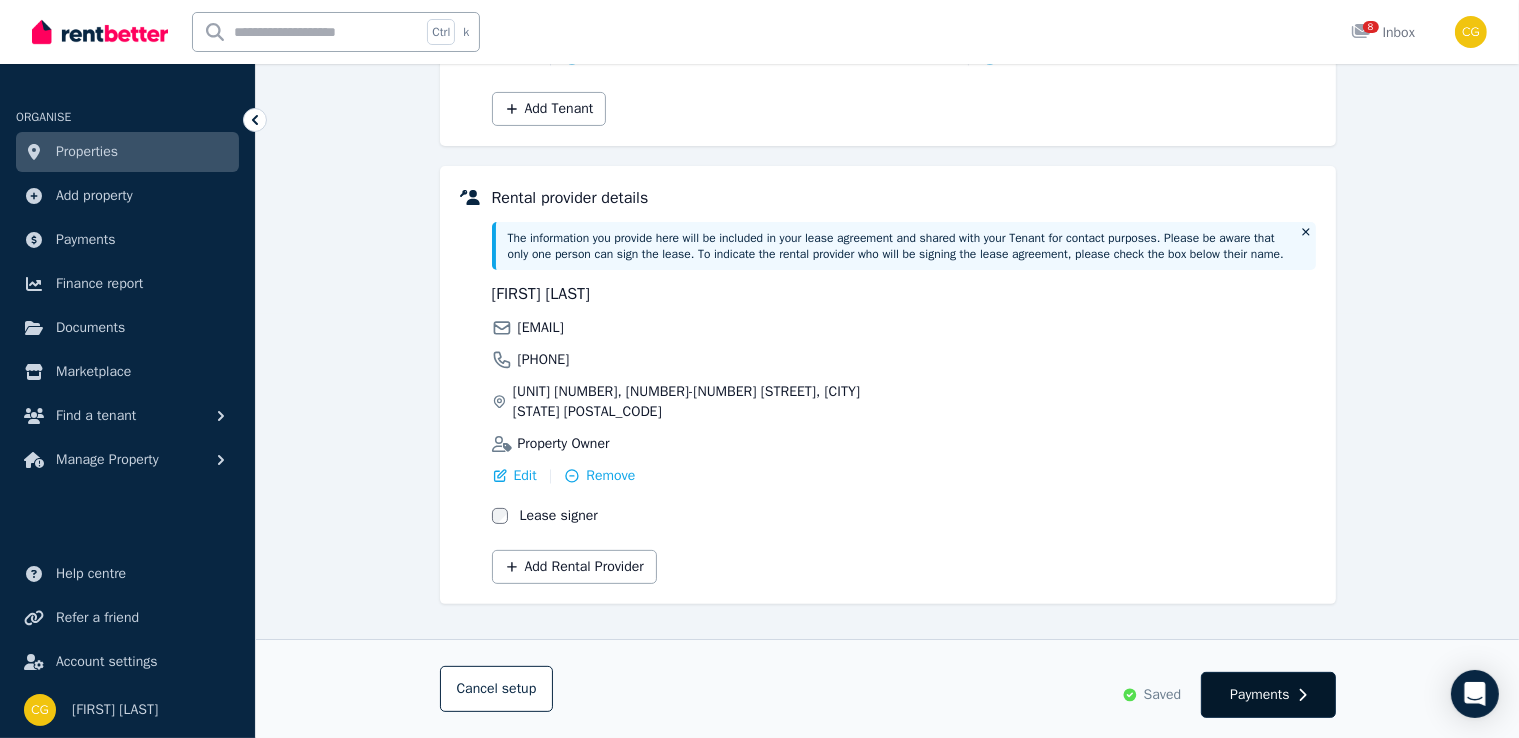 click on "Payments" at bounding box center [1268, 695] 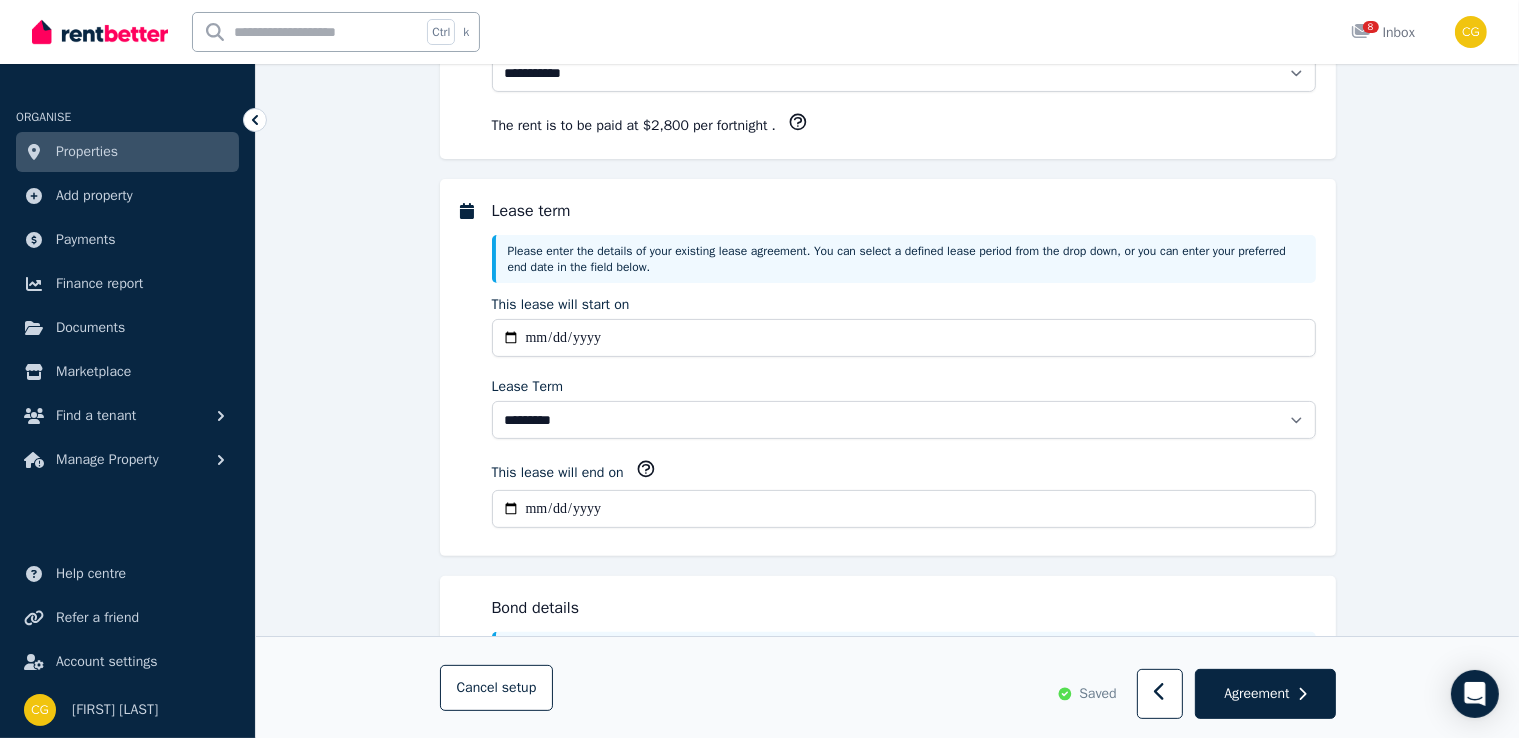 scroll, scrollTop: 0, scrollLeft: 0, axis: both 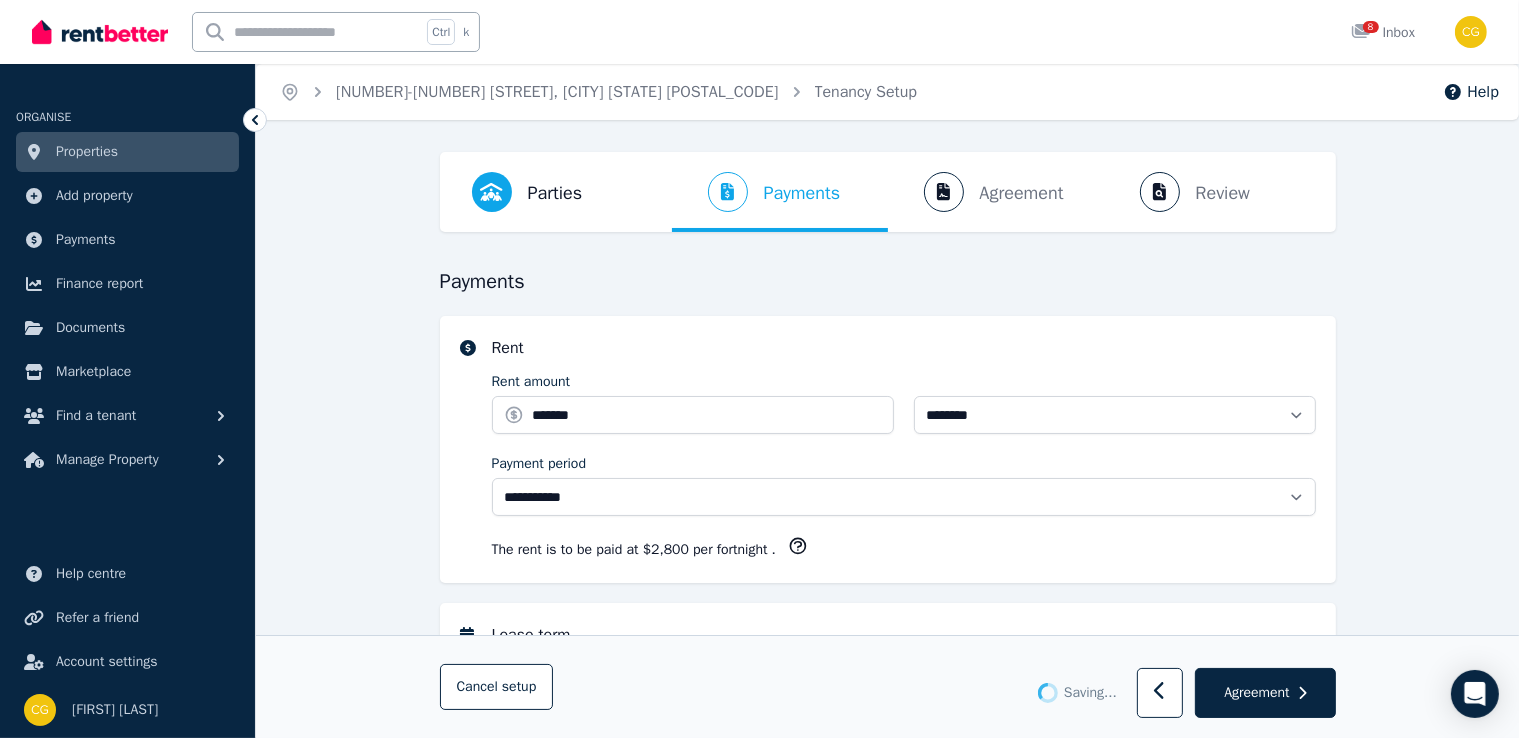 select on "**********" 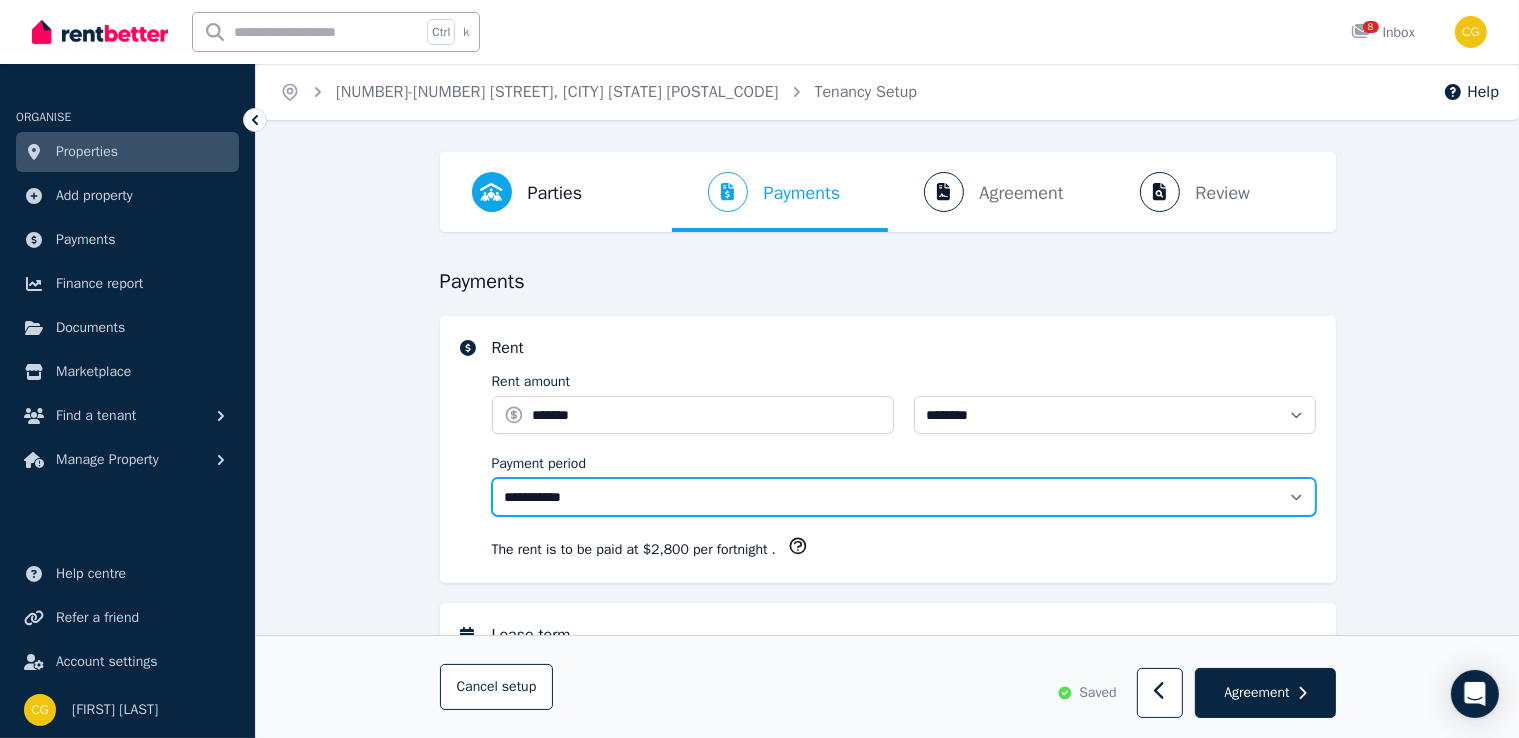 click on "**********" at bounding box center (904, 497) 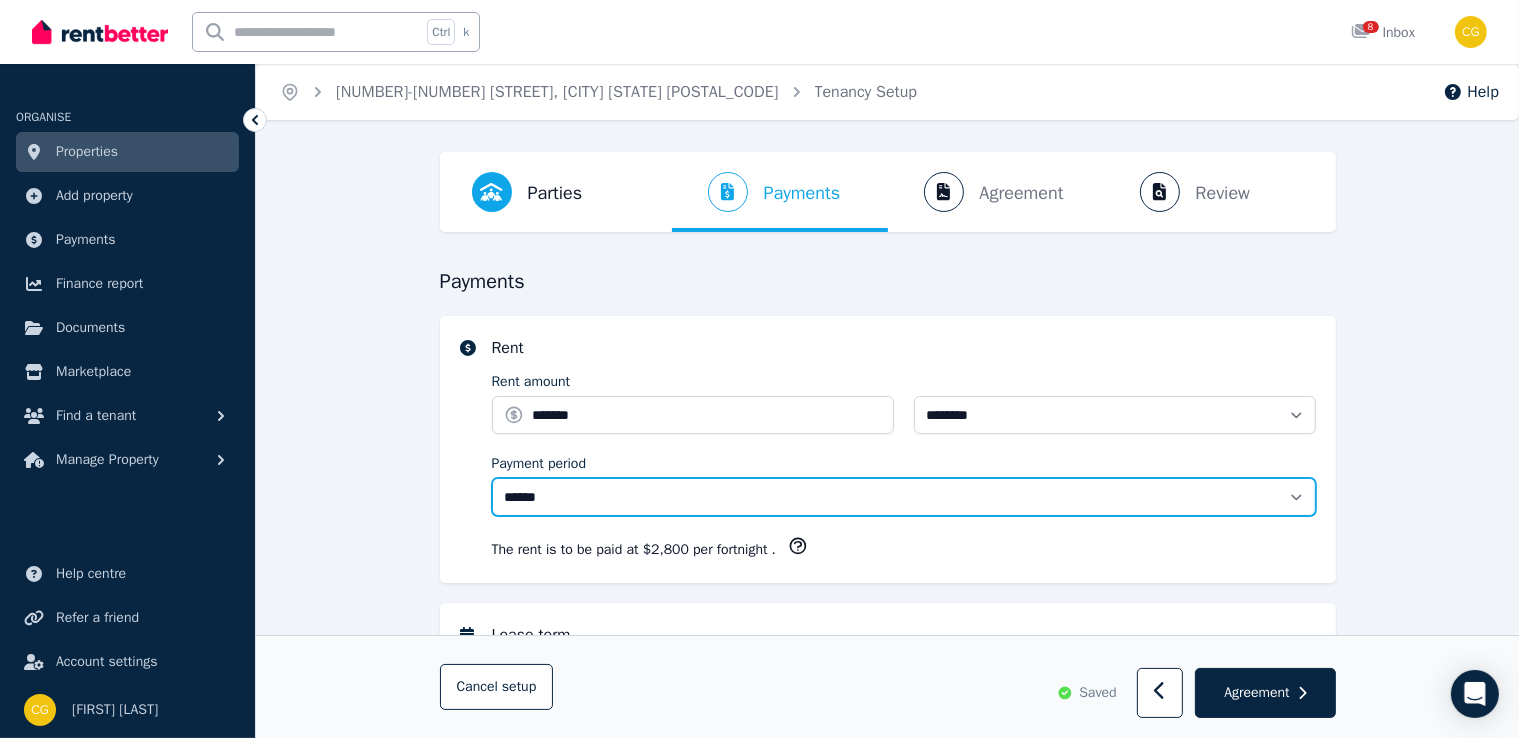 click on "**********" at bounding box center (904, 497) 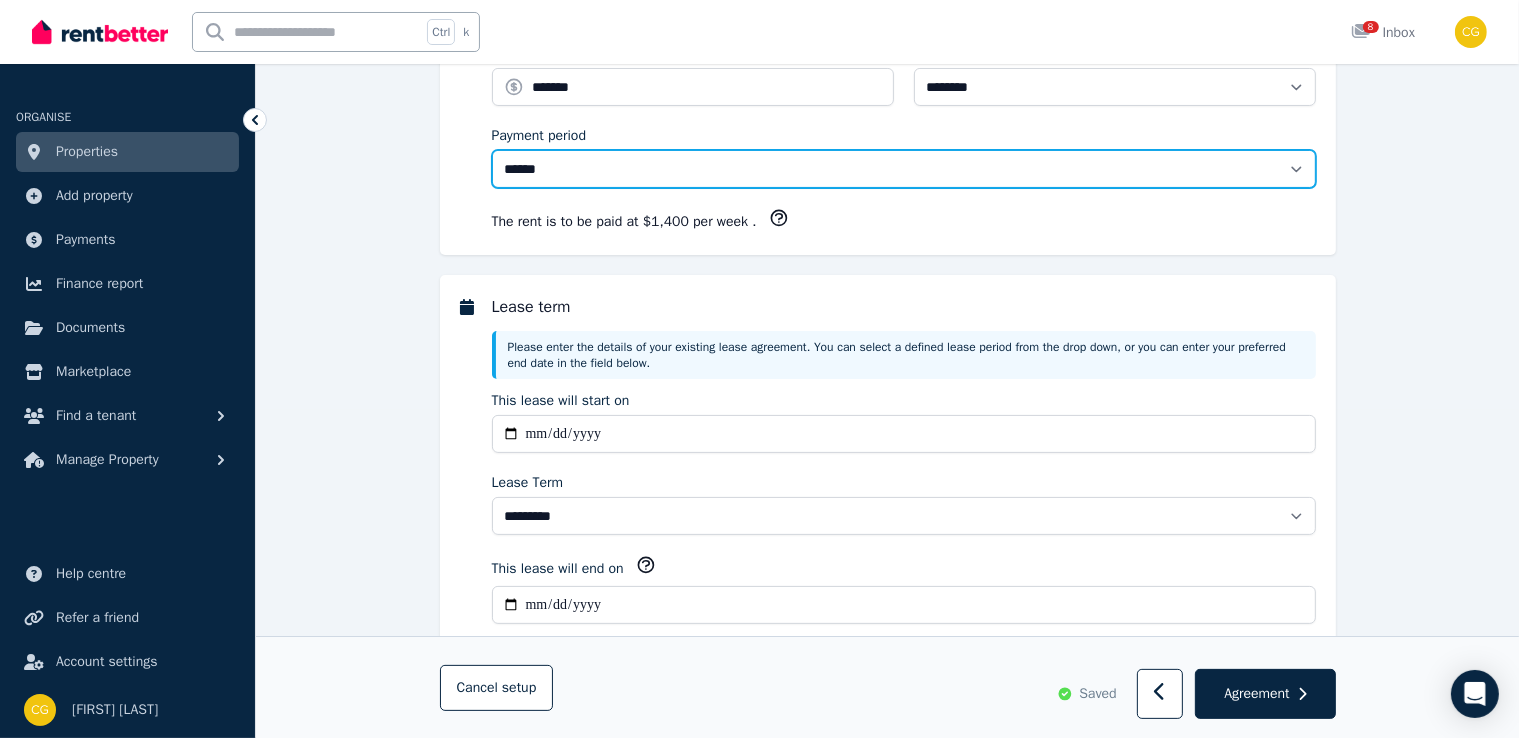 scroll, scrollTop: 401, scrollLeft: 0, axis: vertical 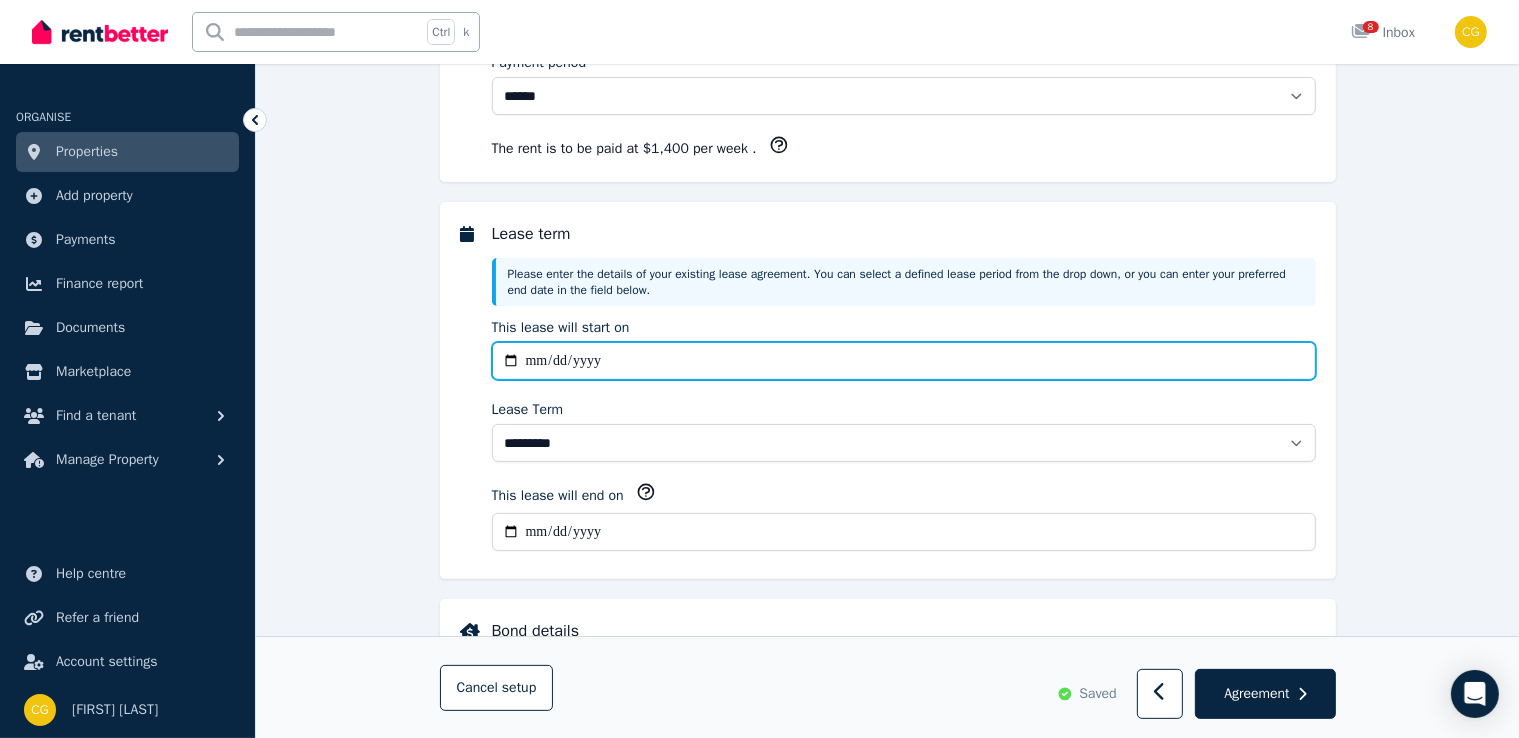 click on "**********" at bounding box center (904, 361) 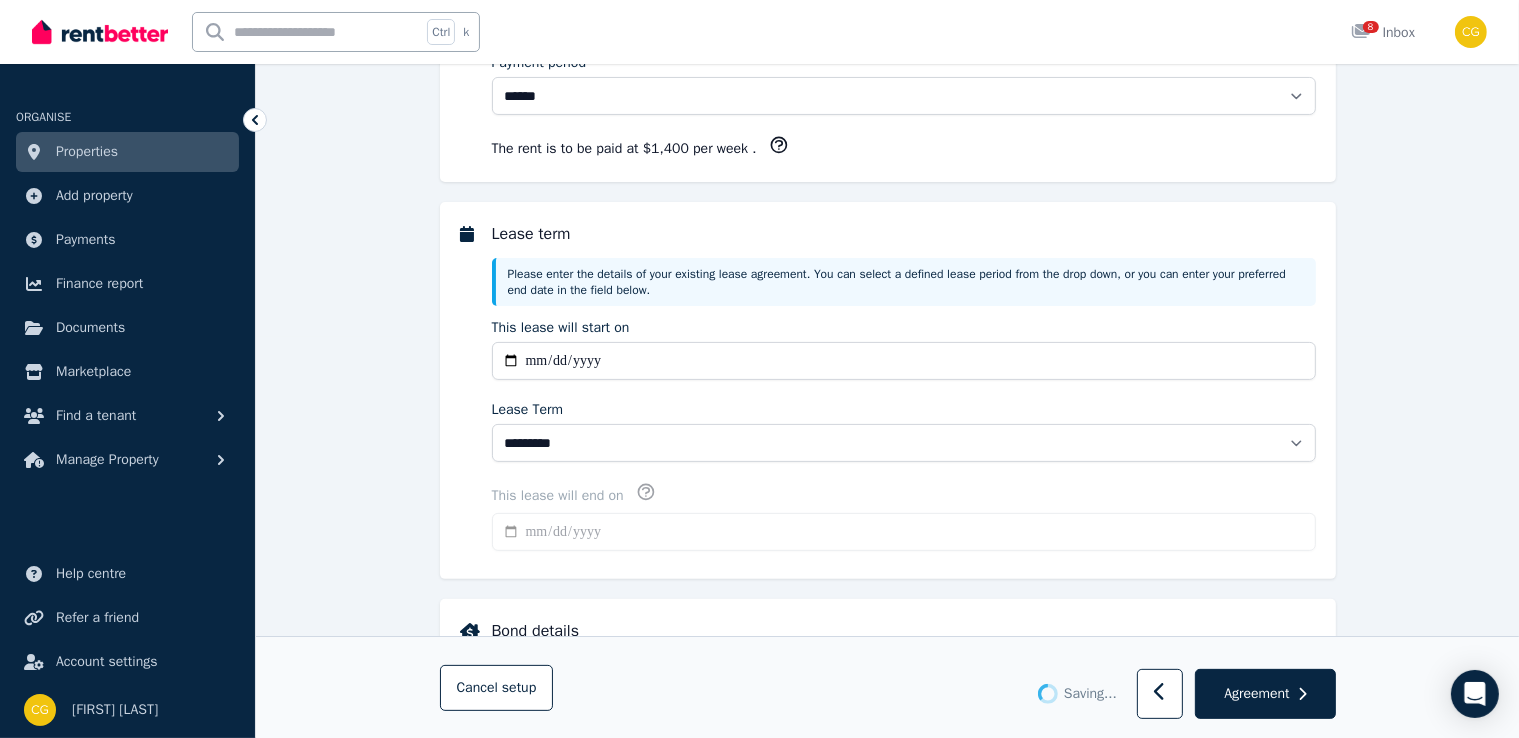 click on "**********" at bounding box center (887, 889) 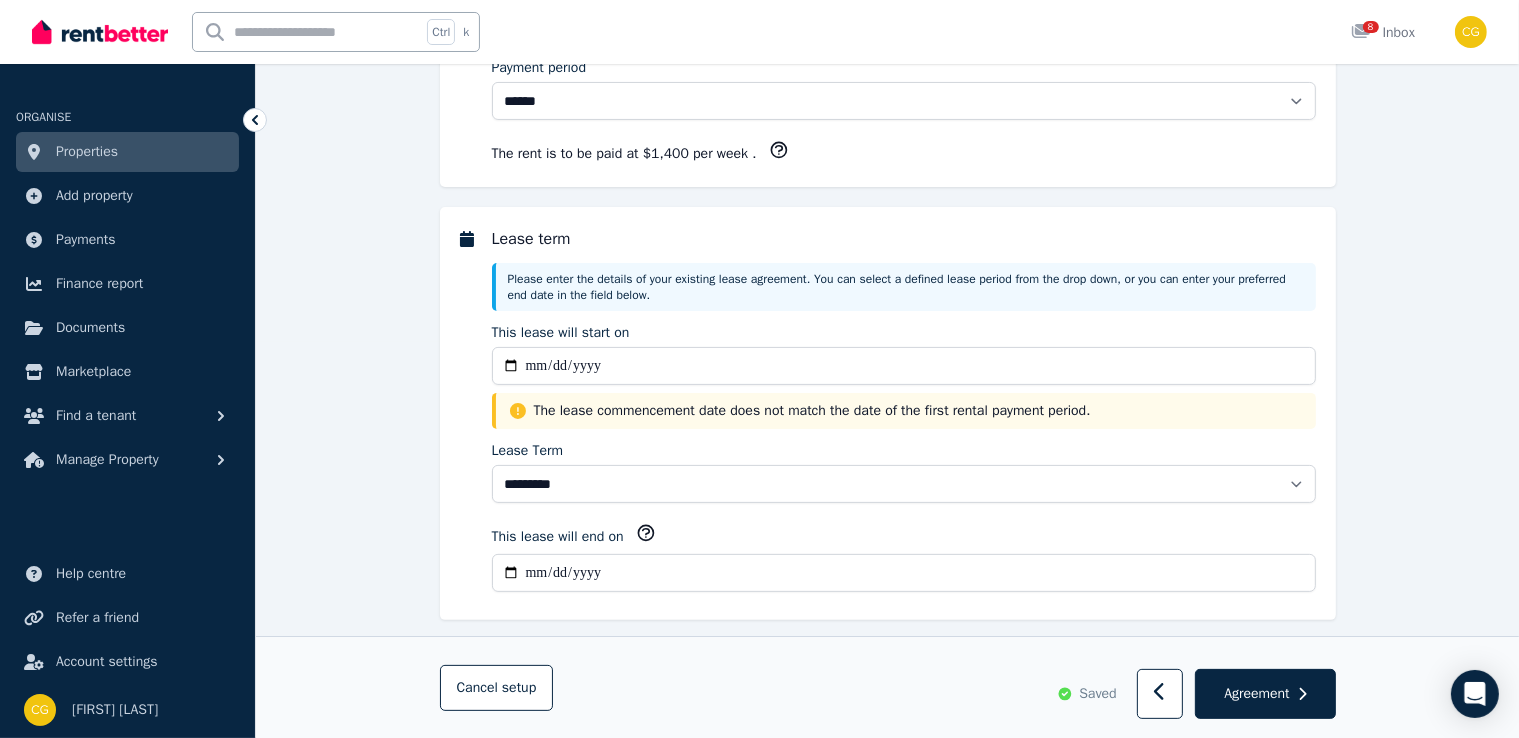 scroll, scrollTop: 397, scrollLeft: 0, axis: vertical 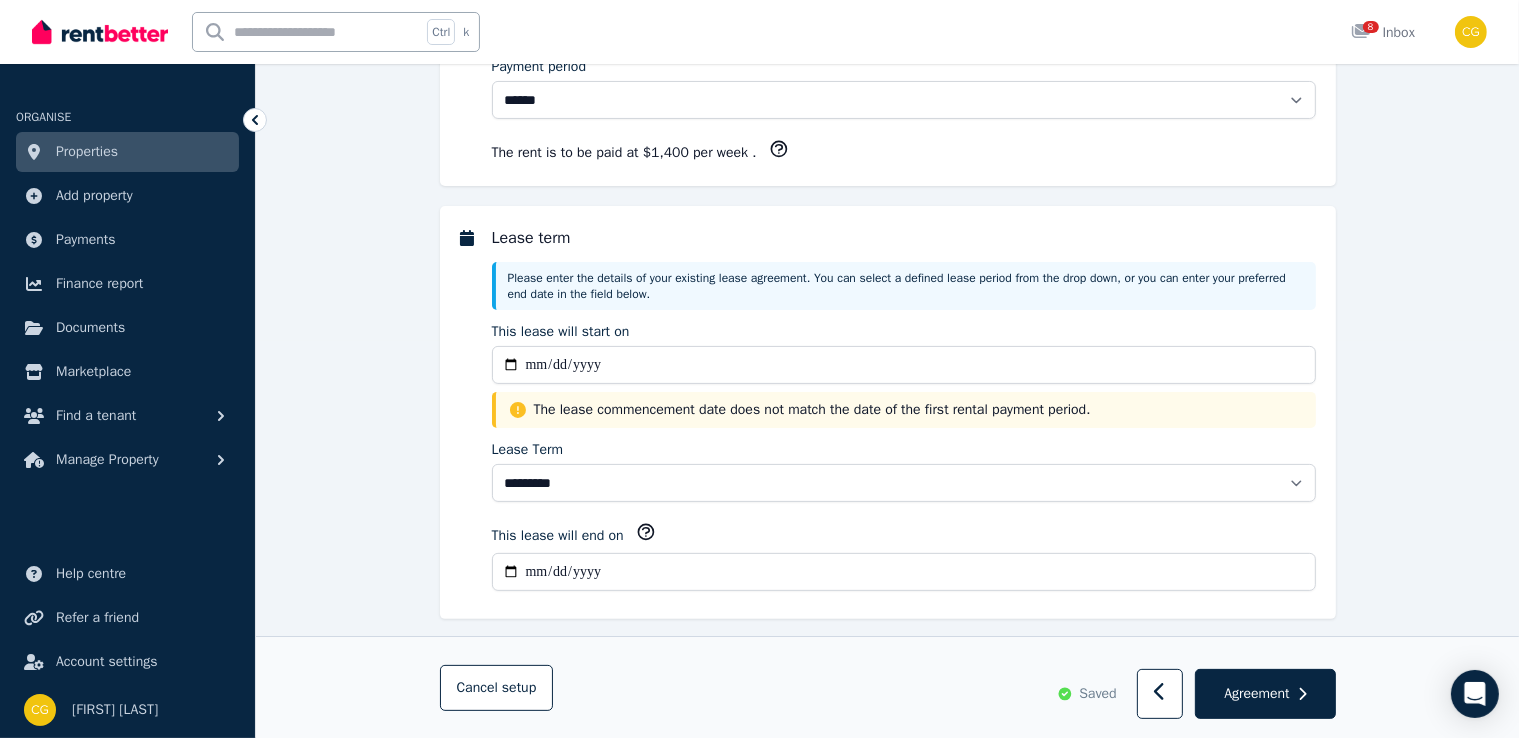 click 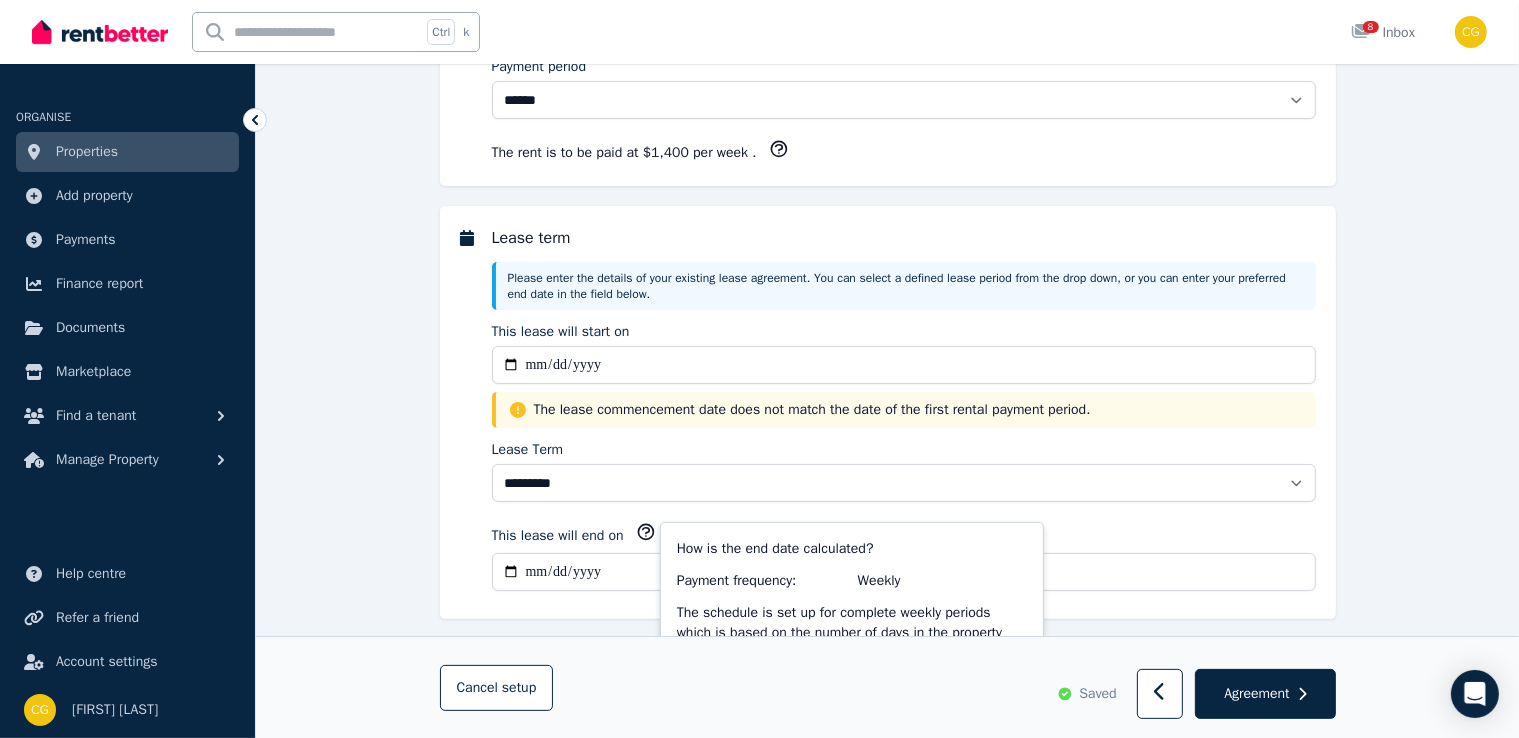 click 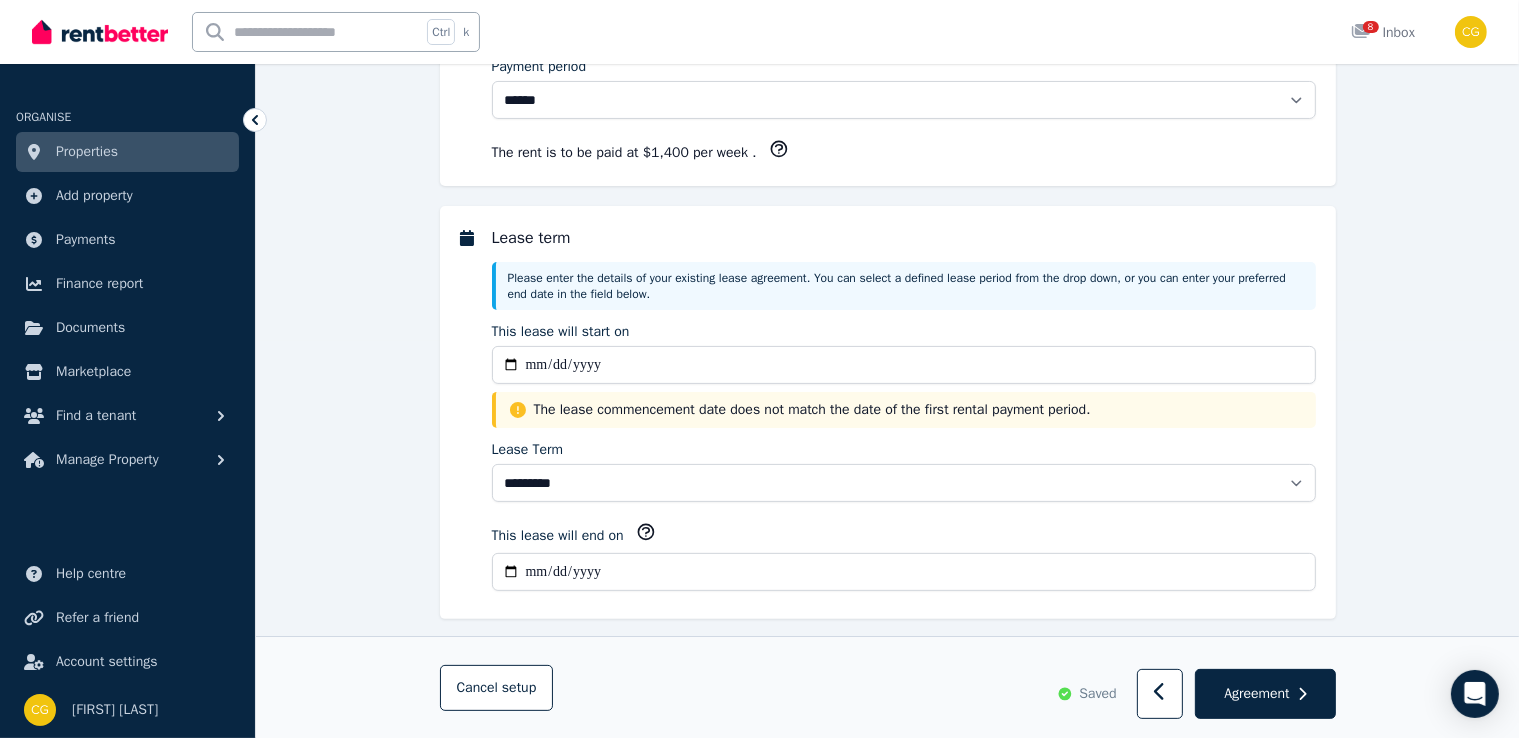 click on "**********" at bounding box center [904, 572] 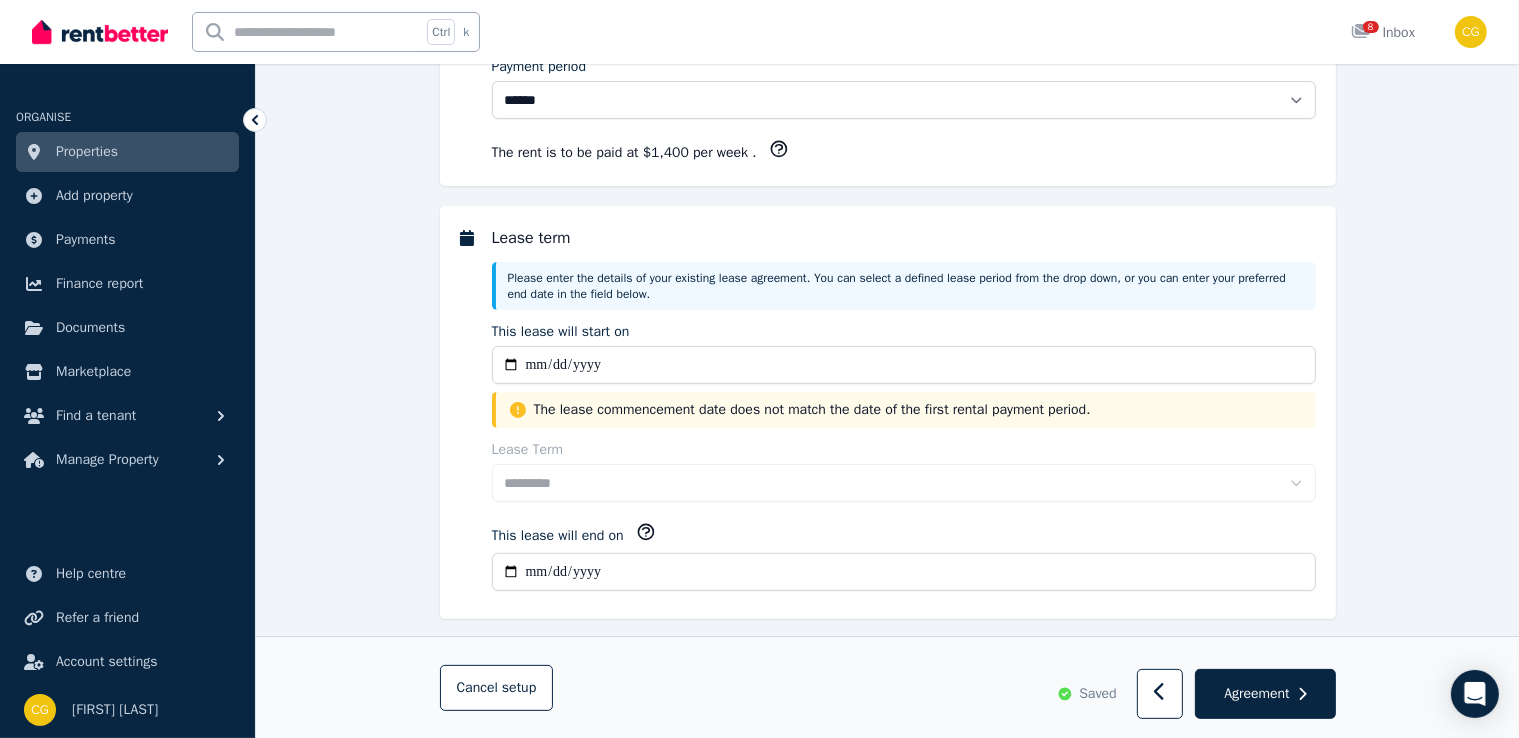 click on "**********" at bounding box center [887, 967] 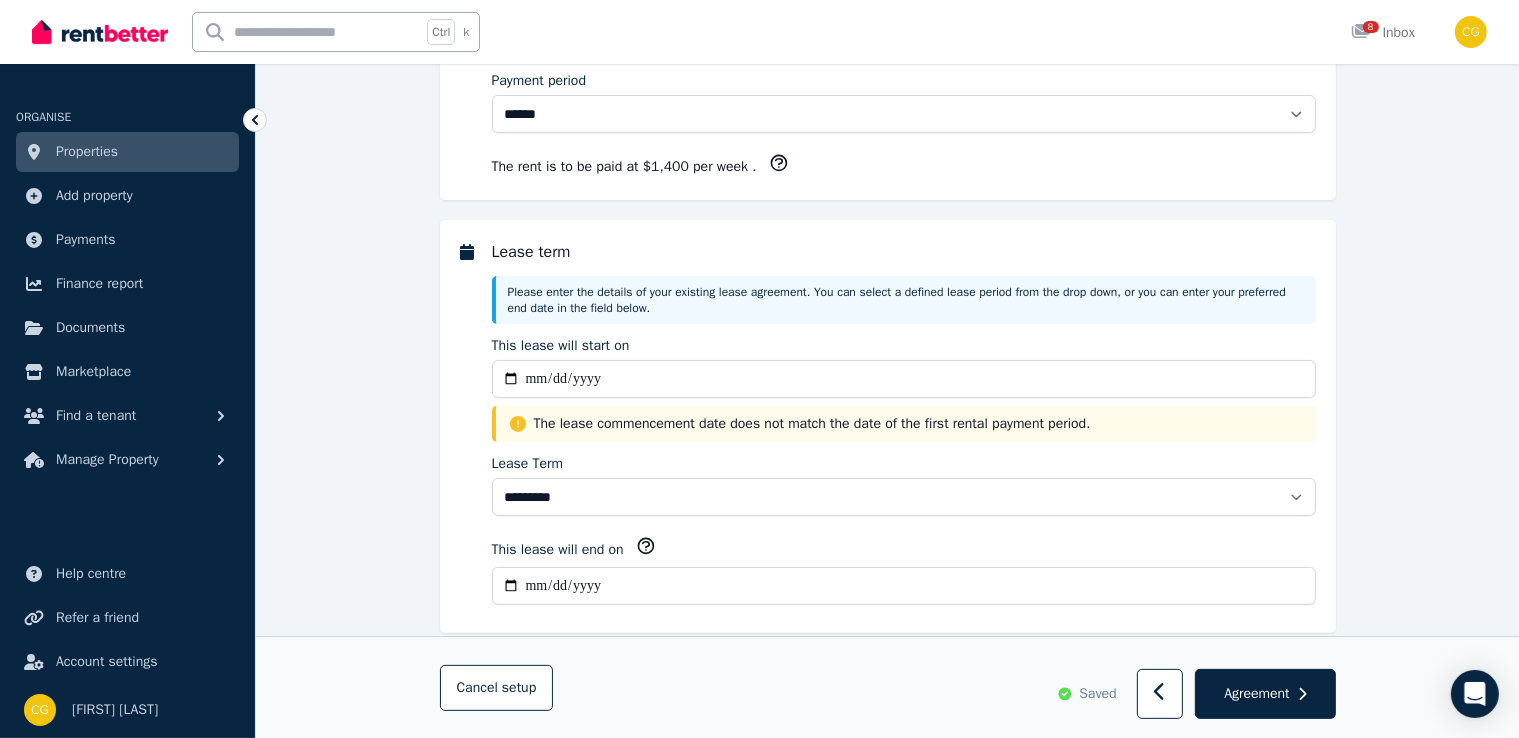 scroll, scrollTop: 384, scrollLeft: 0, axis: vertical 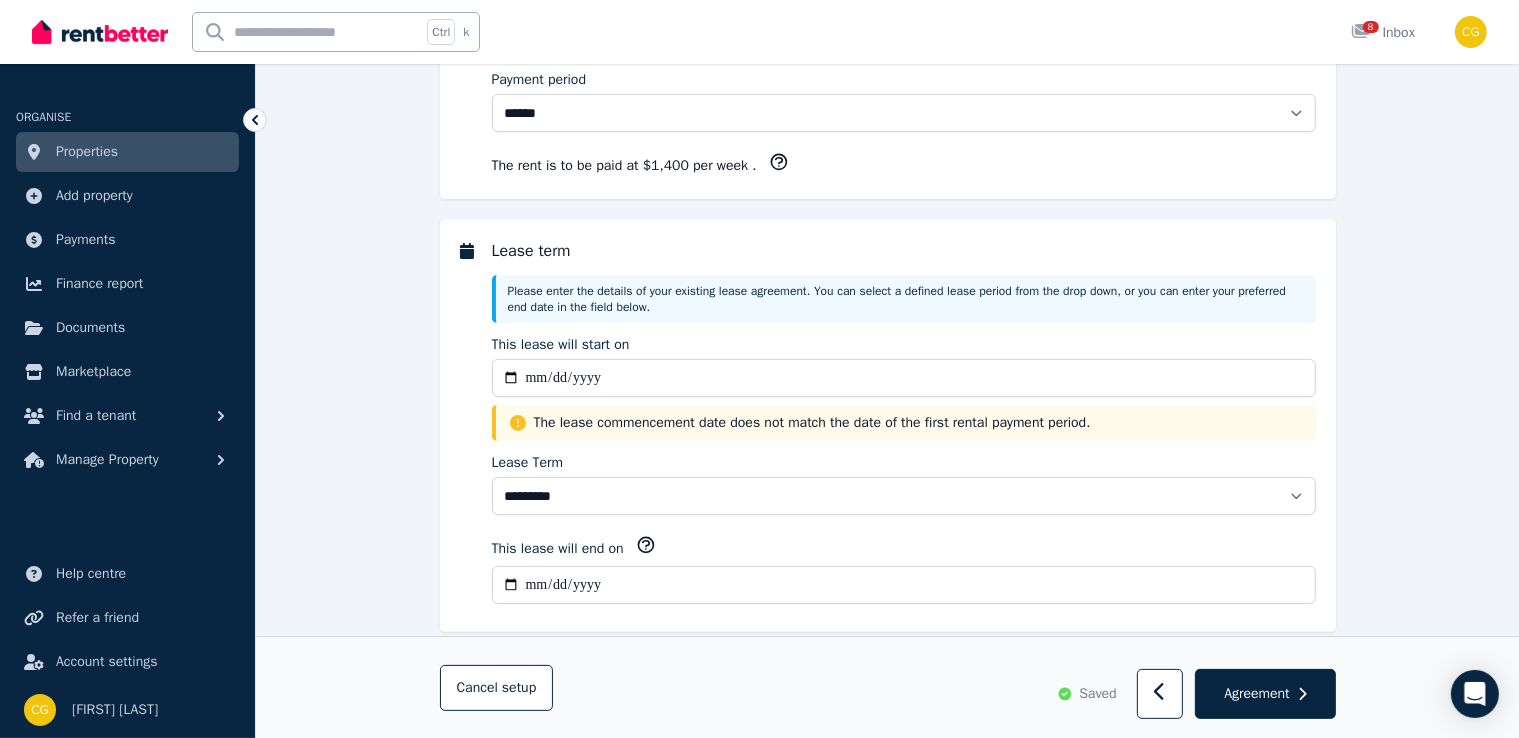 click 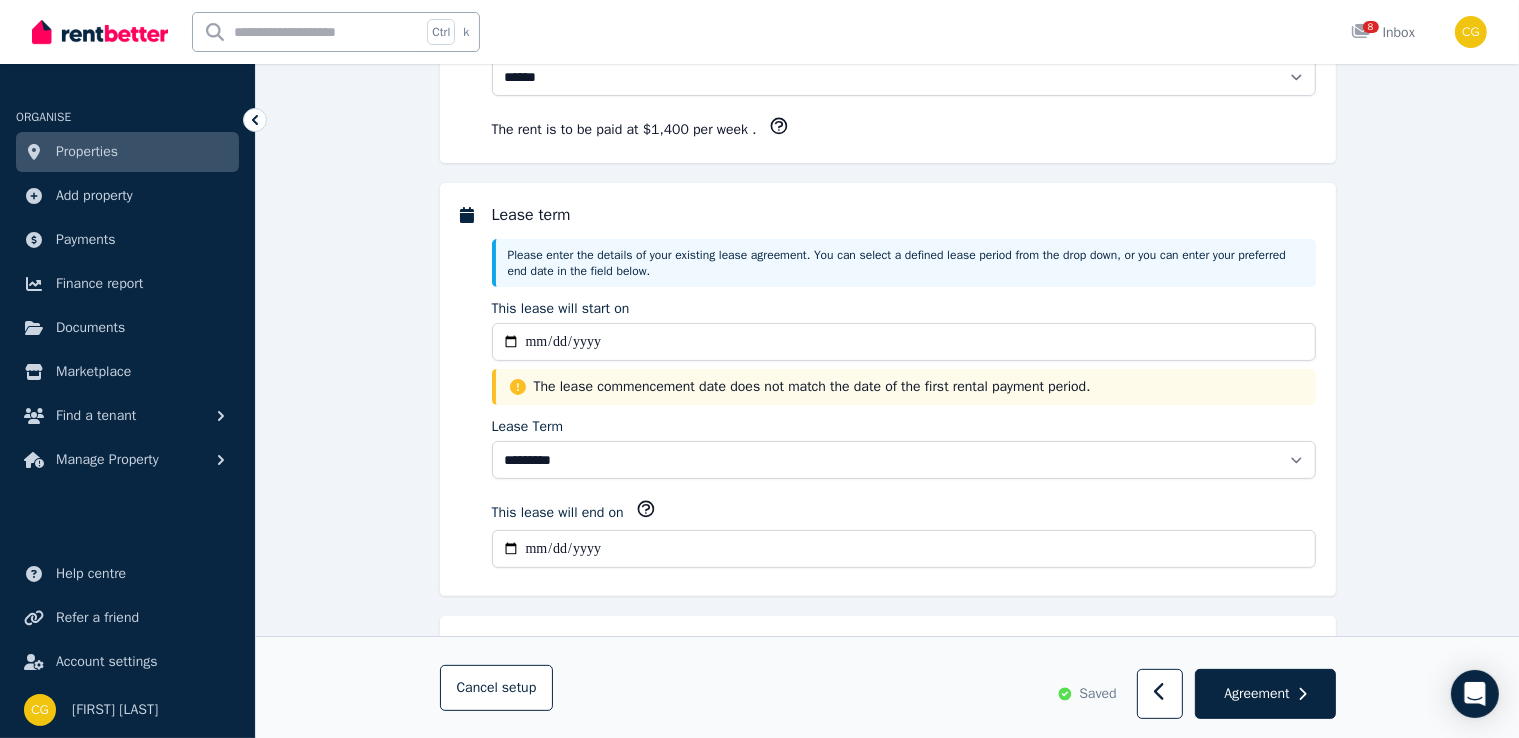 scroll, scrollTop: 420, scrollLeft: 0, axis: vertical 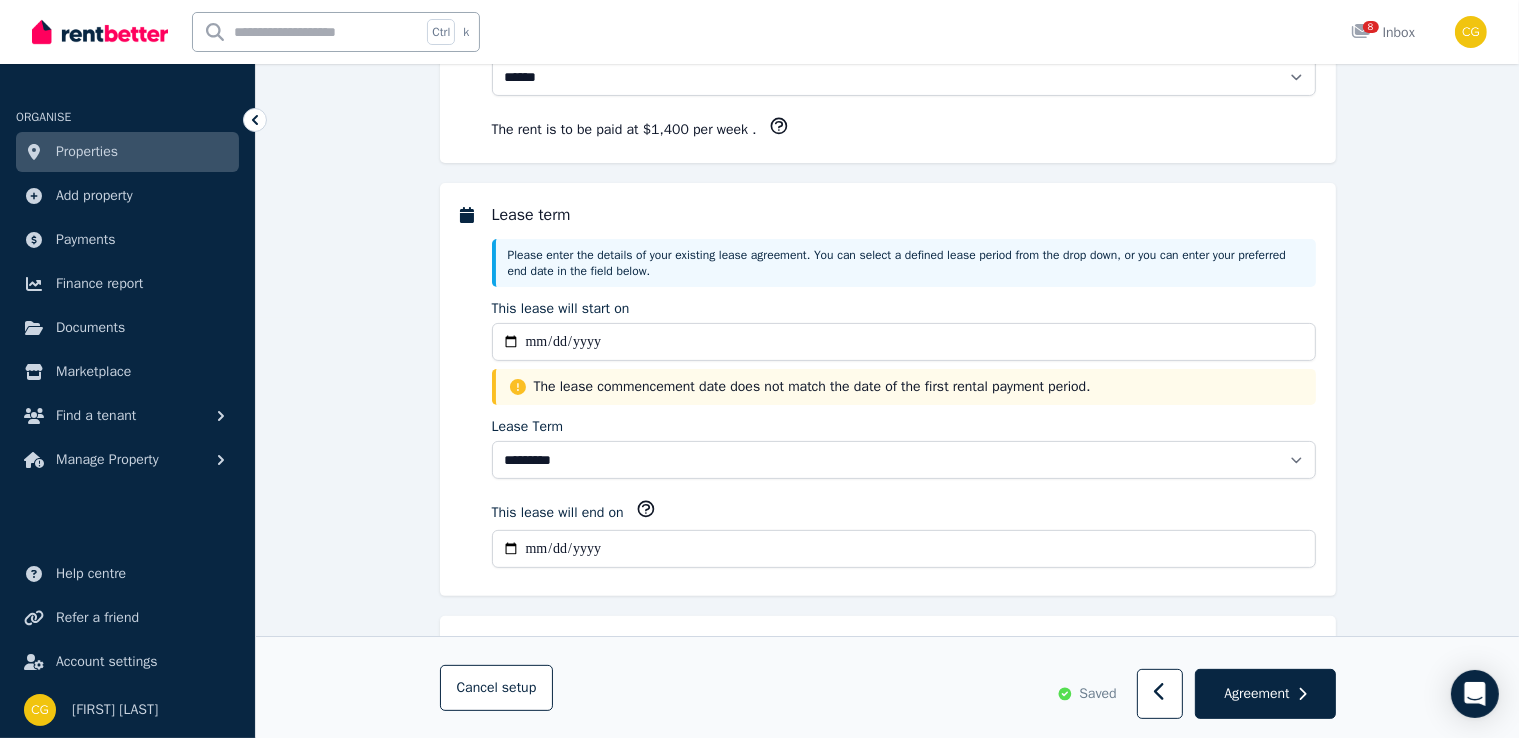 click on "**********" at bounding box center [904, 549] 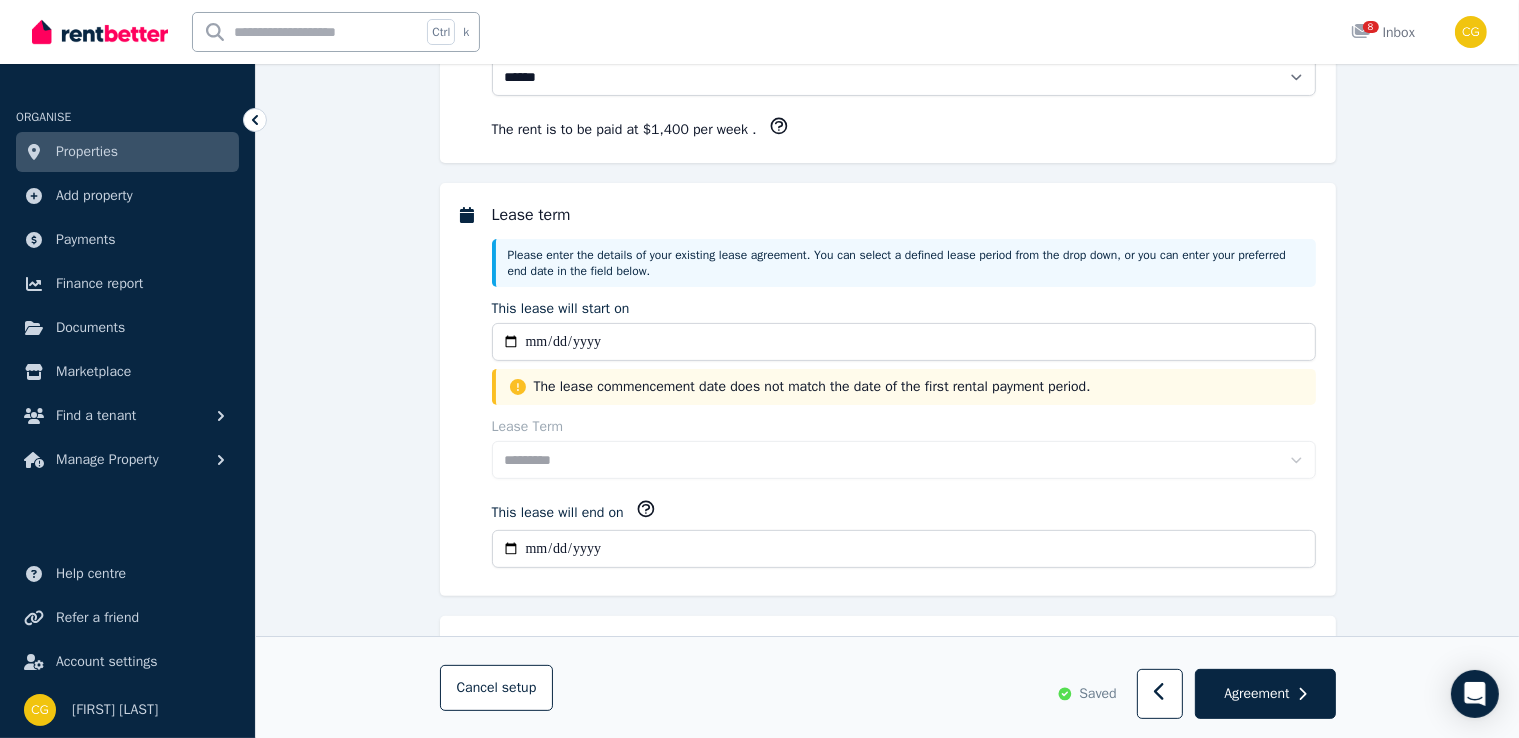 type on "**********" 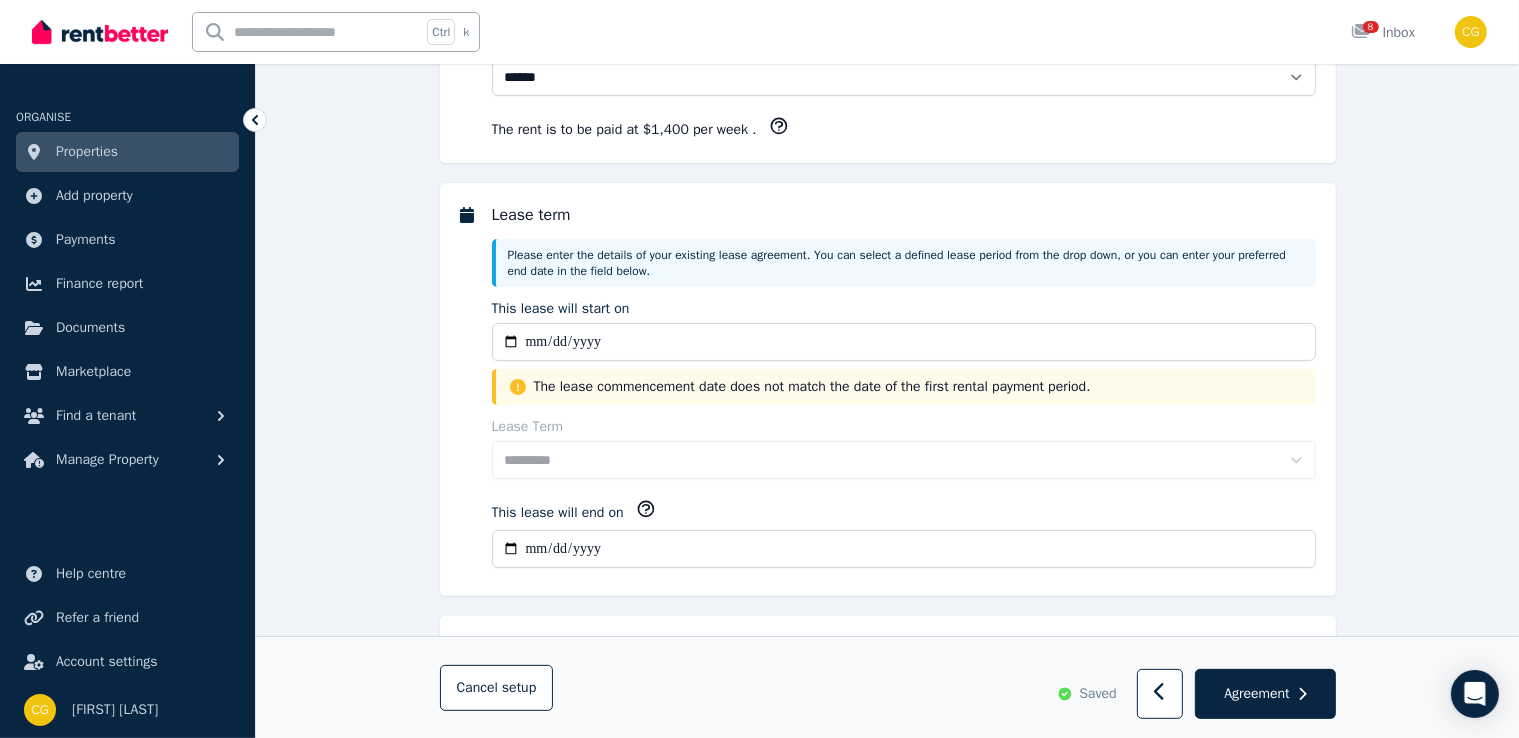 click on "**********" at bounding box center [887, 944] 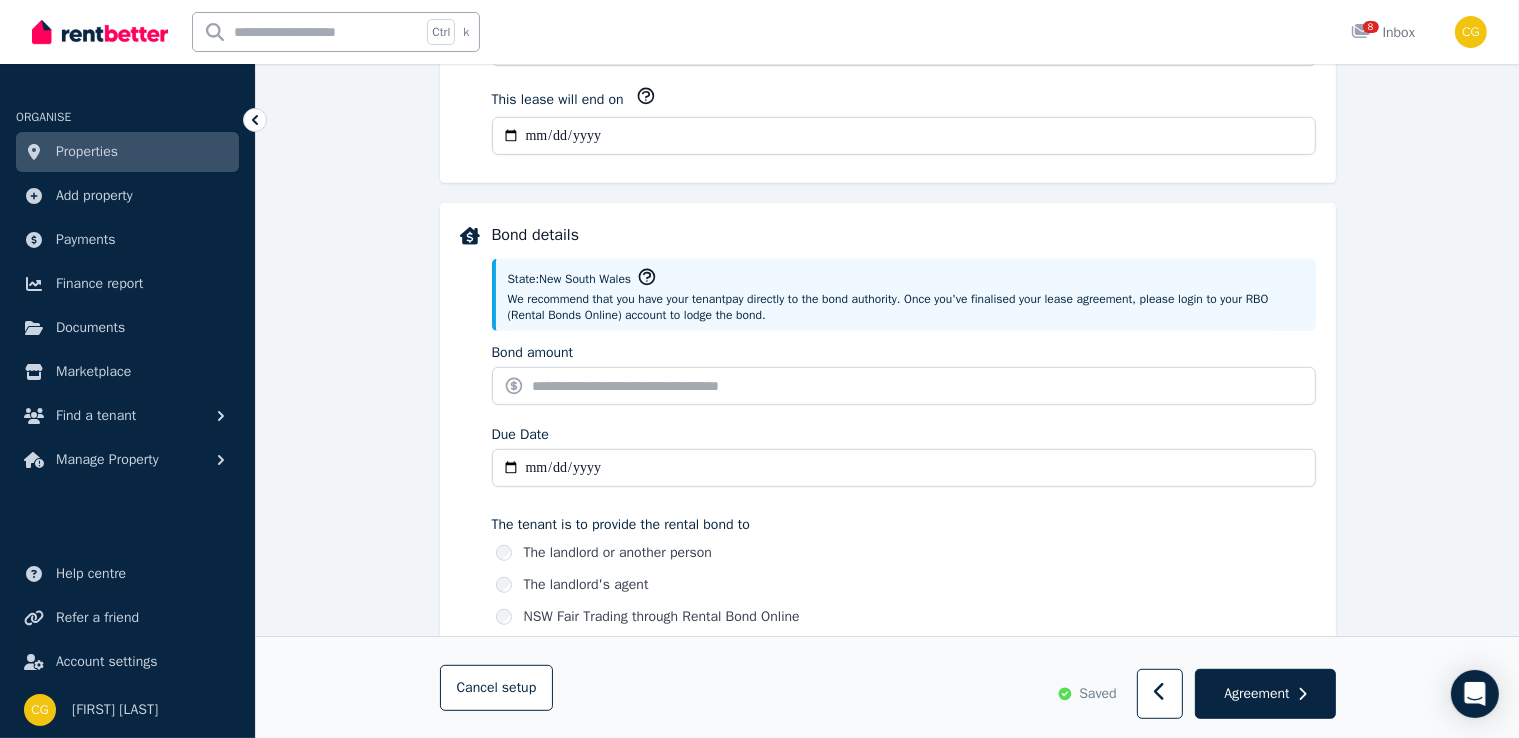 scroll, scrollTop: 802, scrollLeft: 0, axis: vertical 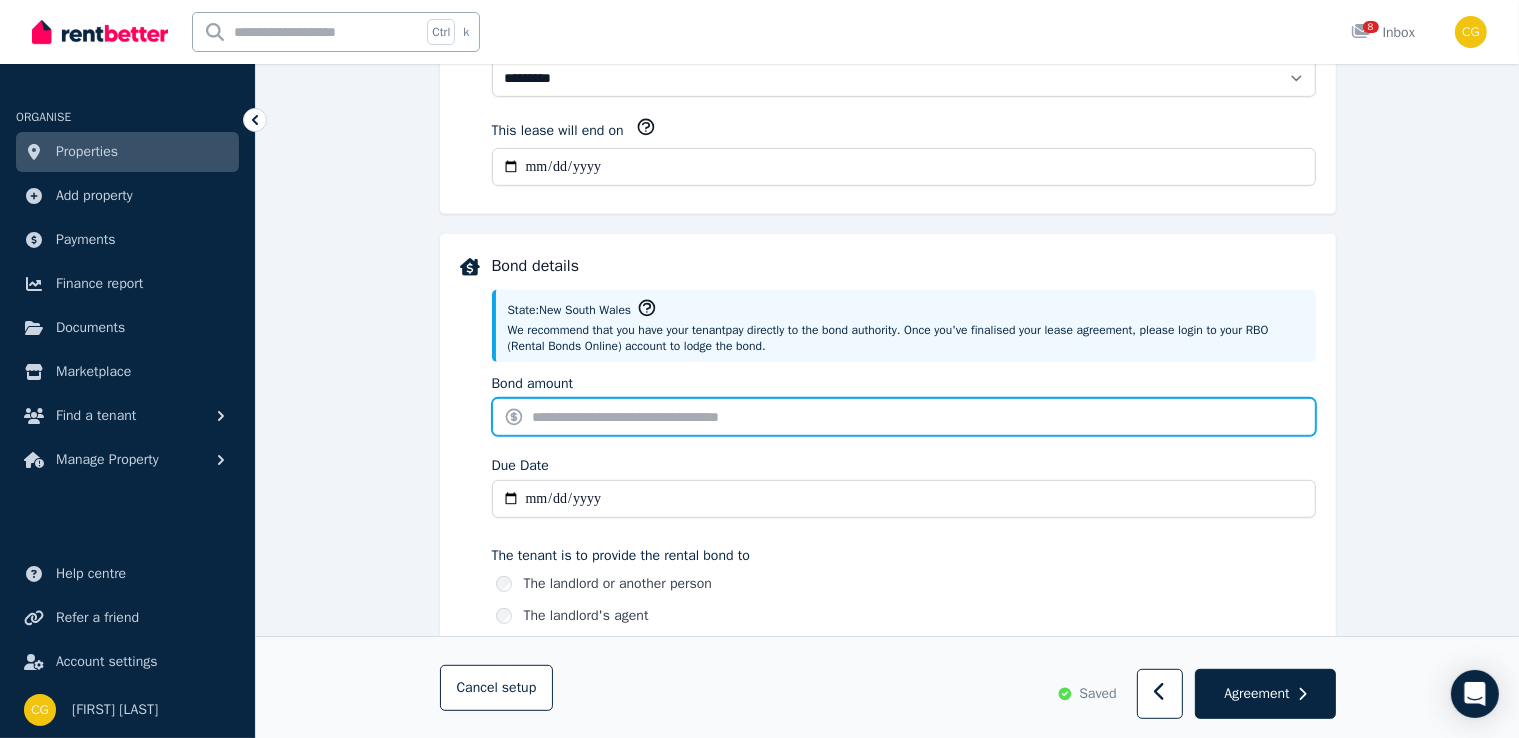 click on "Bond amount" at bounding box center (904, 417) 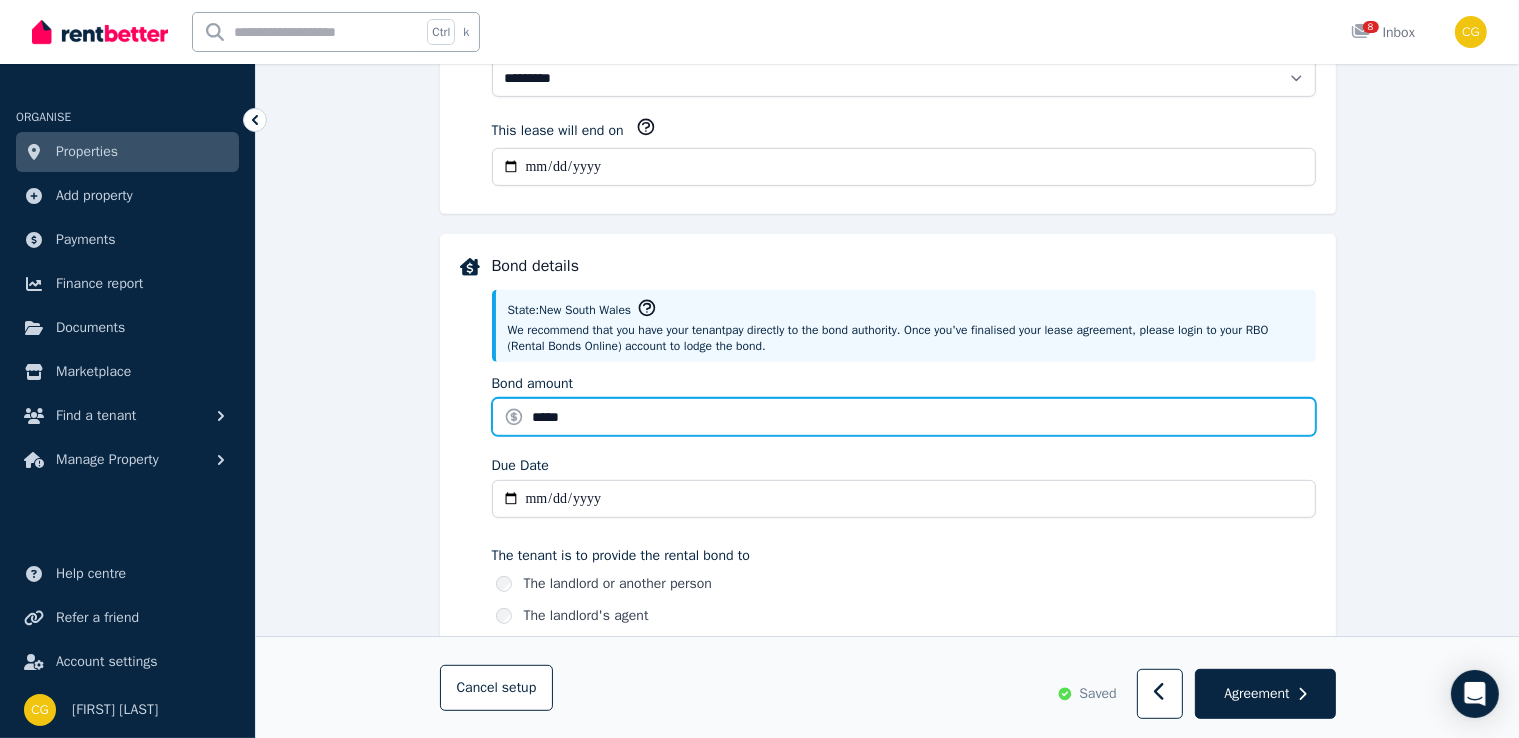 type on "*****" 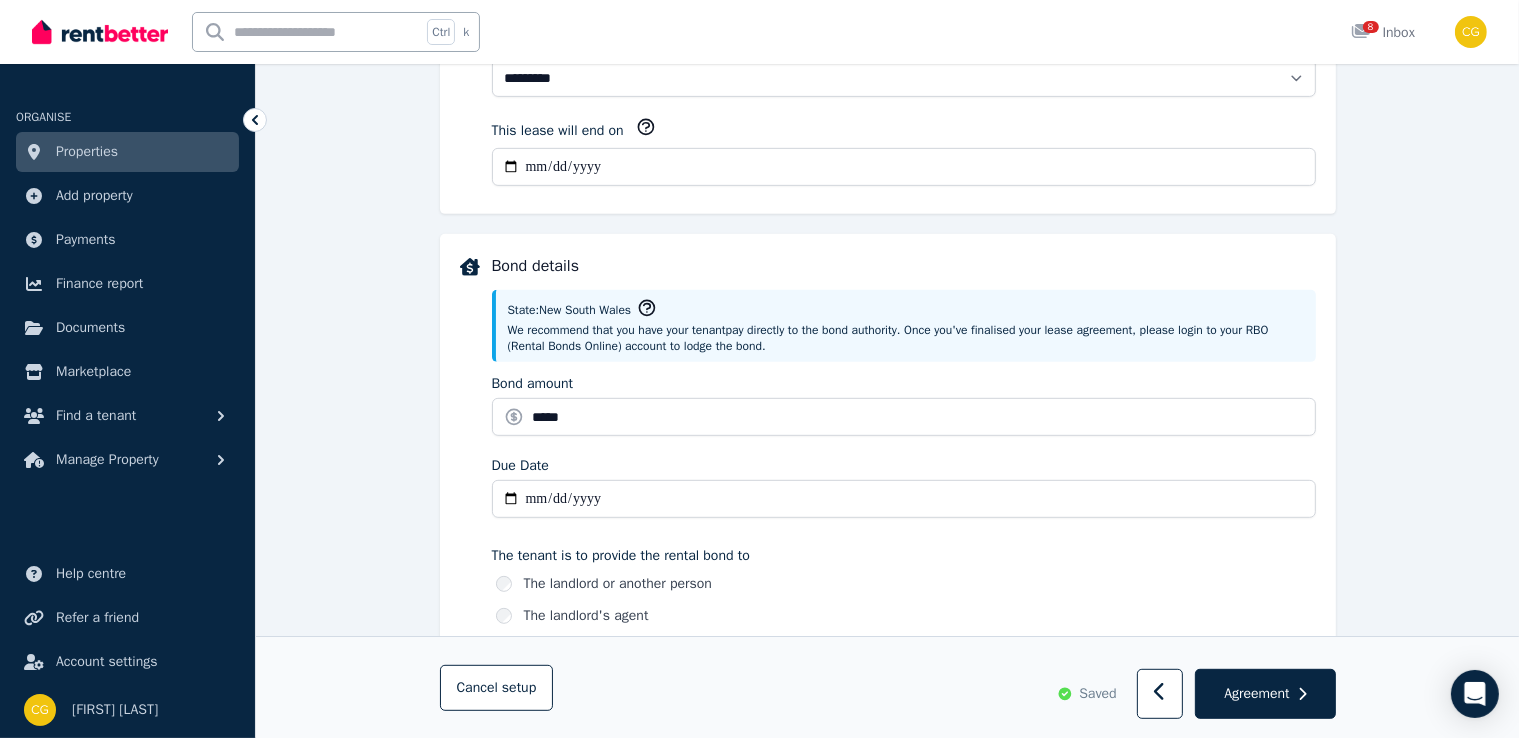 click on "**********" at bounding box center (887, 562) 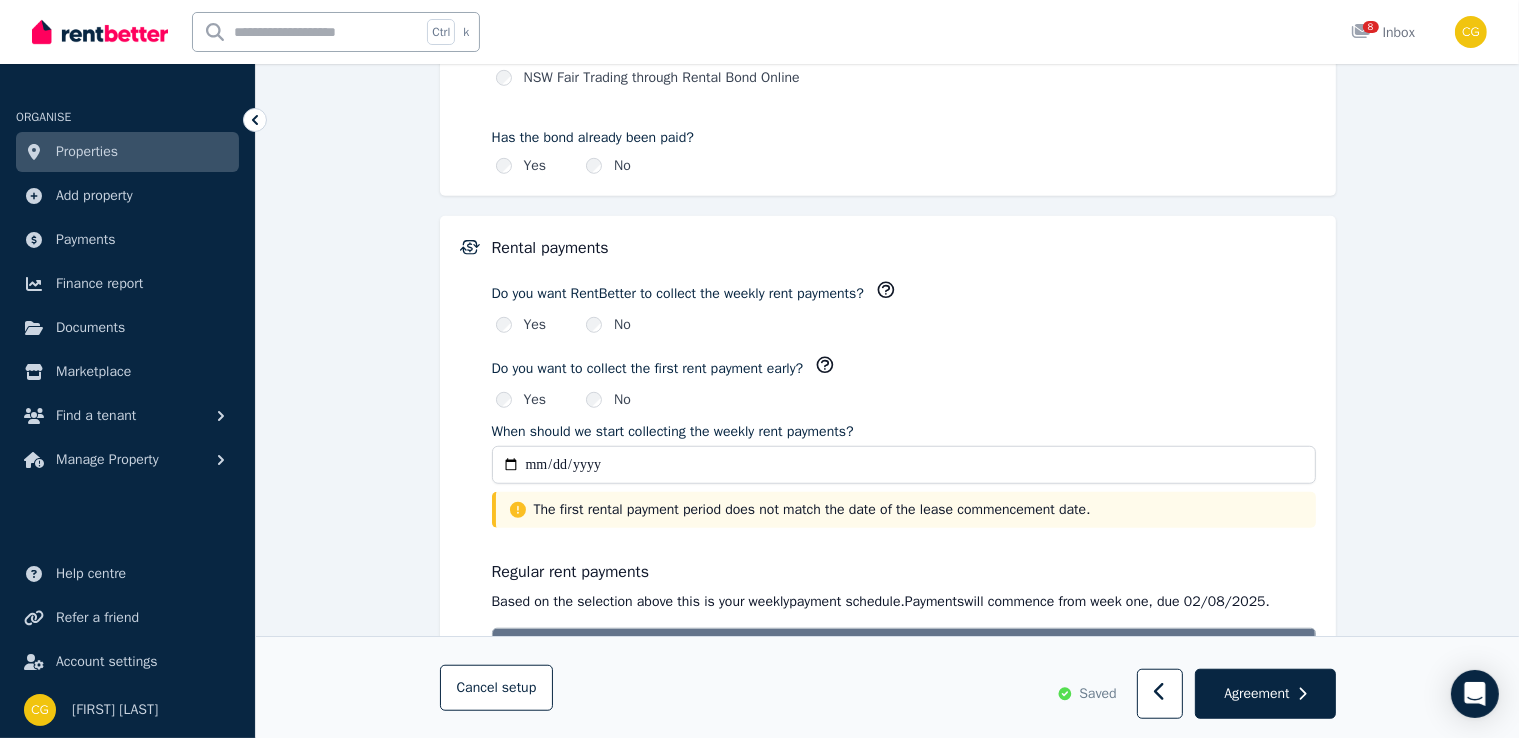 scroll, scrollTop: 1391, scrollLeft: 0, axis: vertical 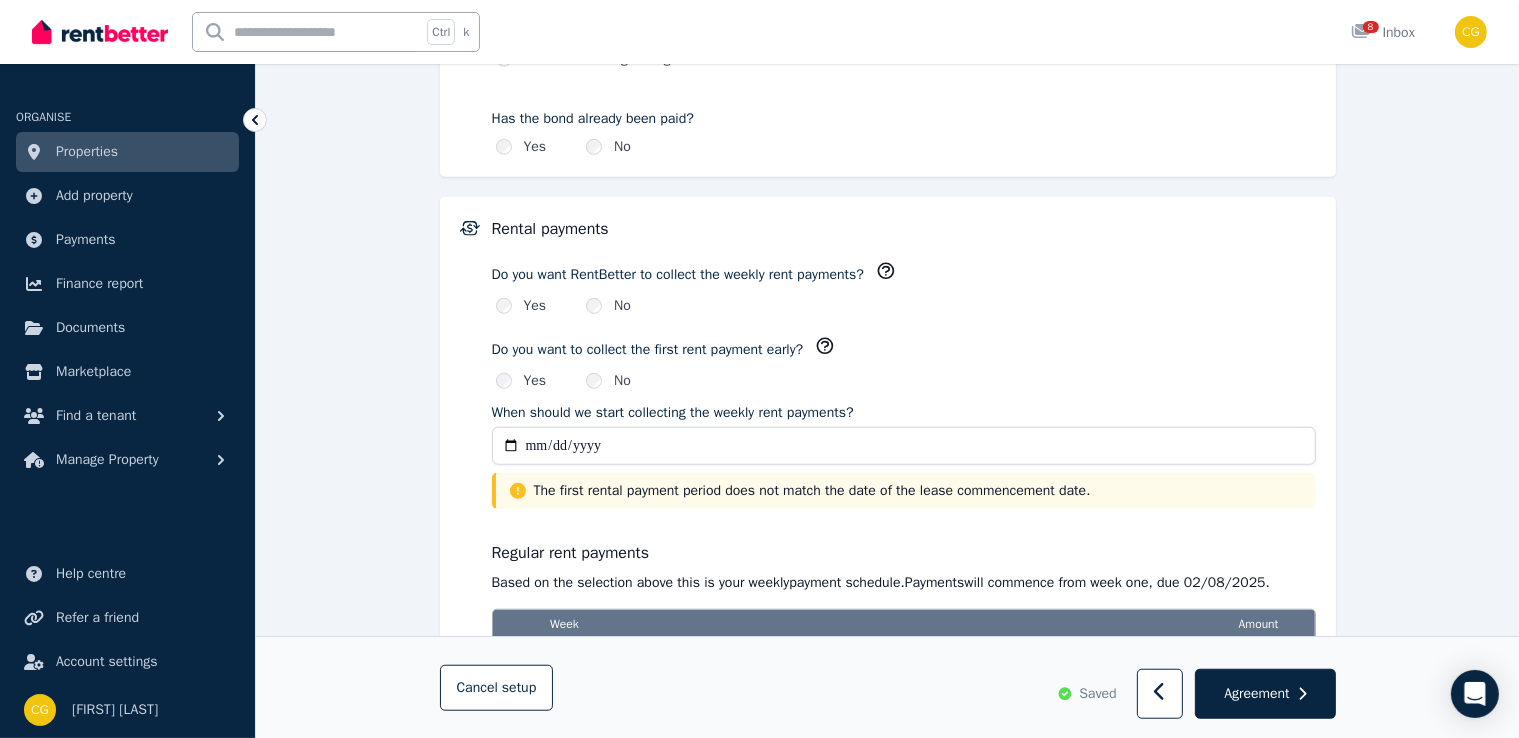 click on "**********" at bounding box center (904, 446) 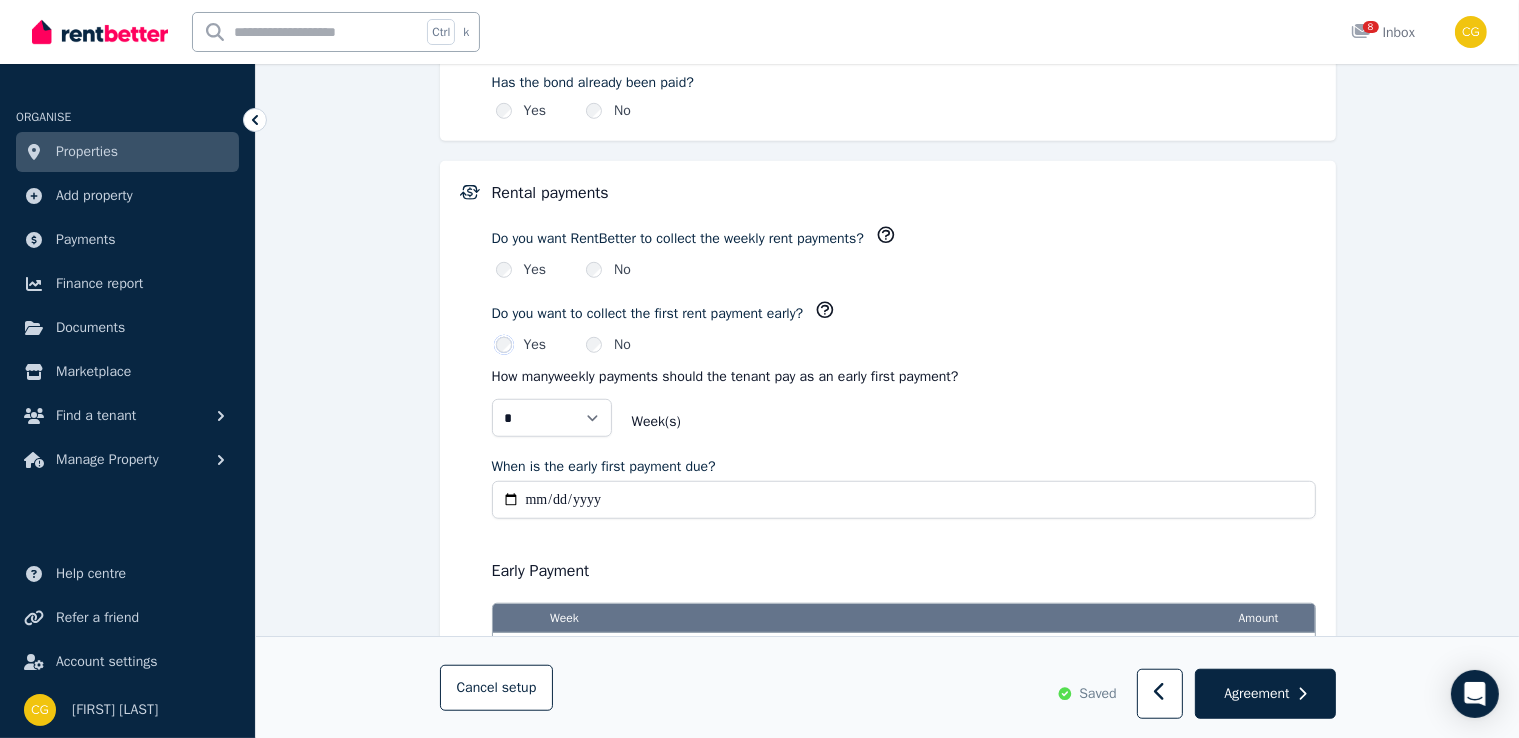 scroll, scrollTop: 1355, scrollLeft: 0, axis: vertical 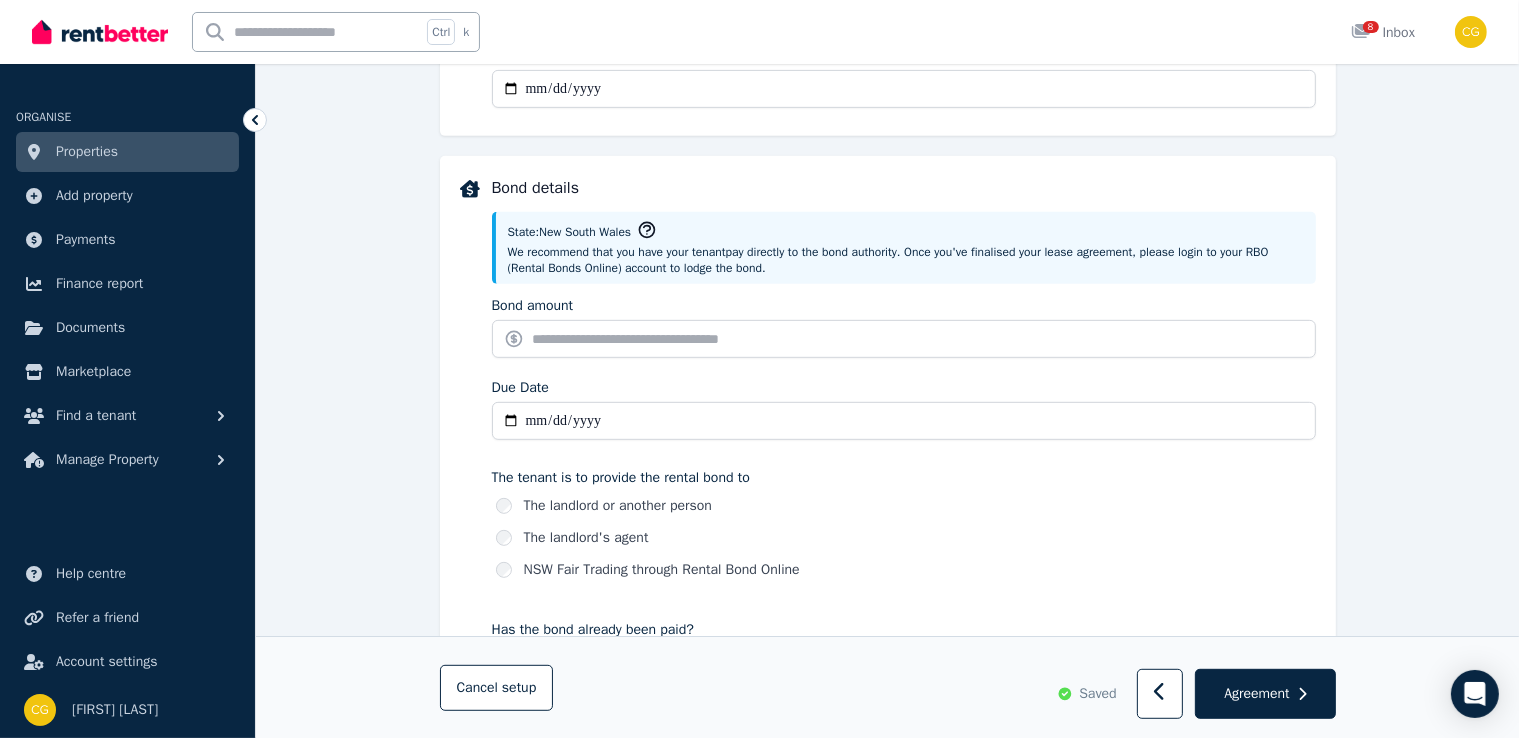 click on "**********" at bounding box center [887, 484] 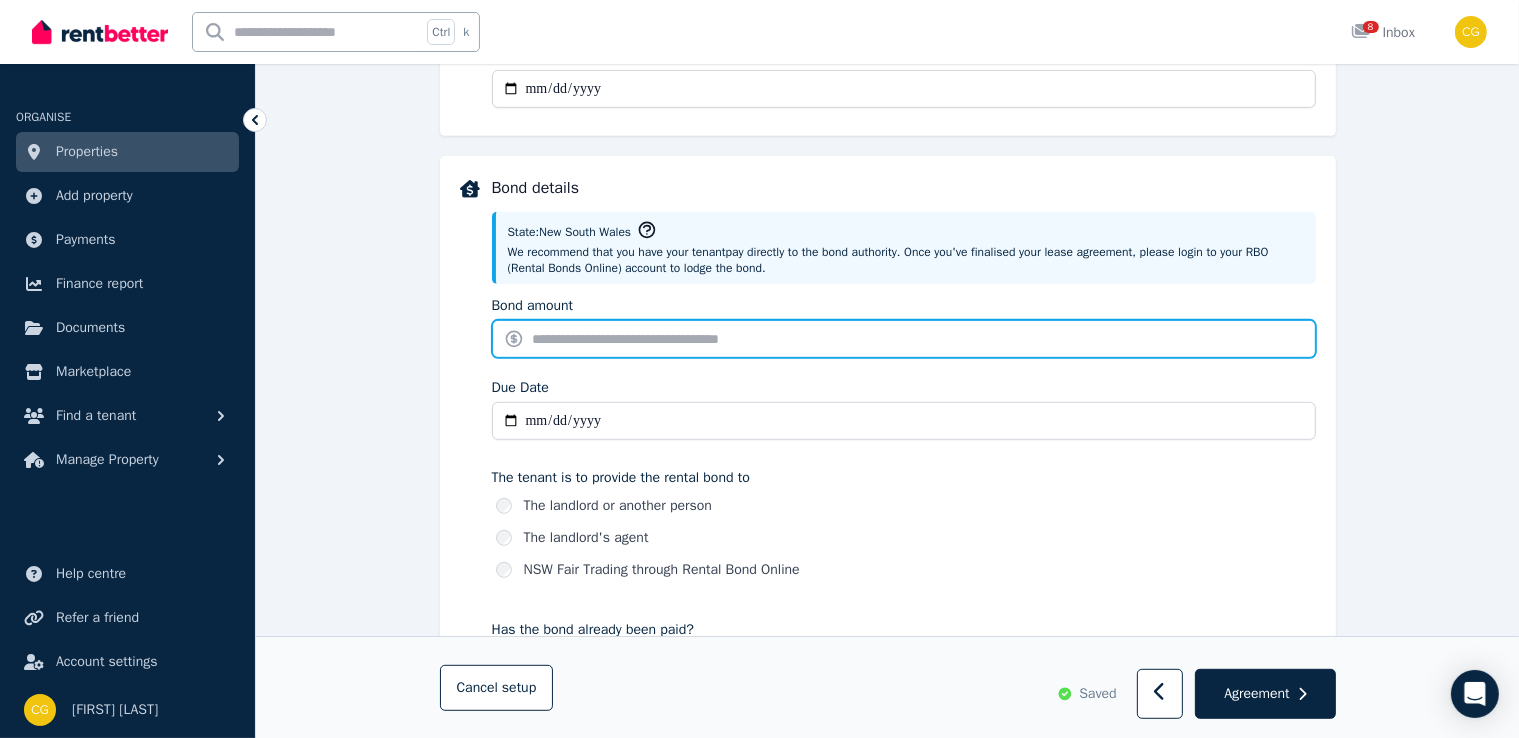 click on "Bond amount" at bounding box center [904, 339] 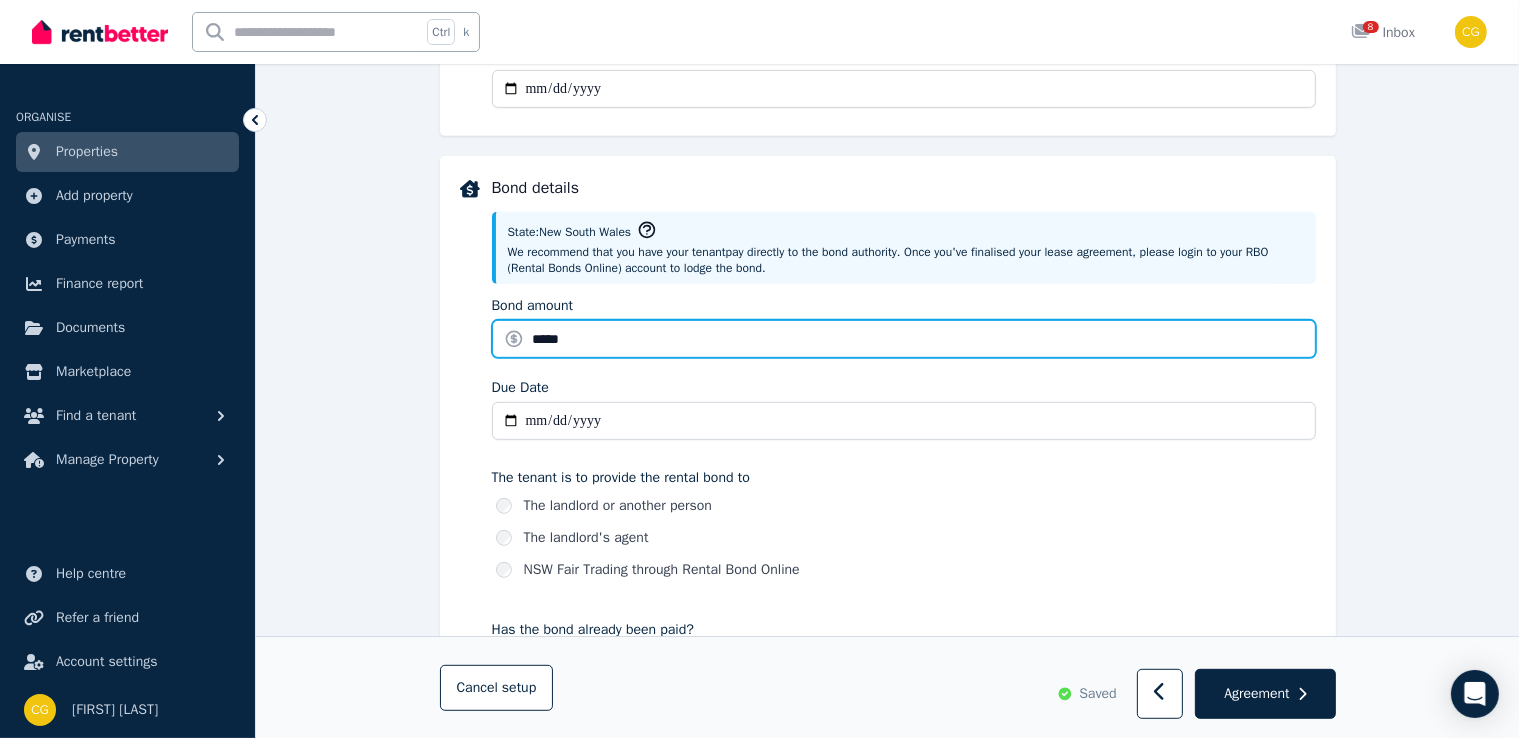 type on "*****" 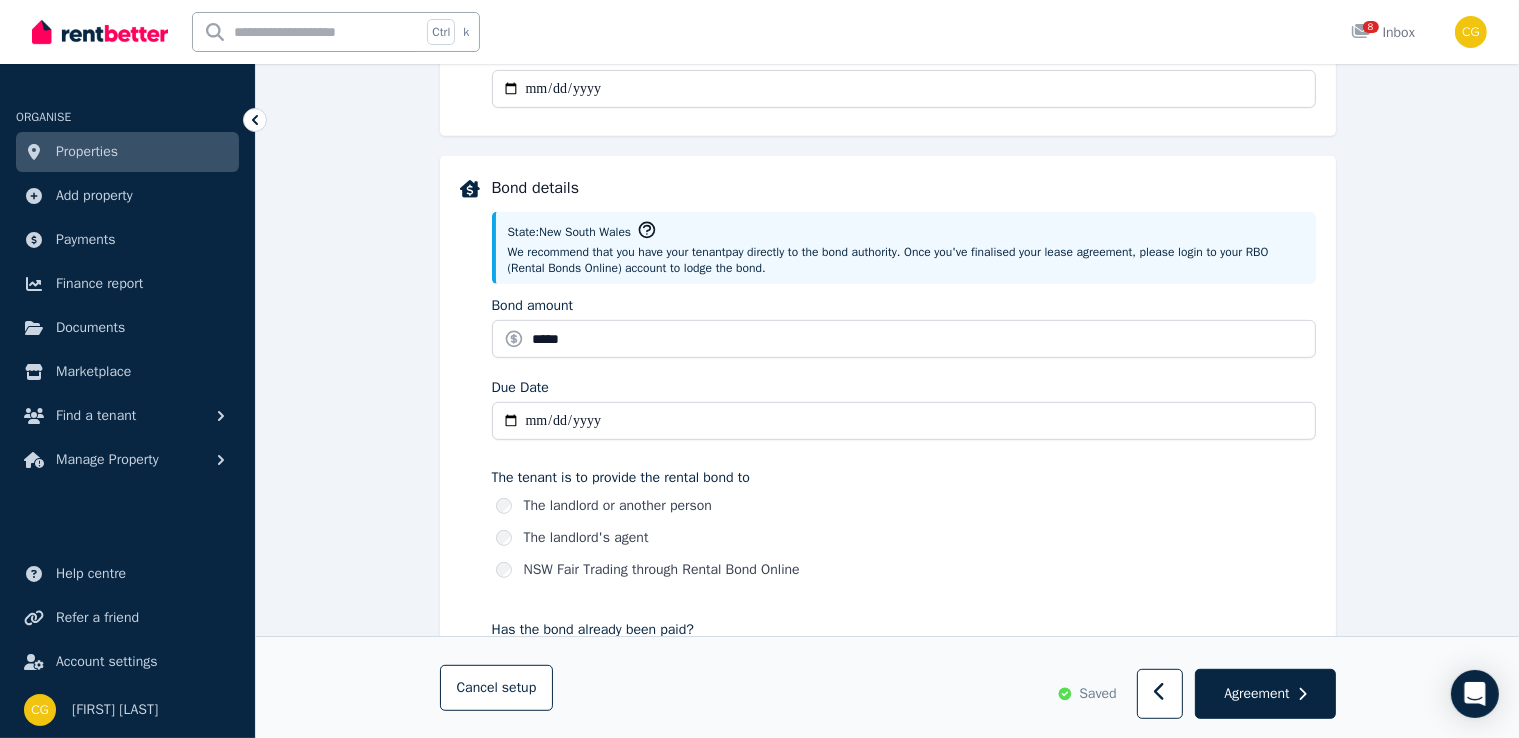 click on "The tenant is to provide the rental bond to The landlord or another person The landlord's agent NSW Fair Trading through Rental Bond Online" at bounding box center (904, 530) 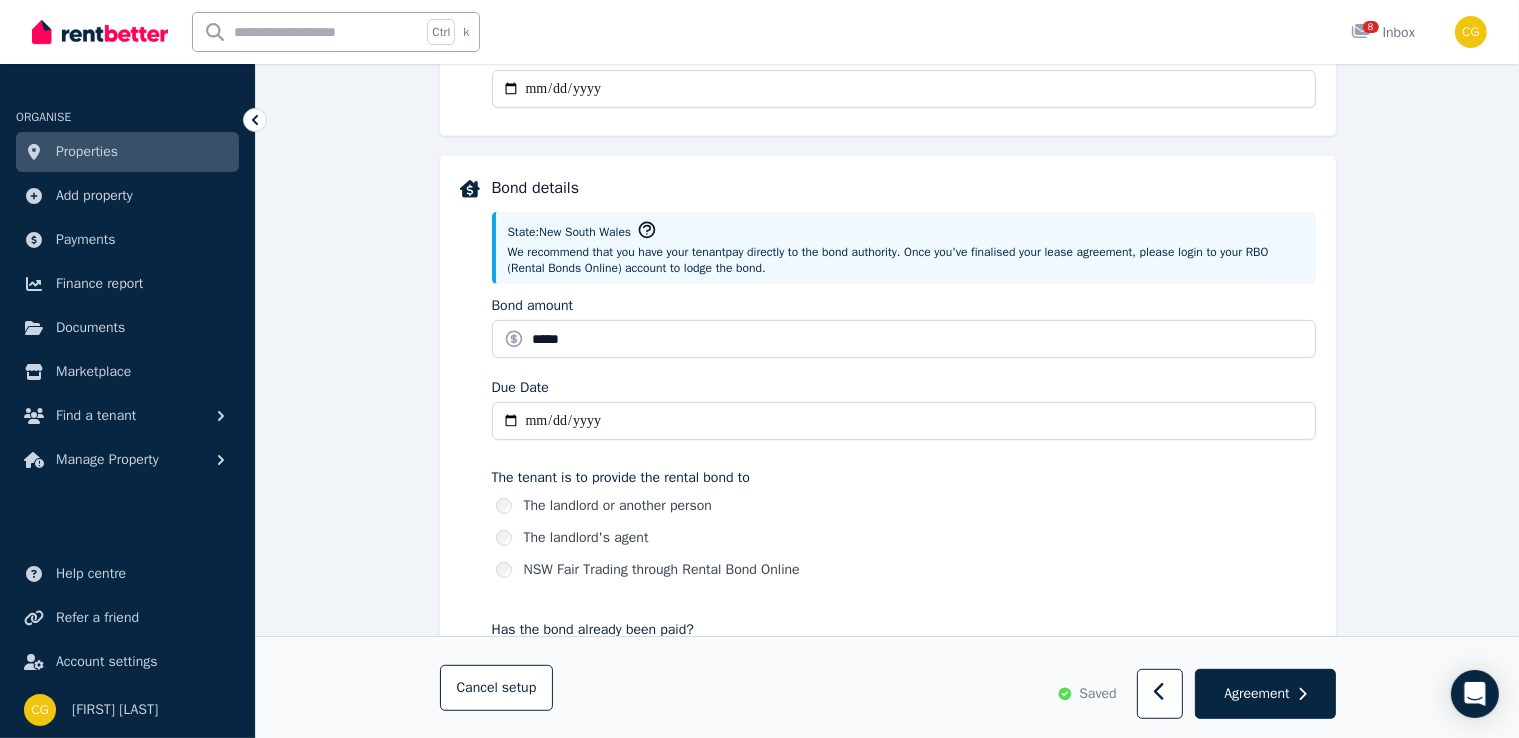 click on "Due Date" at bounding box center [904, 421] 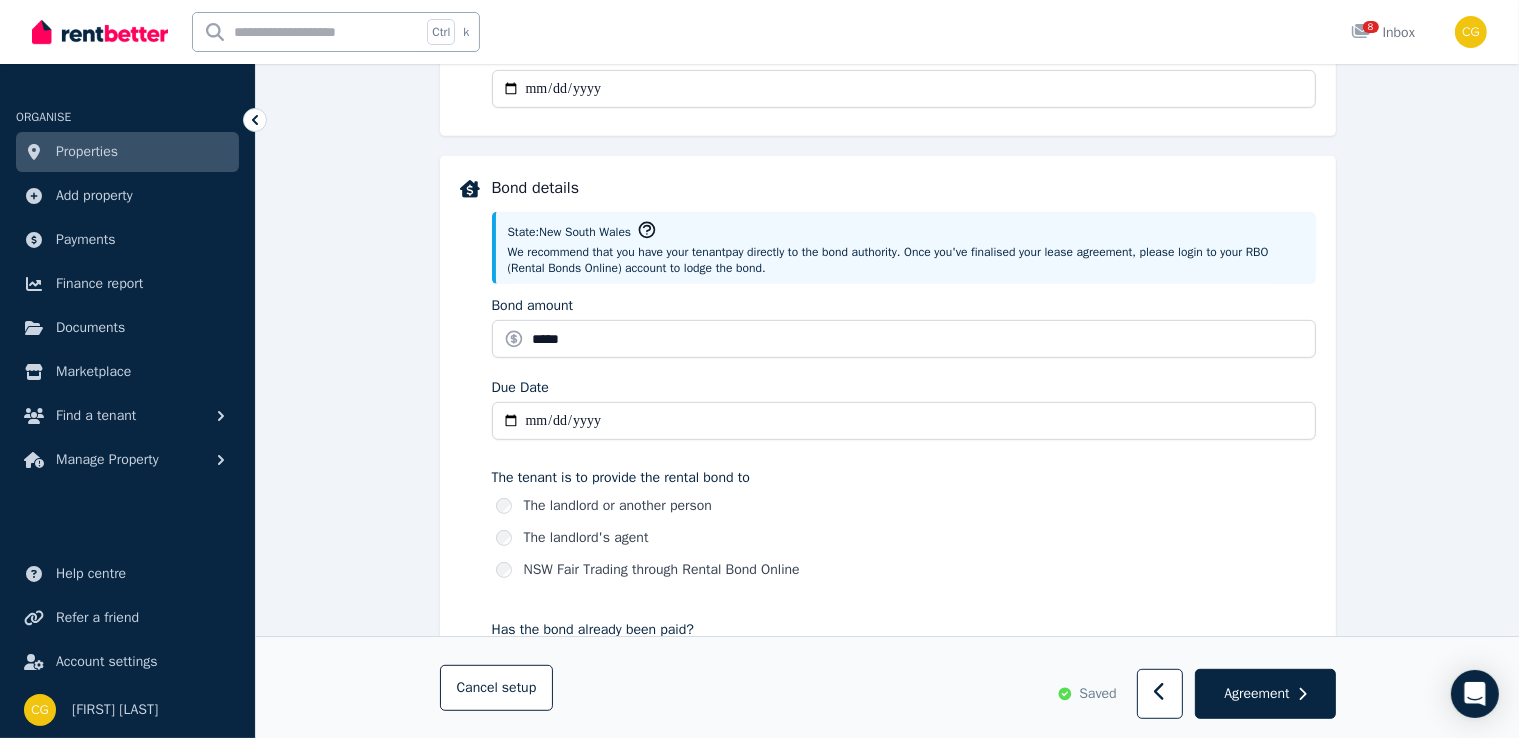 type on "**********" 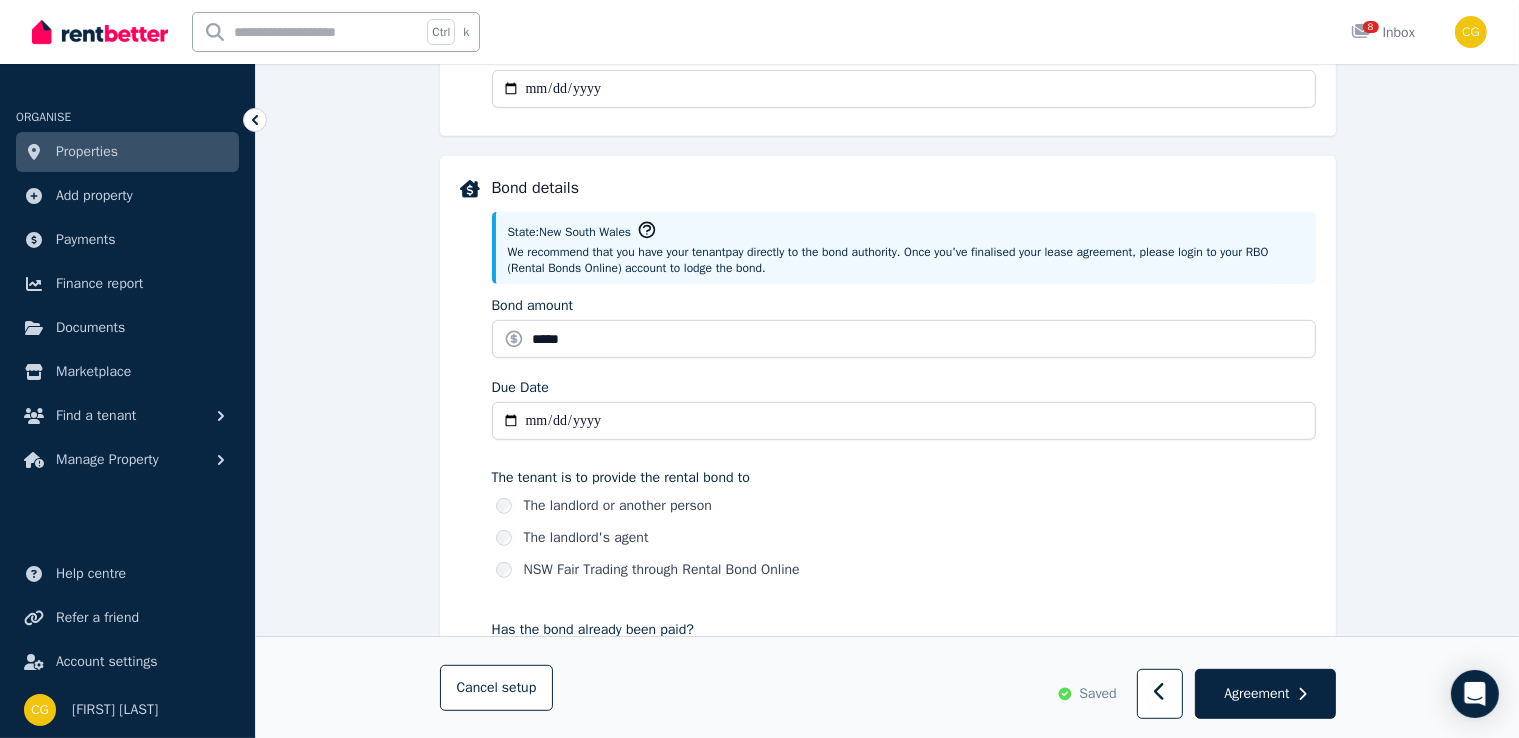 click on "Bond details State: [STATE] We recommend that you have your tenant pay directly to the bond authority . Once you've finalised your lease agreement, please login to your RBO (Rental Bonds Online) account to lodge the bond. Bond amount ***** Due Date ******** The tenant is to provide the rental bond to The landlord or another person The landlord's agent NSW Fair Trading through Rental Bond Online Has the bond already been paid? Yes Please enter a bond amount and a due date No" at bounding box center (904, 422) 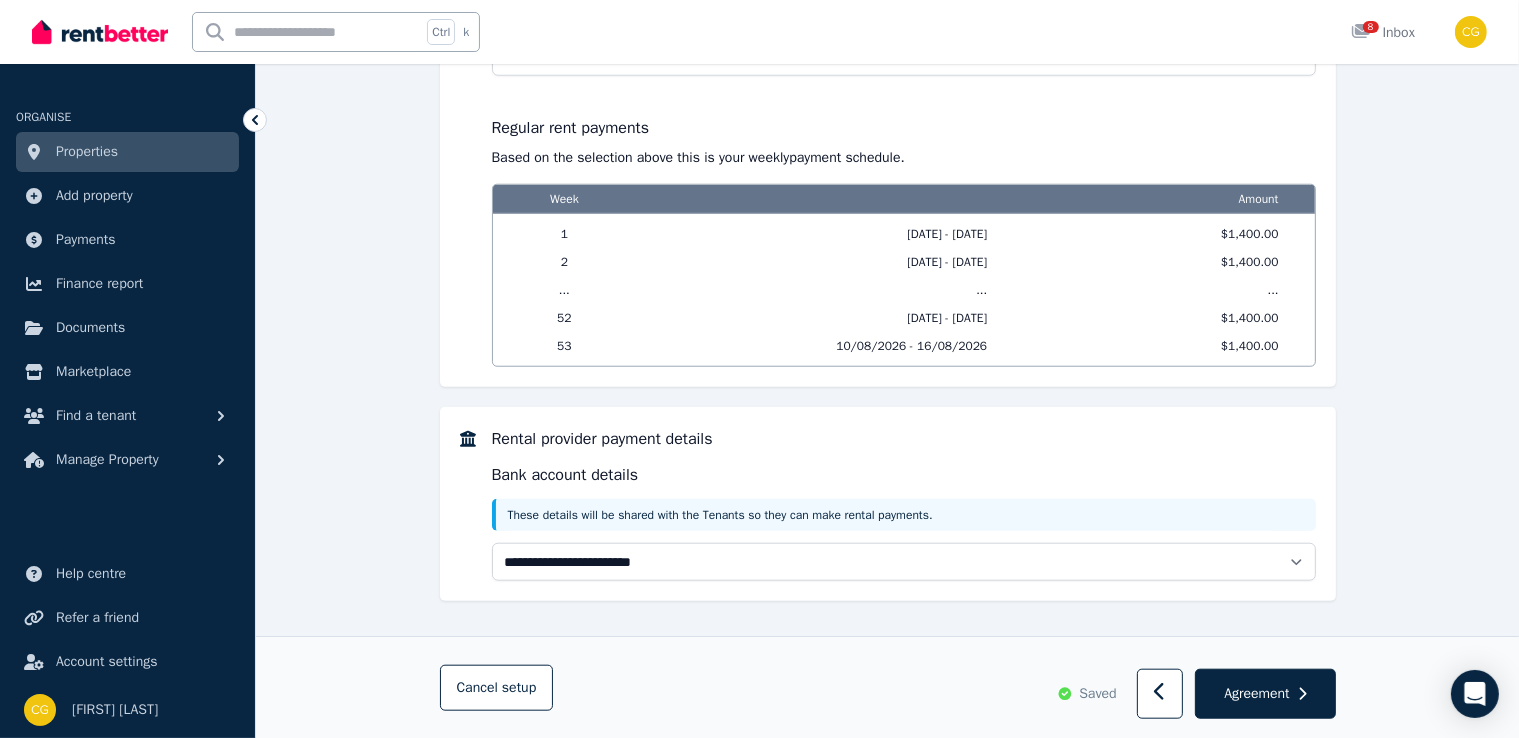 scroll, scrollTop: 1752, scrollLeft: 0, axis: vertical 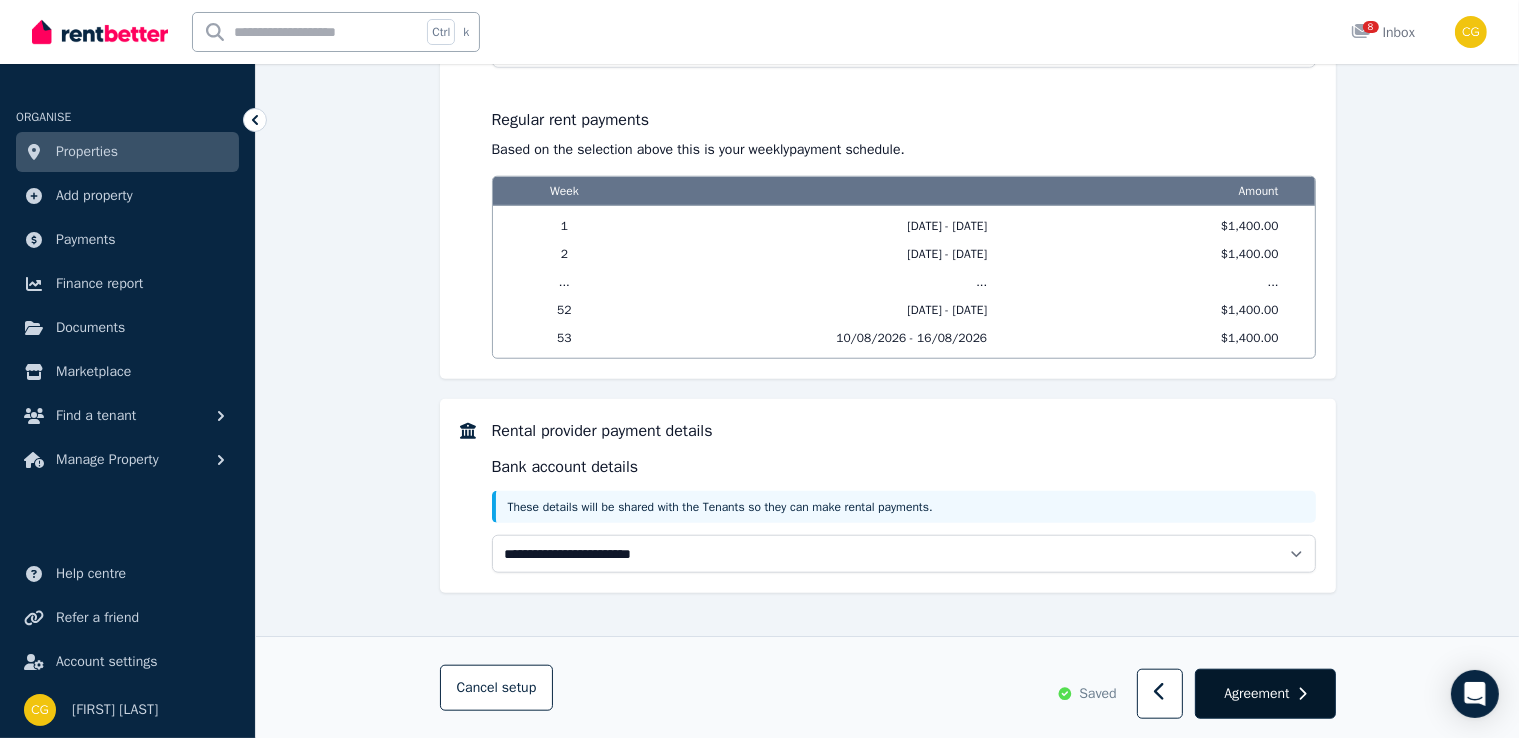 click on "Agreement" at bounding box center [1256, 693] 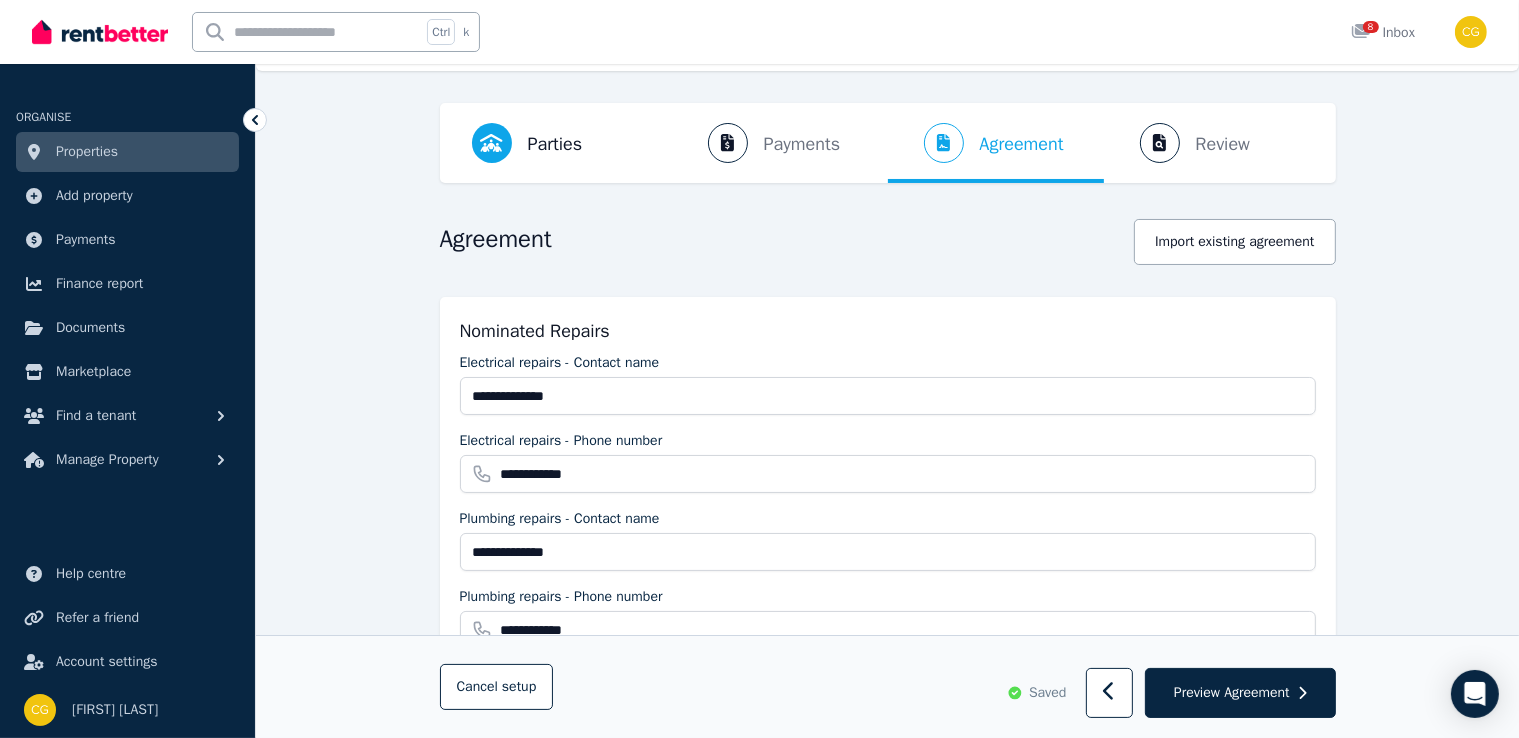 scroll, scrollTop: 50, scrollLeft: 0, axis: vertical 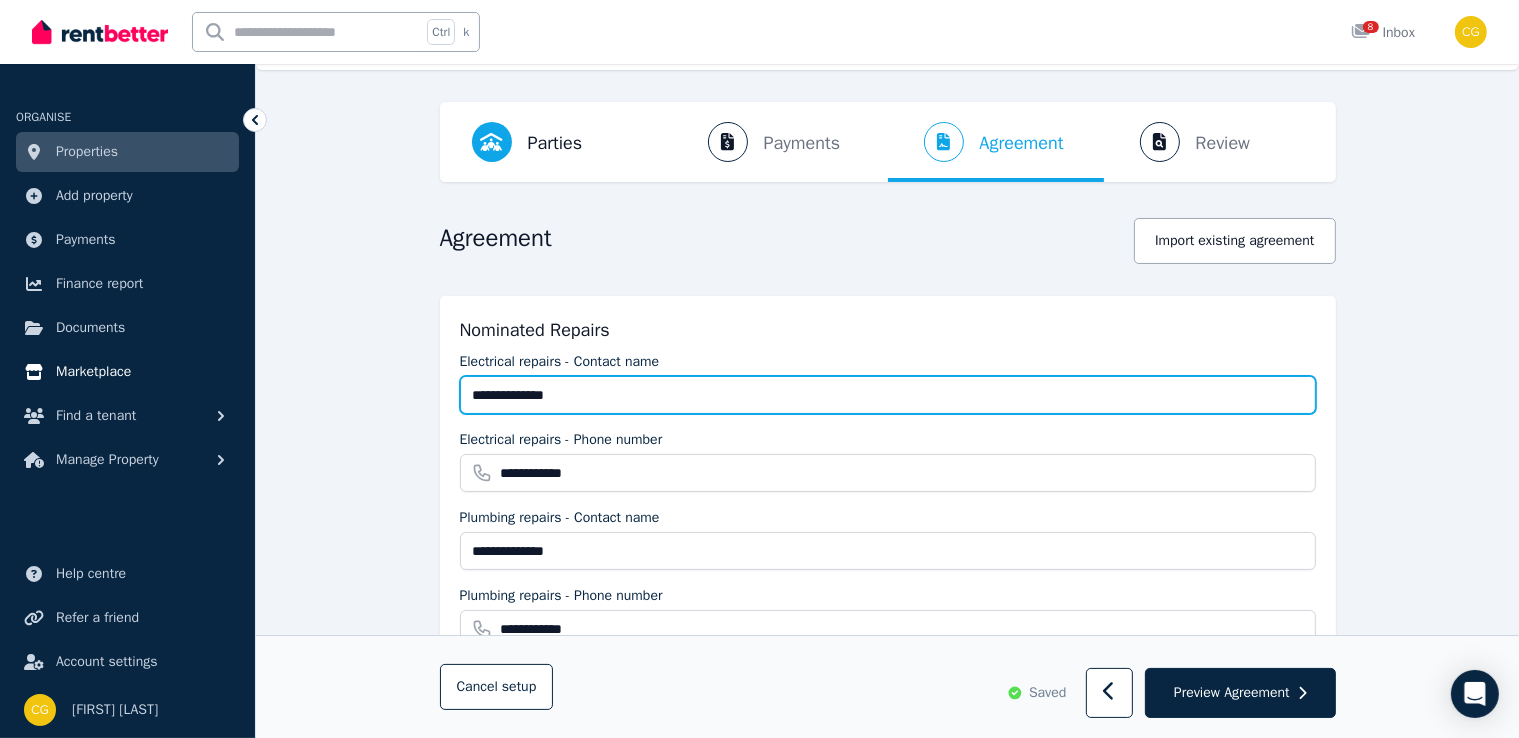 drag, startPoint x: 587, startPoint y: 393, endPoint x: 209, endPoint y: 378, distance: 378.29752 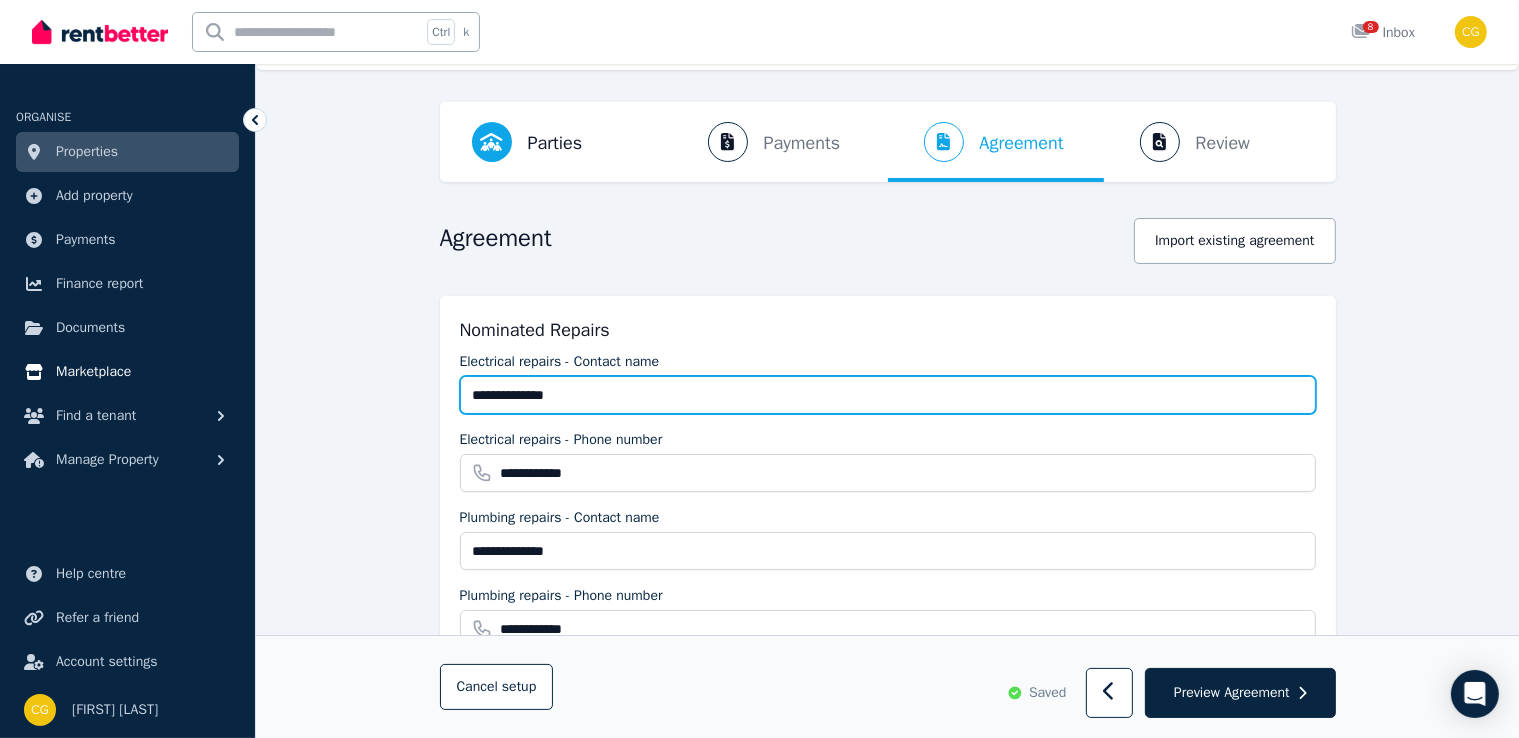 click on "**********" at bounding box center [759, 319] 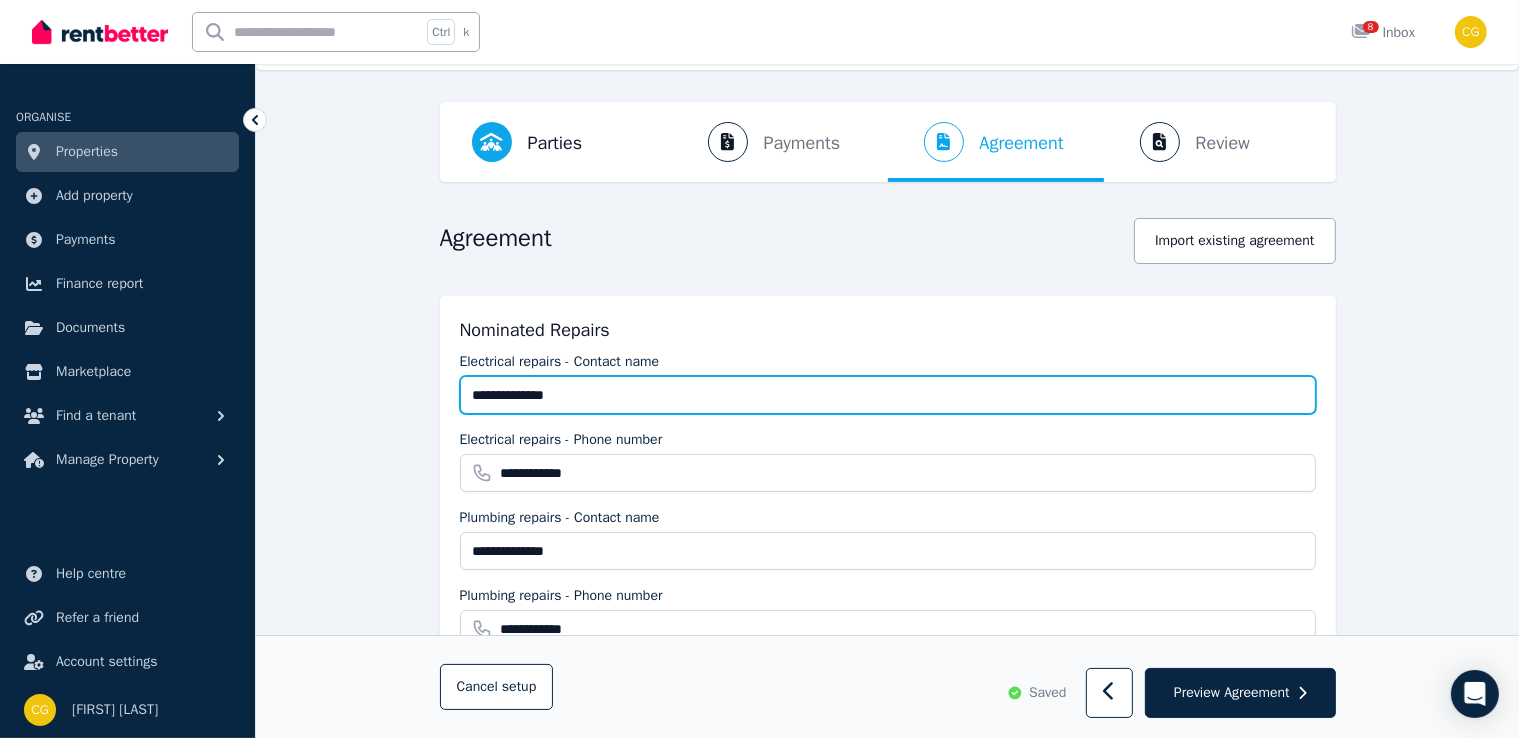 type on "**********" 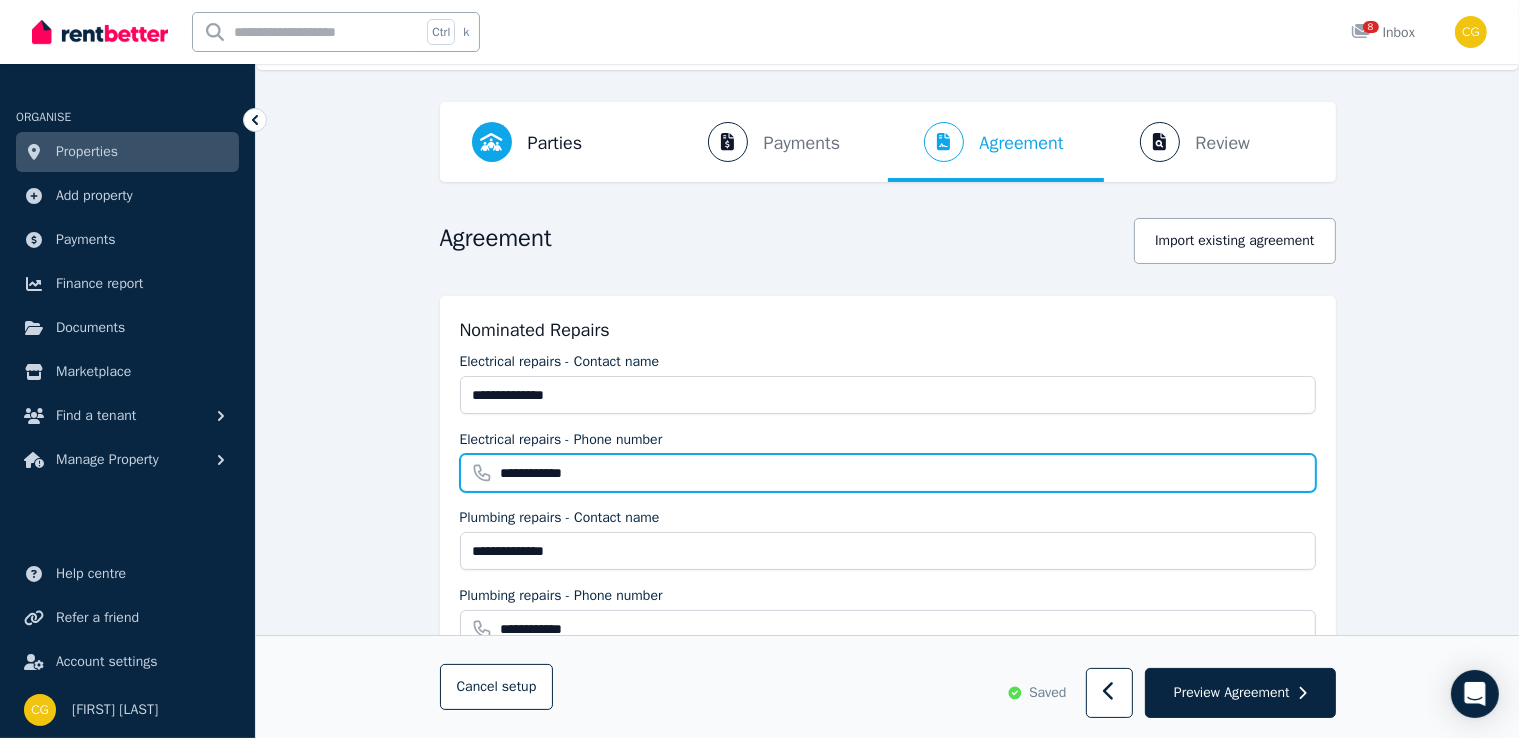 drag, startPoint x: 592, startPoint y: 457, endPoint x: 304, endPoint y: 474, distance: 288.5013 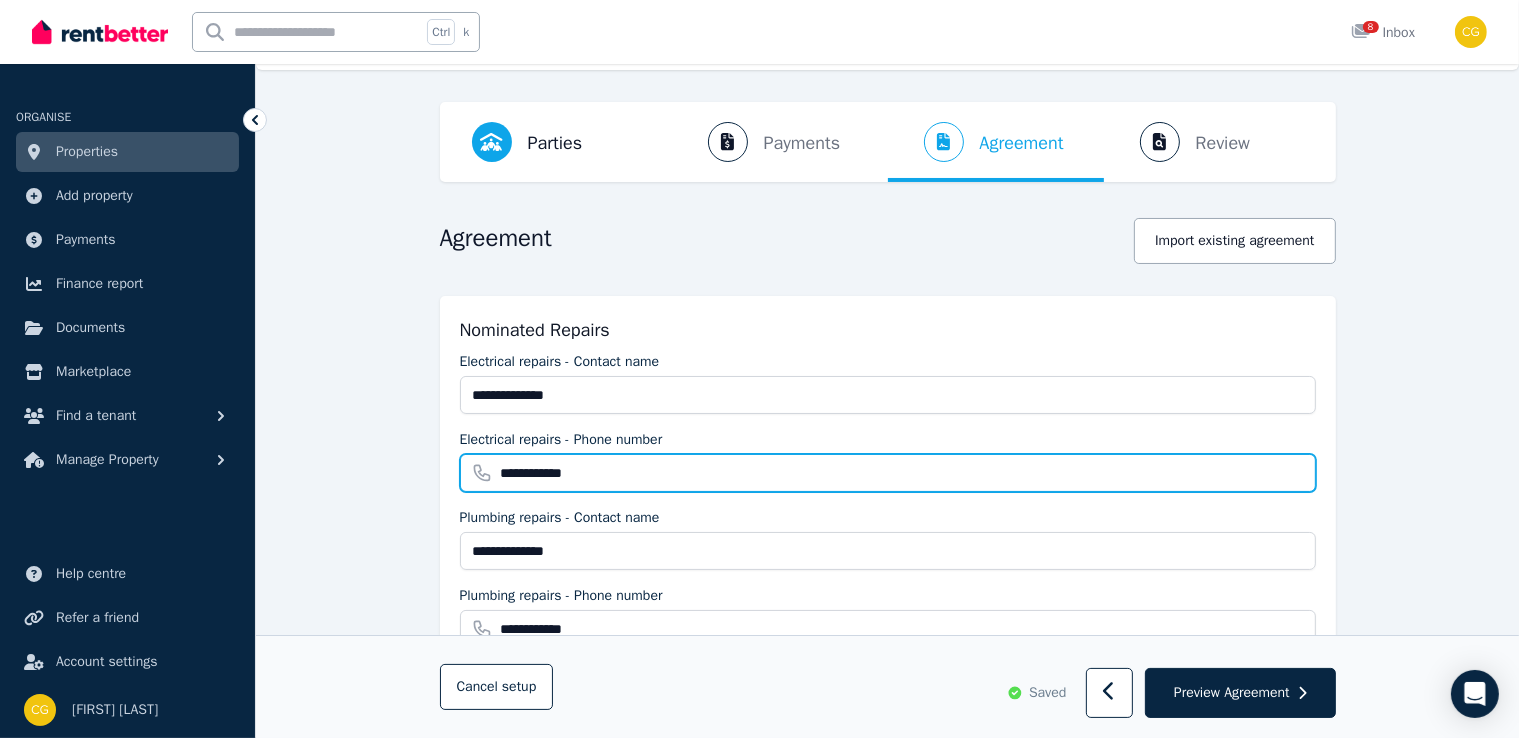 click on "**********" at bounding box center [887, 1573] 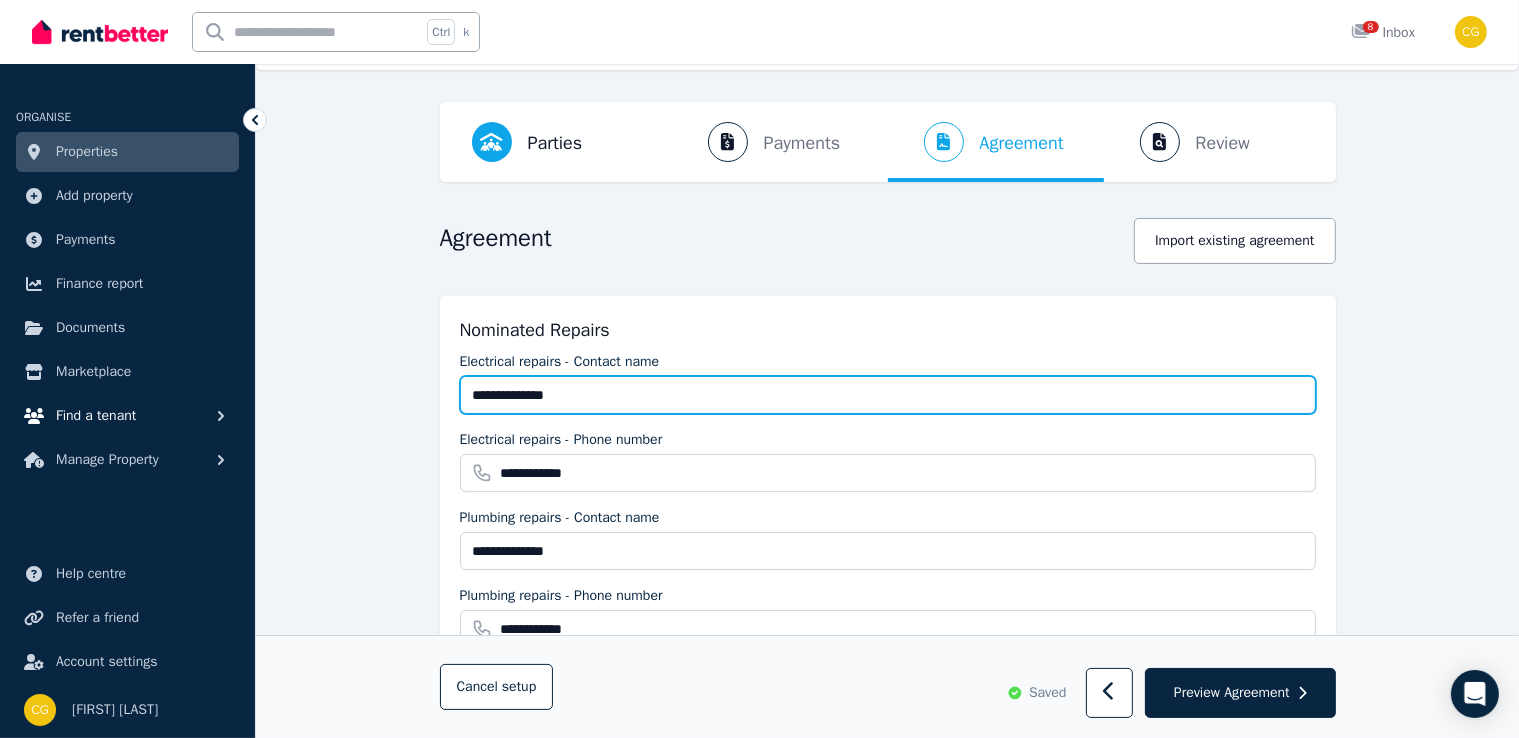 drag, startPoint x: 579, startPoint y: 401, endPoint x: 210, endPoint y: 401, distance: 369 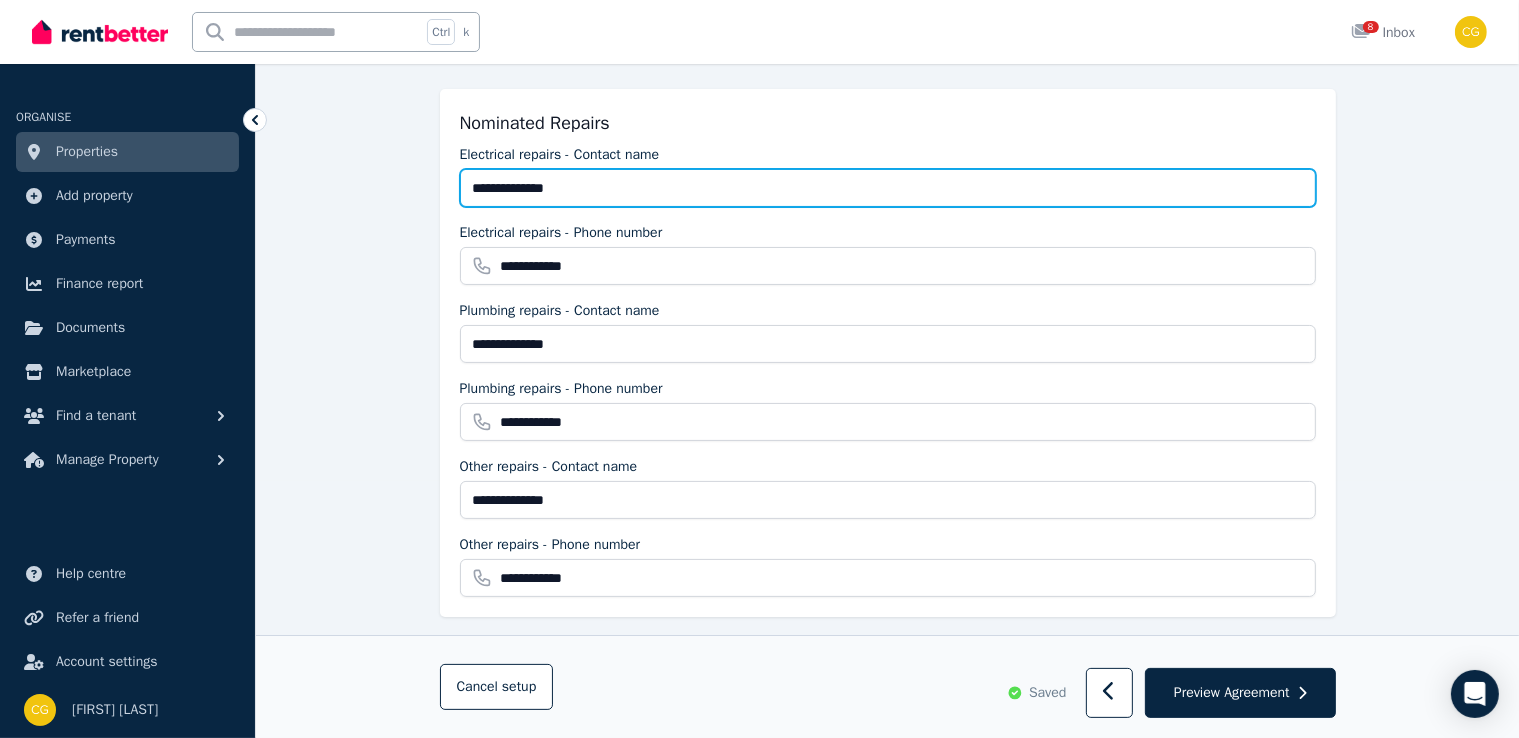 scroll, scrollTop: 265, scrollLeft: 0, axis: vertical 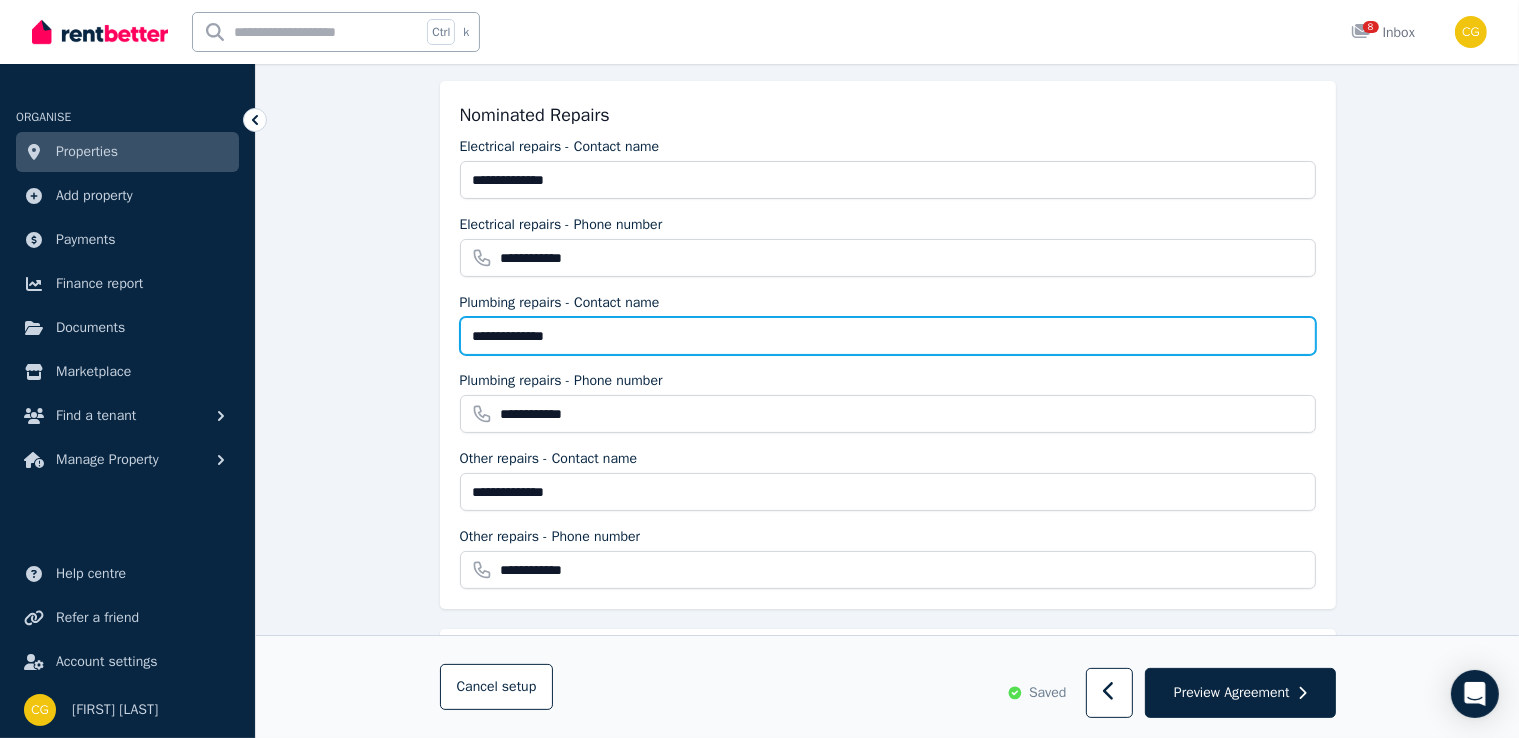 drag, startPoint x: 580, startPoint y: 320, endPoint x: 353, endPoint y: 358, distance: 230.15865 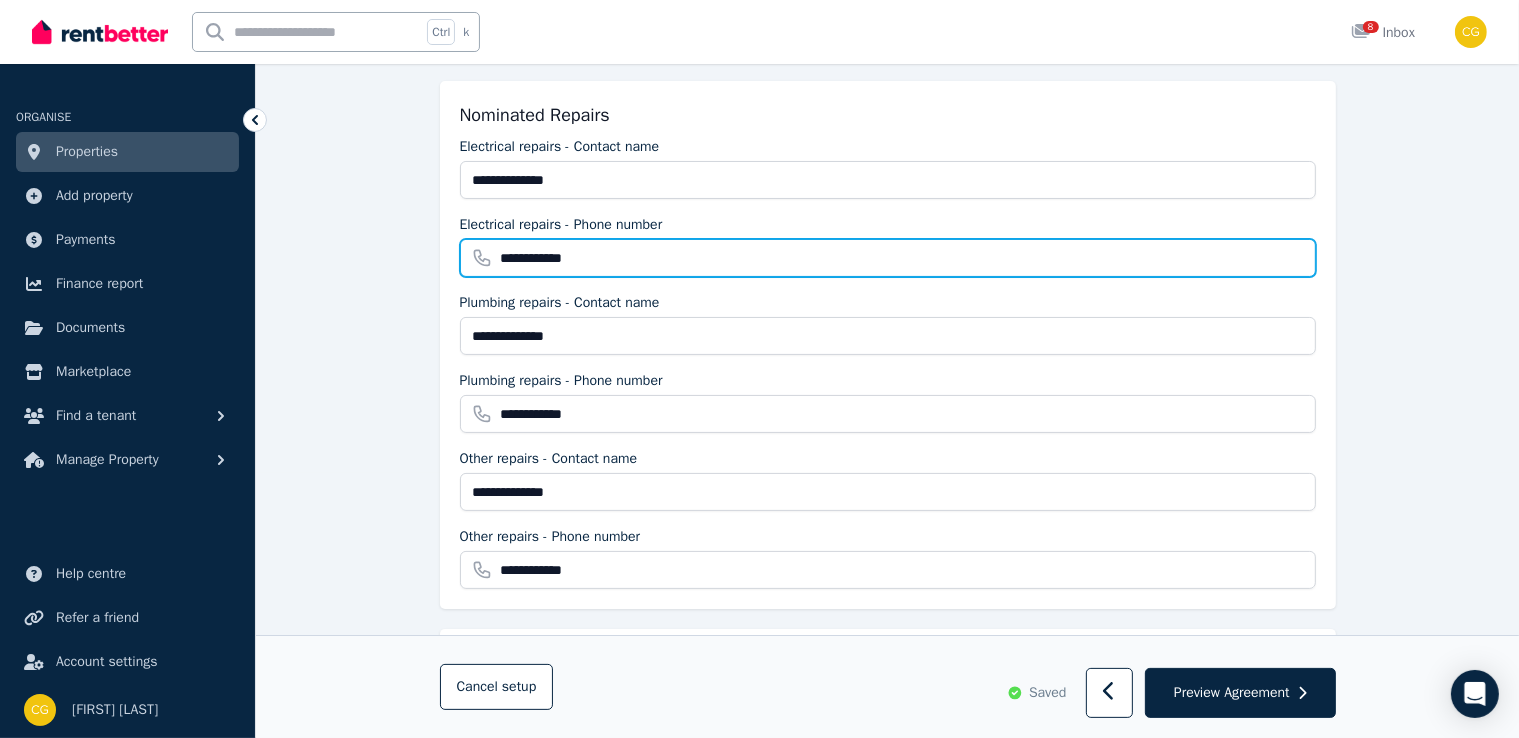 drag, startPoint x: 622, startPoint y: 257, endPoint x: 304, endPoint y: 306, distance: 321.75302 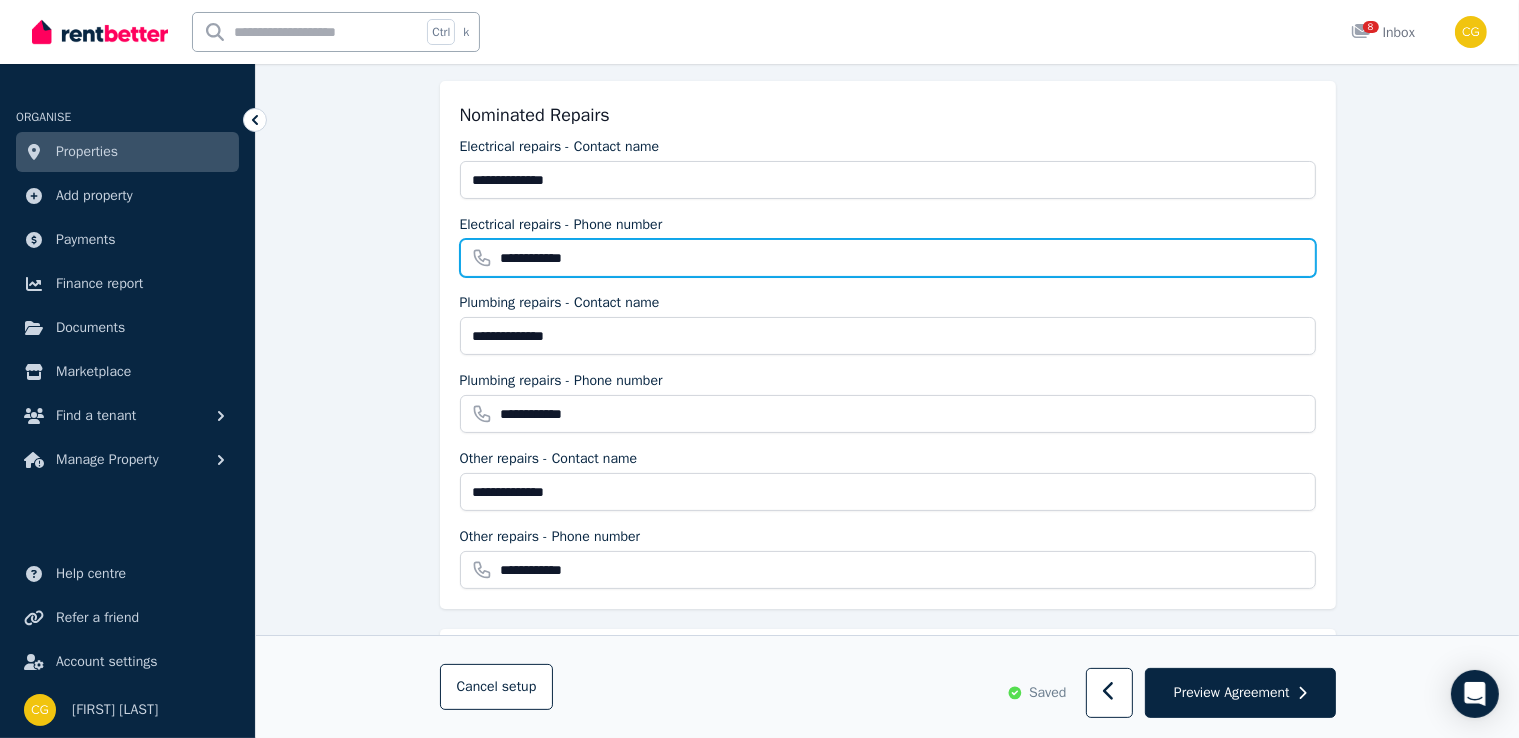 click on "**********" at bounding box center [887, 1358] 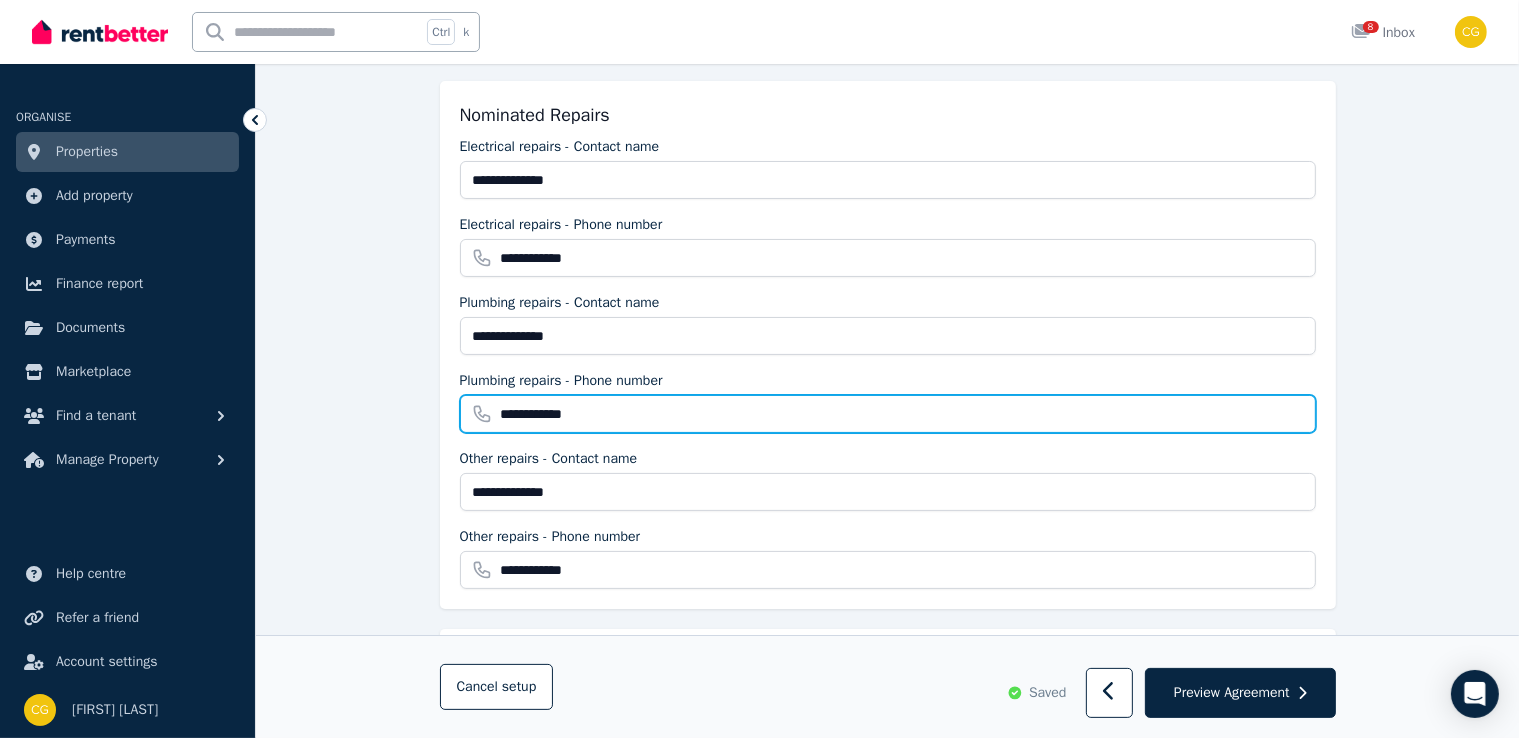 drag, startPoint x: 621, startPoint y: 411, endPoint x: 336, endPoint y: 411, distance: 285 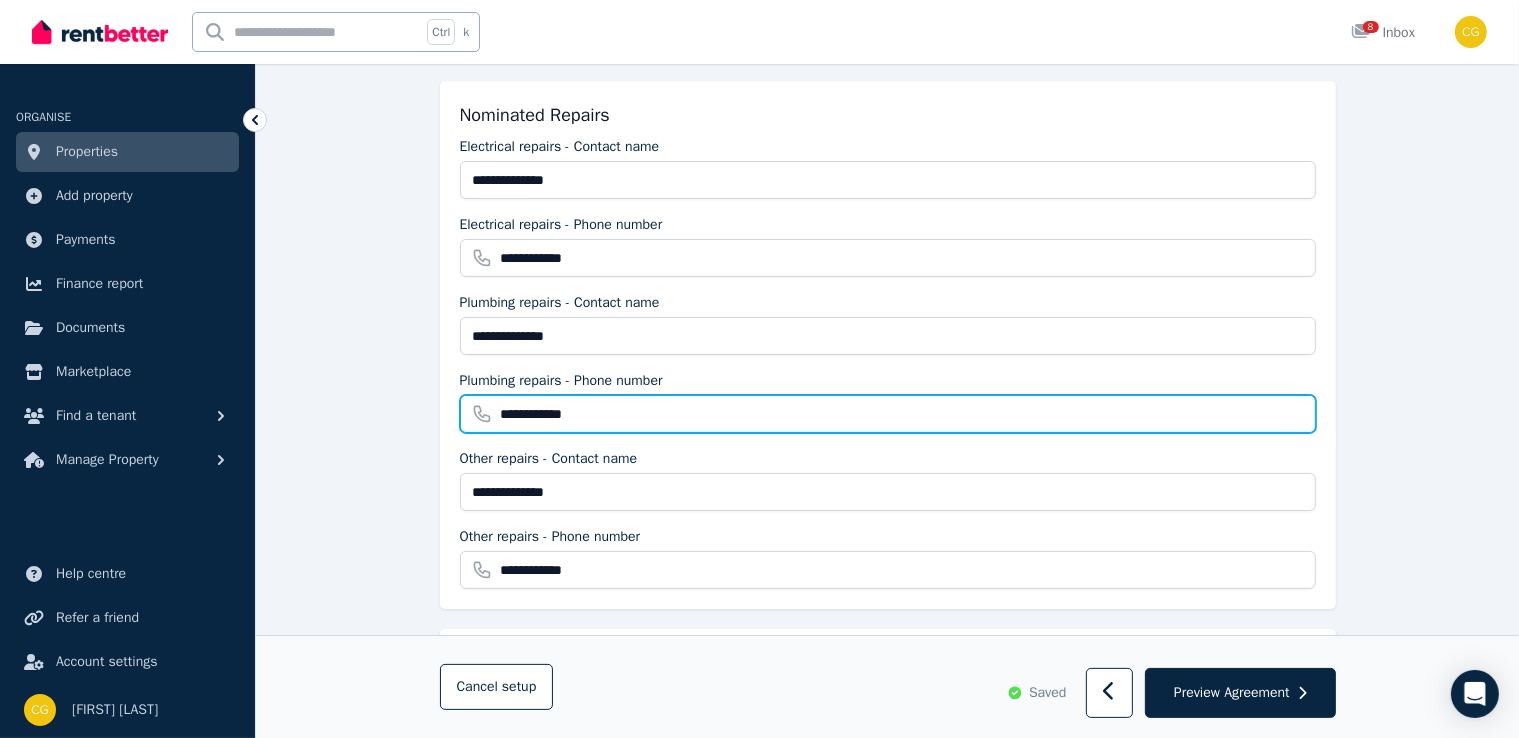 click on "**********" at bounding box center (887, 1358) 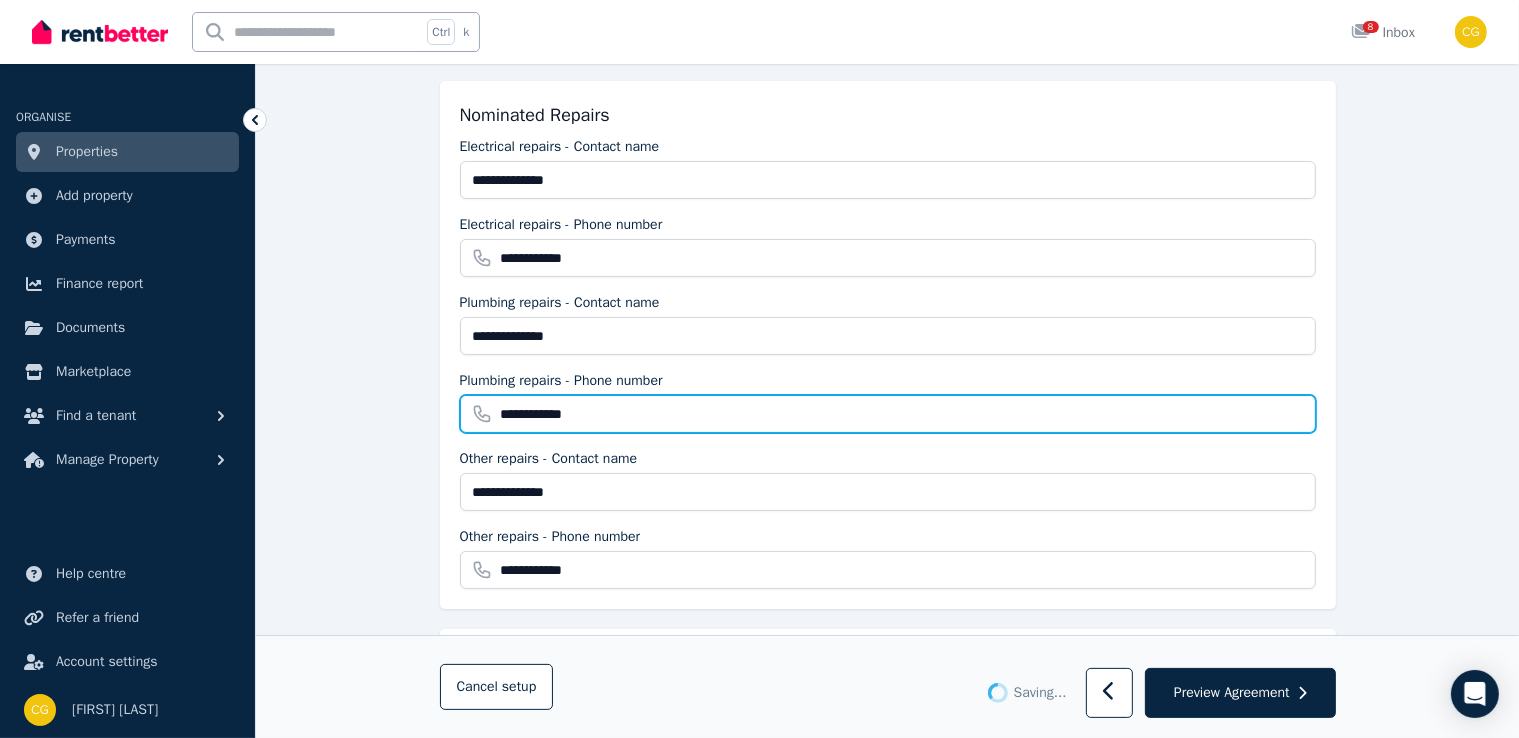 type on "**********" 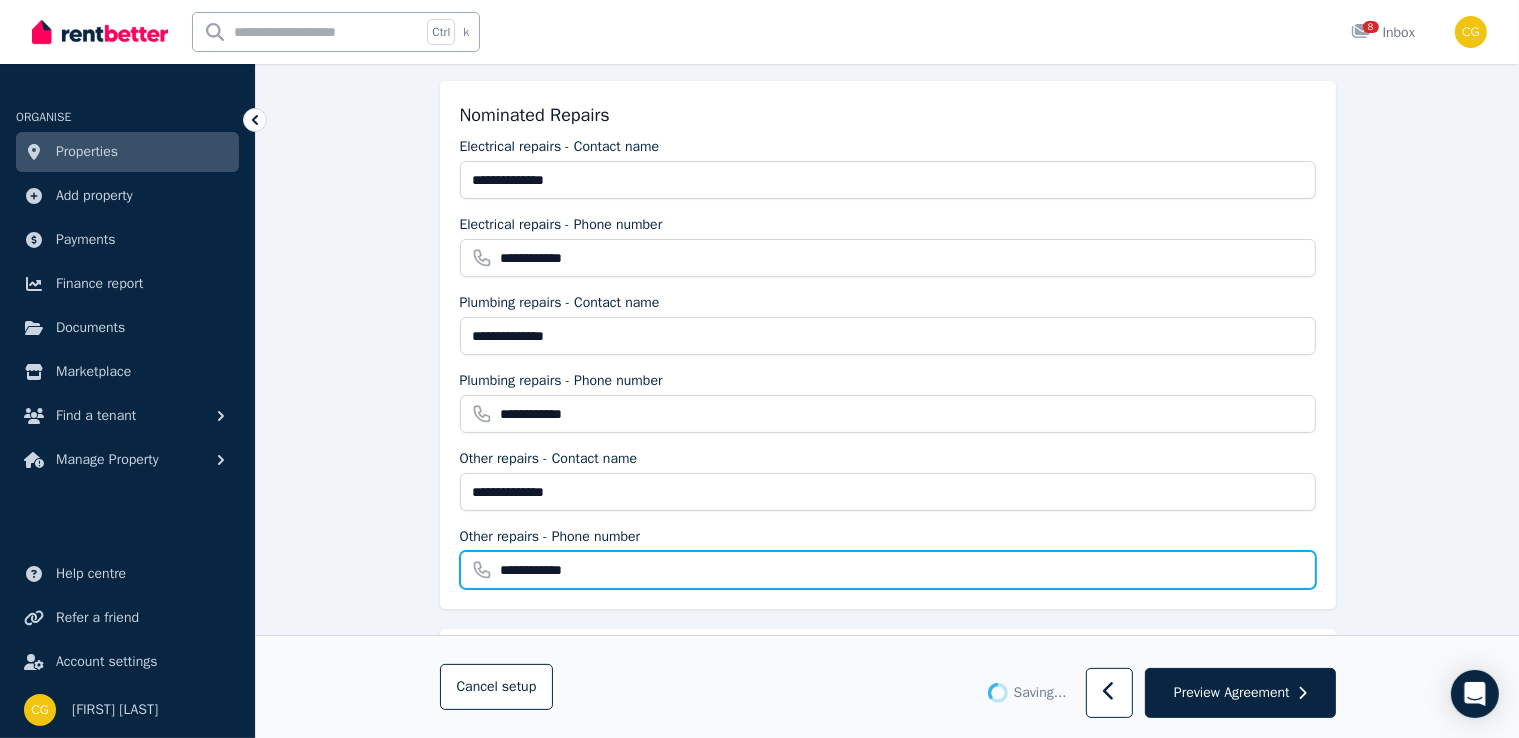 drag, startPoint x: 620, startPoint y: 561, endPoint x: 368, endPoint y: 582, distance: 252.87349 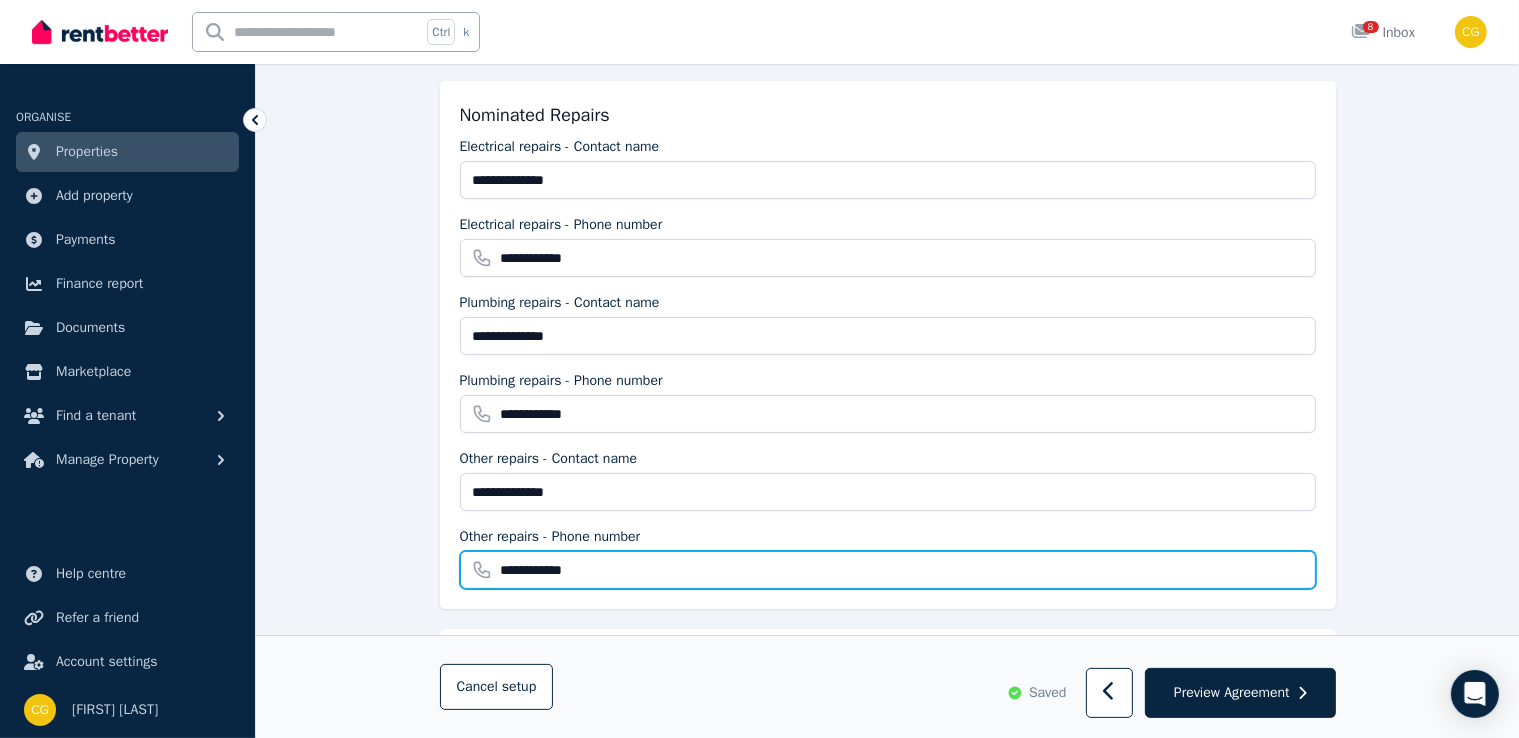 type on "**********" 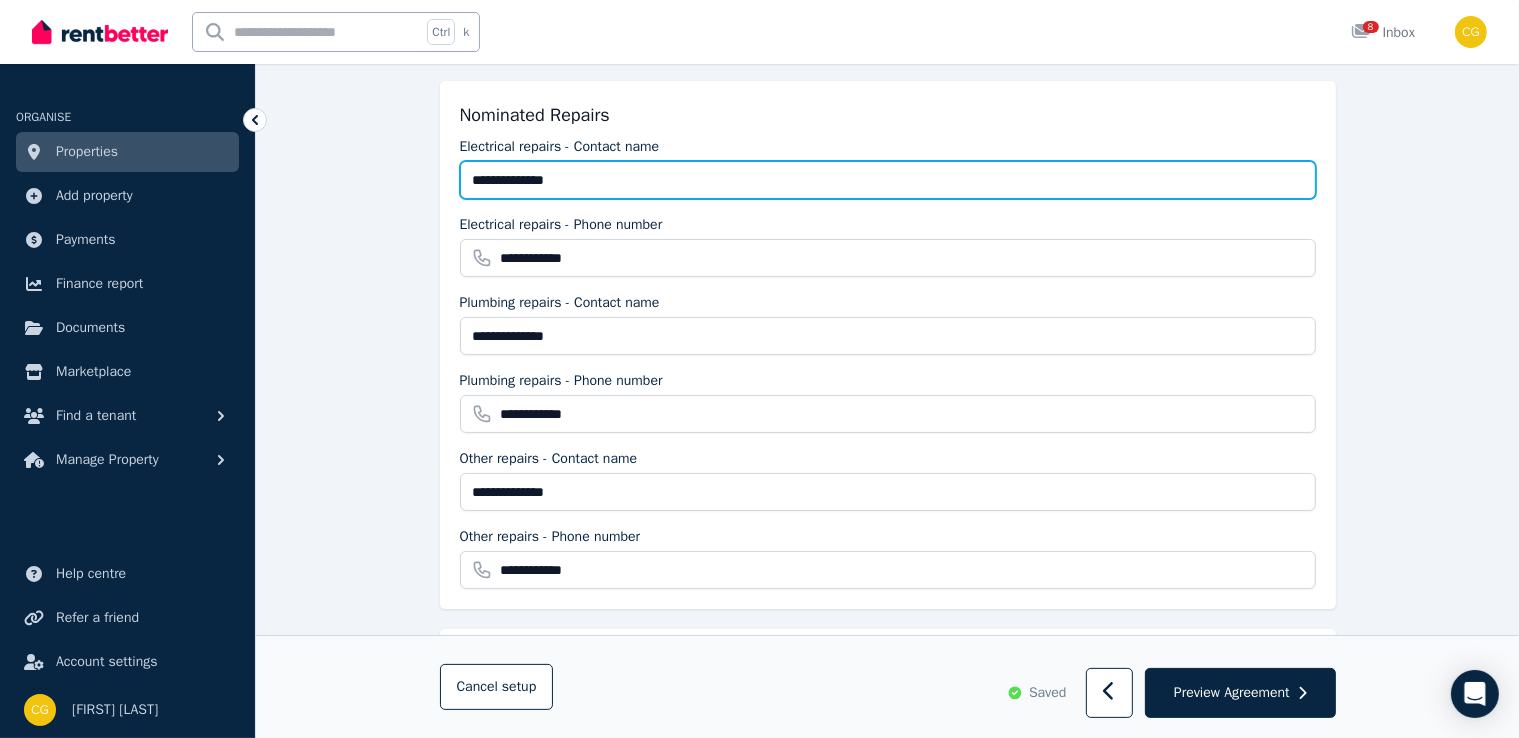 drag, startPoint x: 642, startPoint y: 189, endPoint x: 440, endPoint y: 175, distance: 202.48457 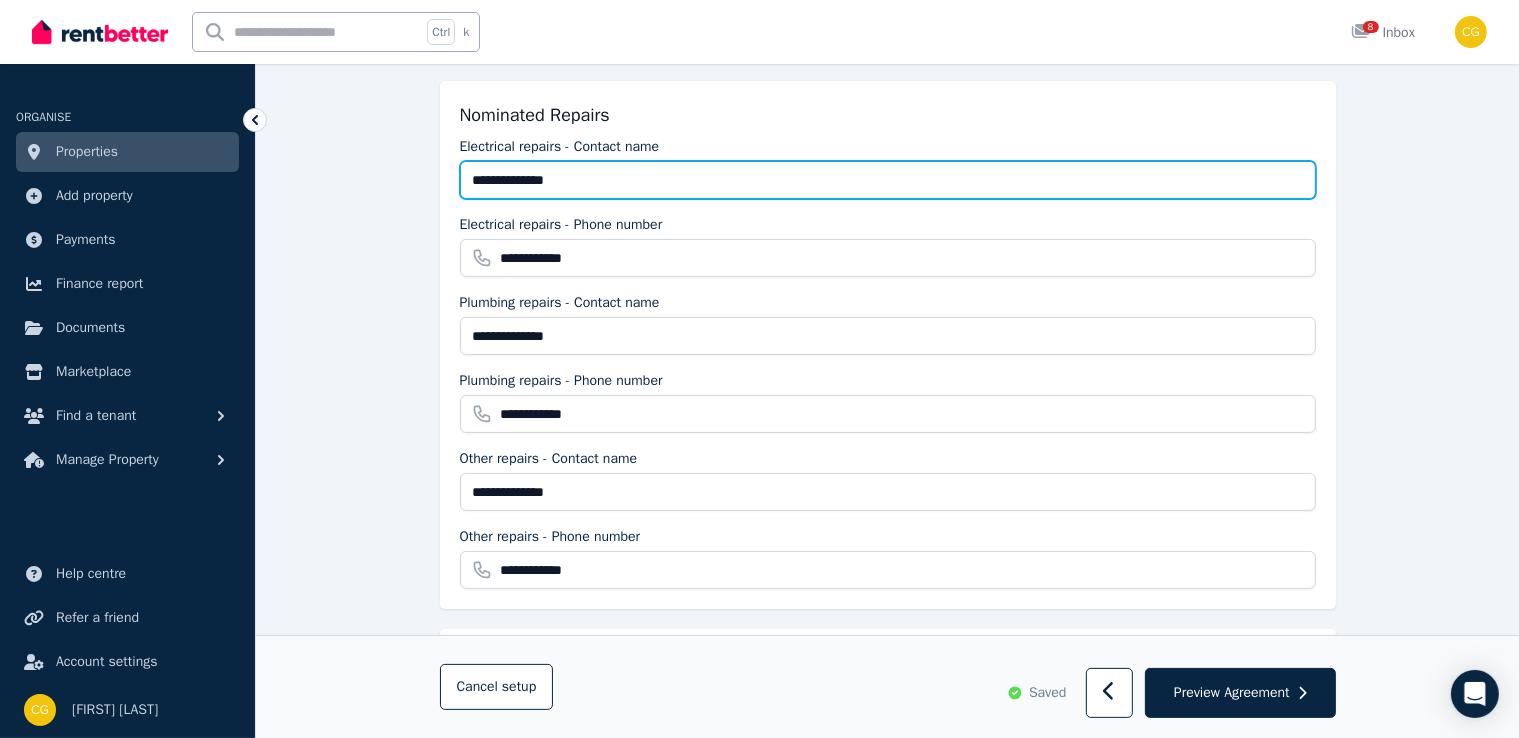 click on "**********" at bounding box center [888, 345] 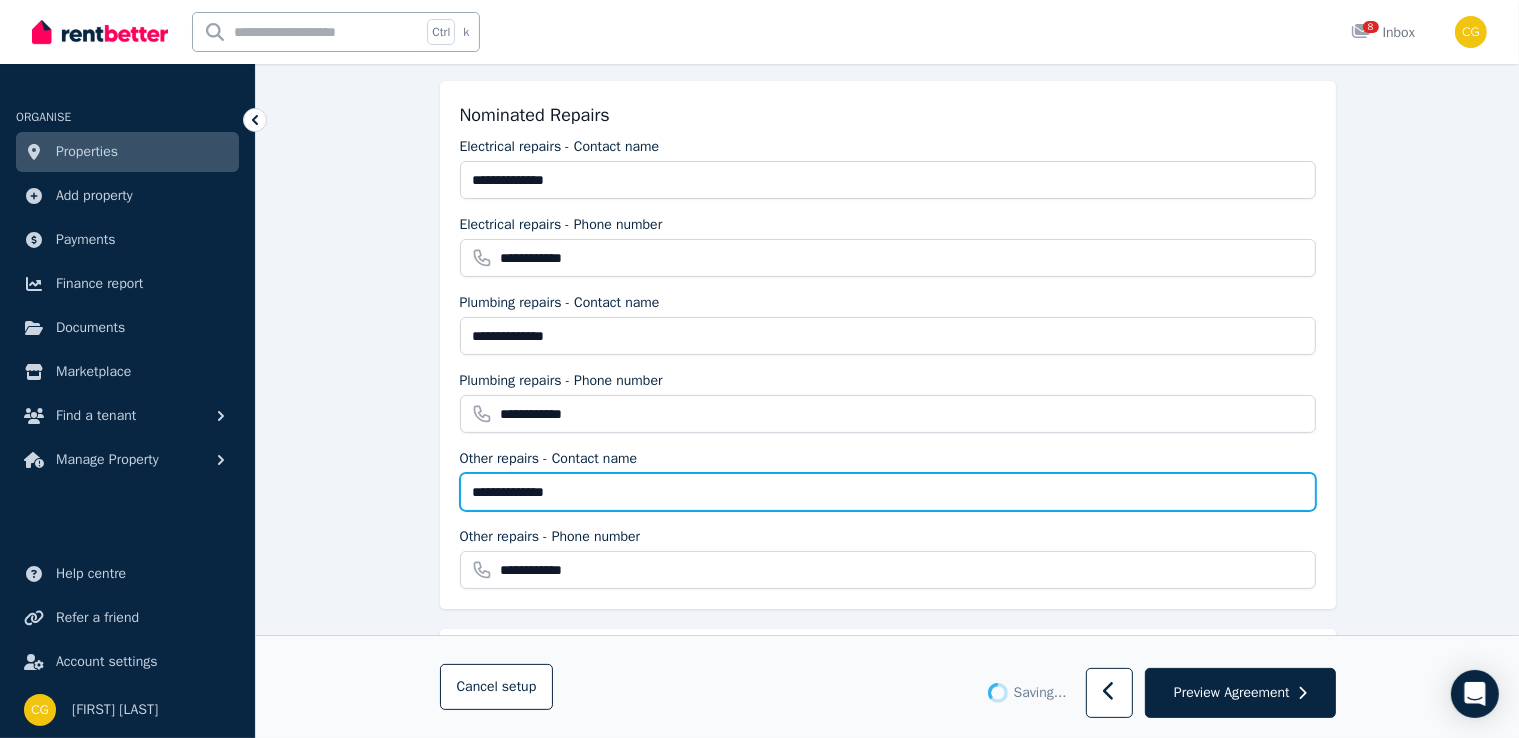 drag, startPoint x: 586, startPoint y: 477, endPoint x: 362, endPoint y: 482, distance: 224.0558 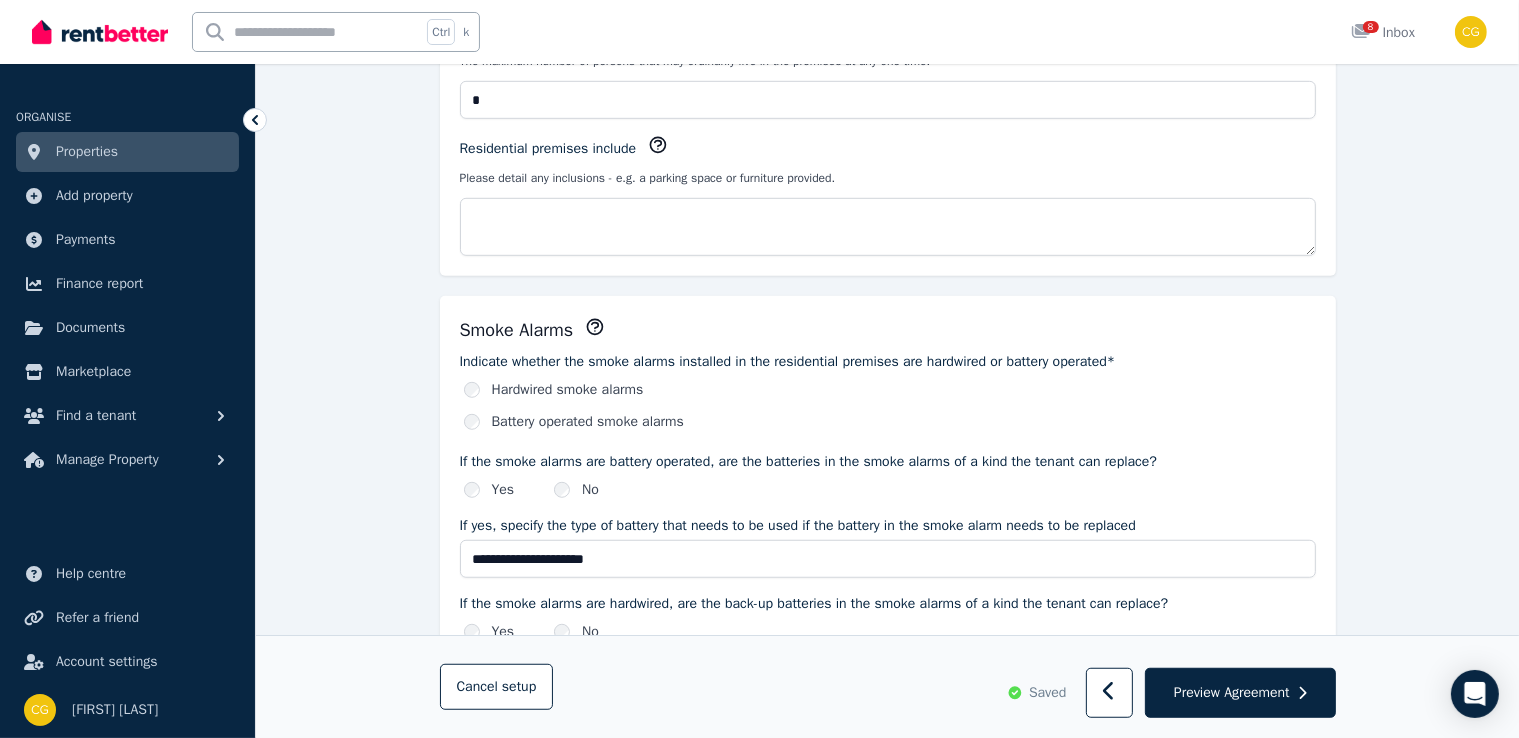 scroll, scrollTop: 1162, scrollLeft: 0, axis: vertical 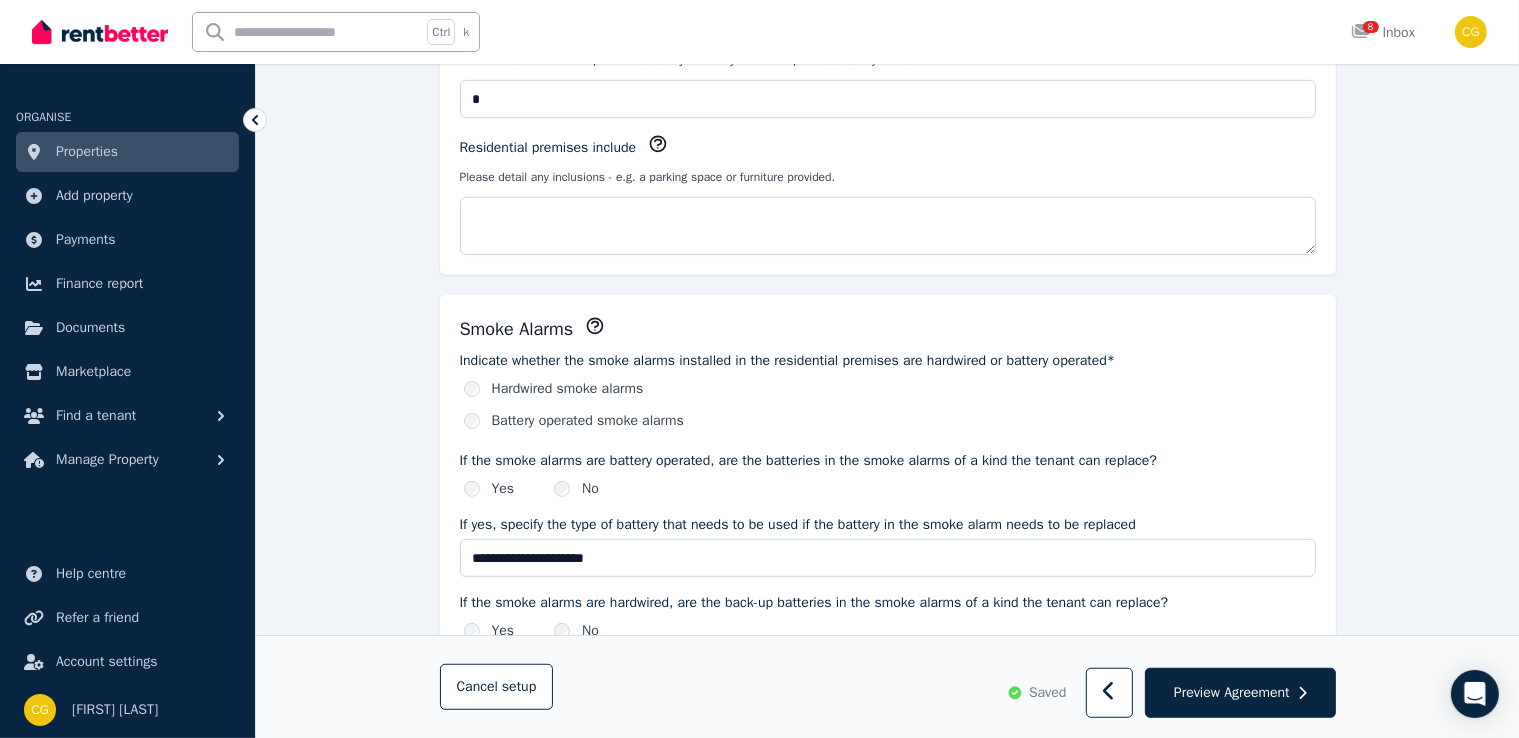 type on "**********" 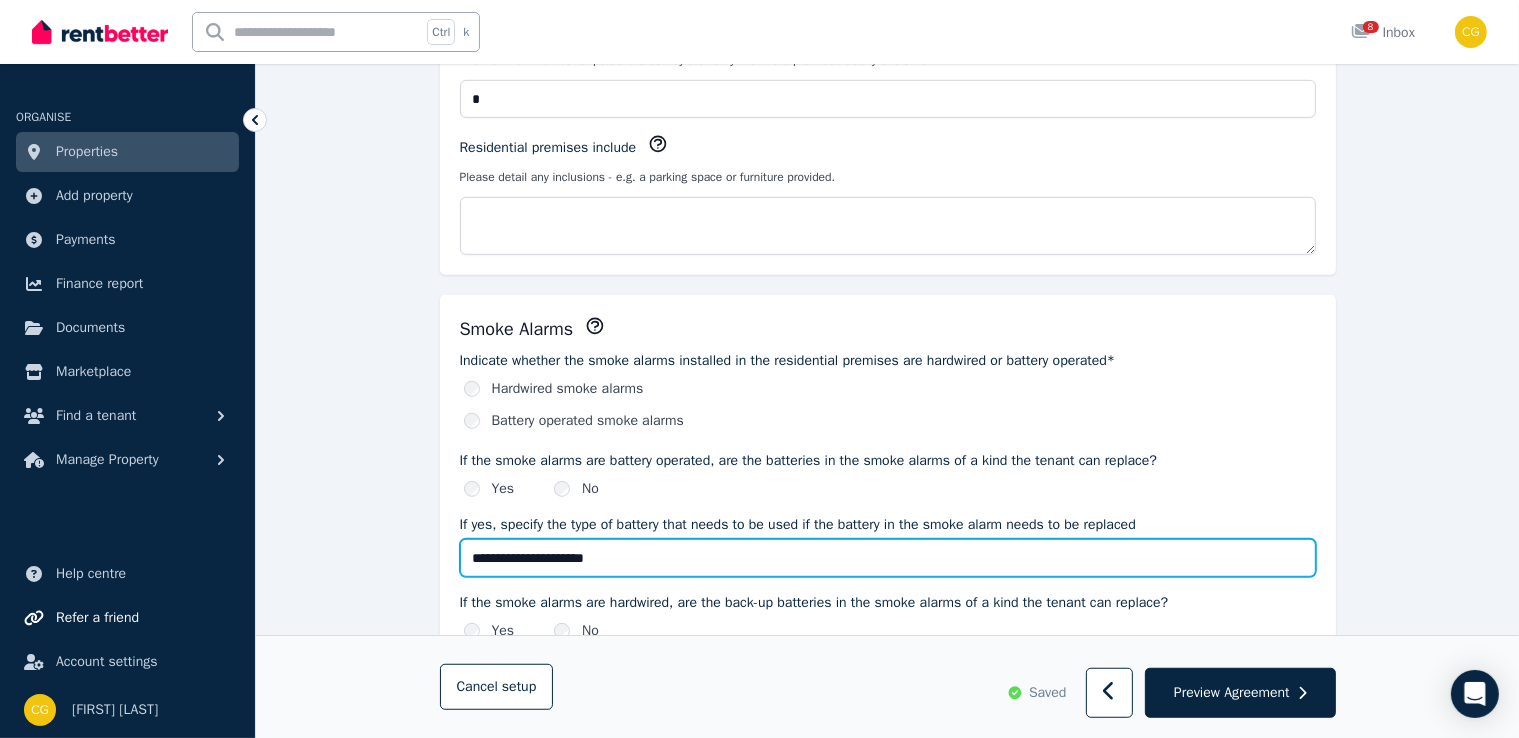 drag, startPoint x: 672, startPoint y: 549, endPoint x: 196, endPoint y: 603, distance: 479.05322 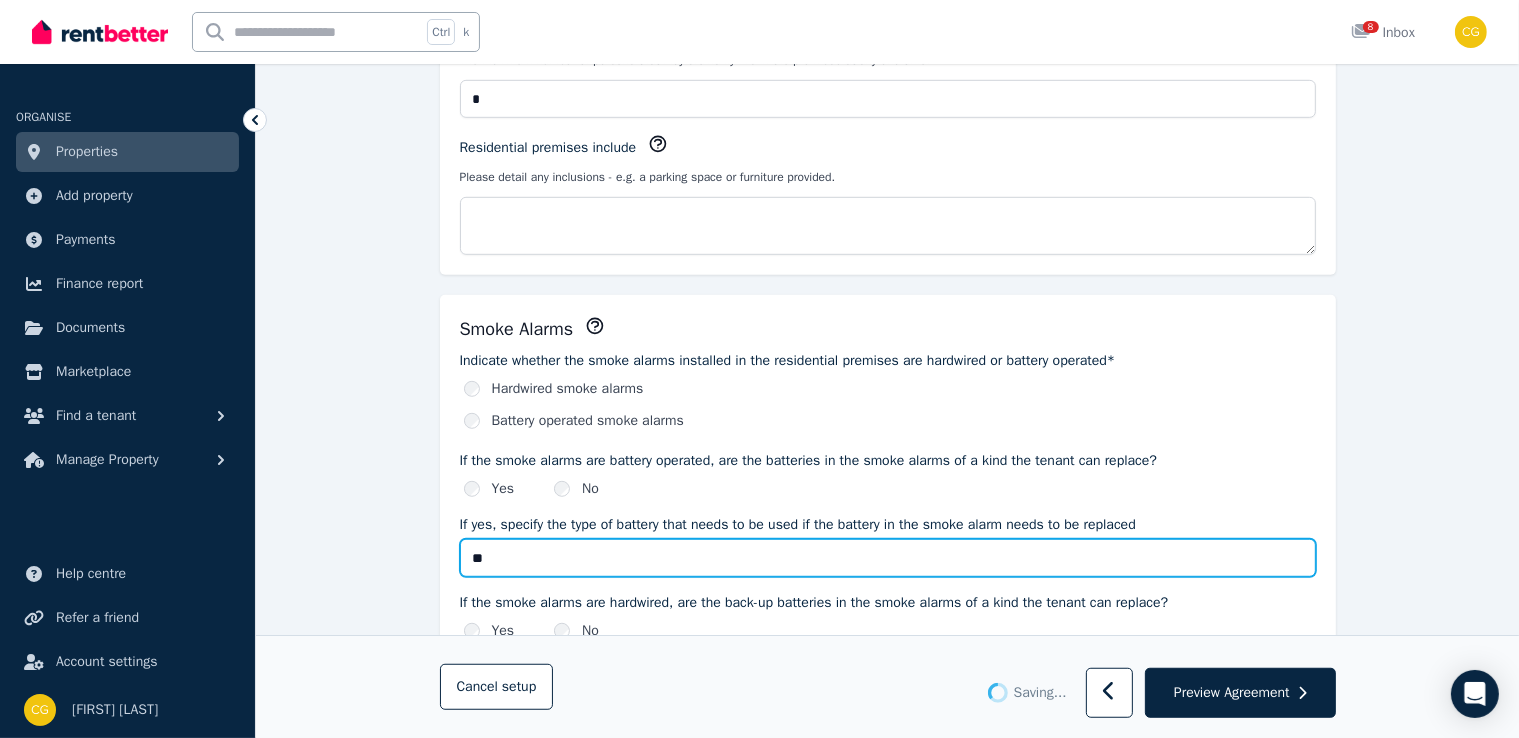 type on "**" 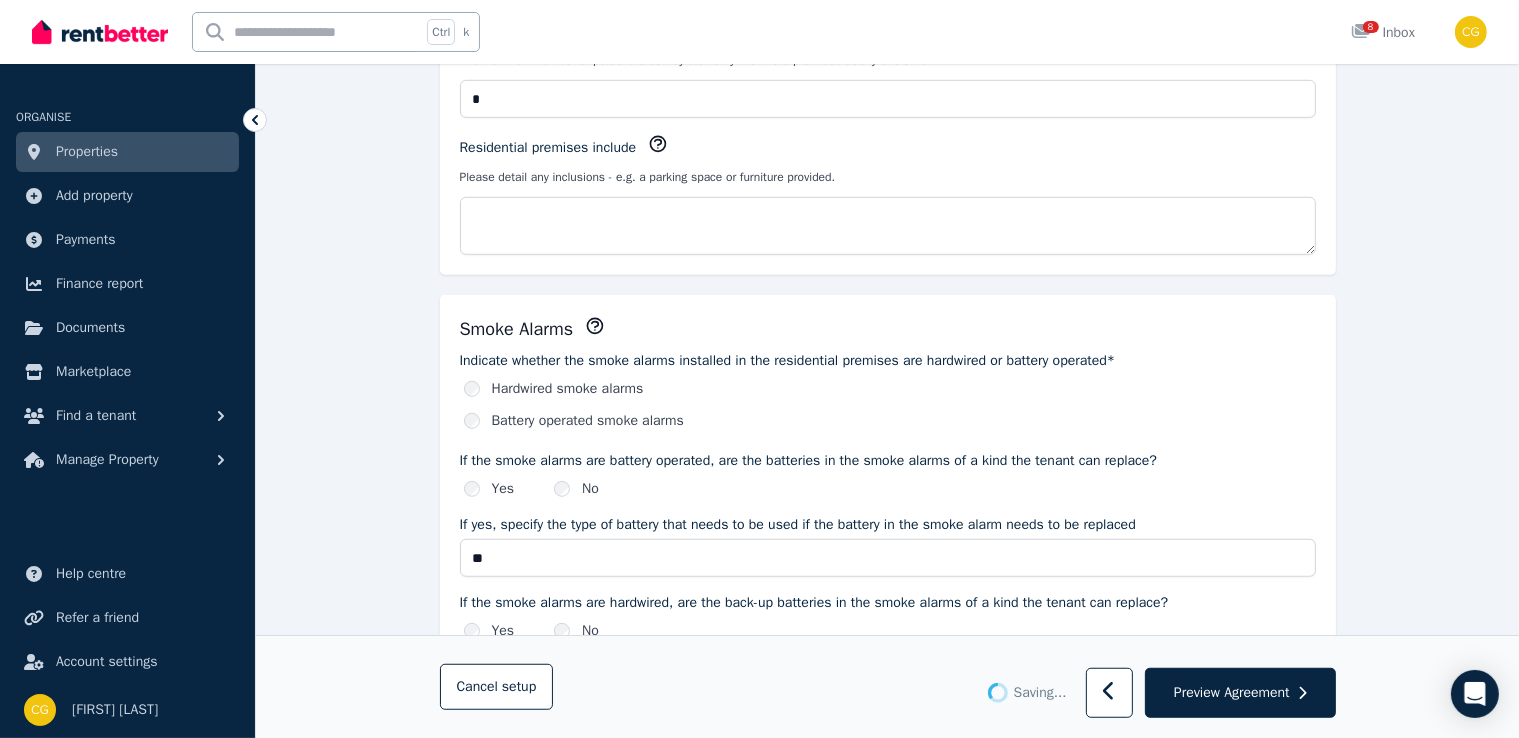 click on "**********" at bounding box center [887, 461] 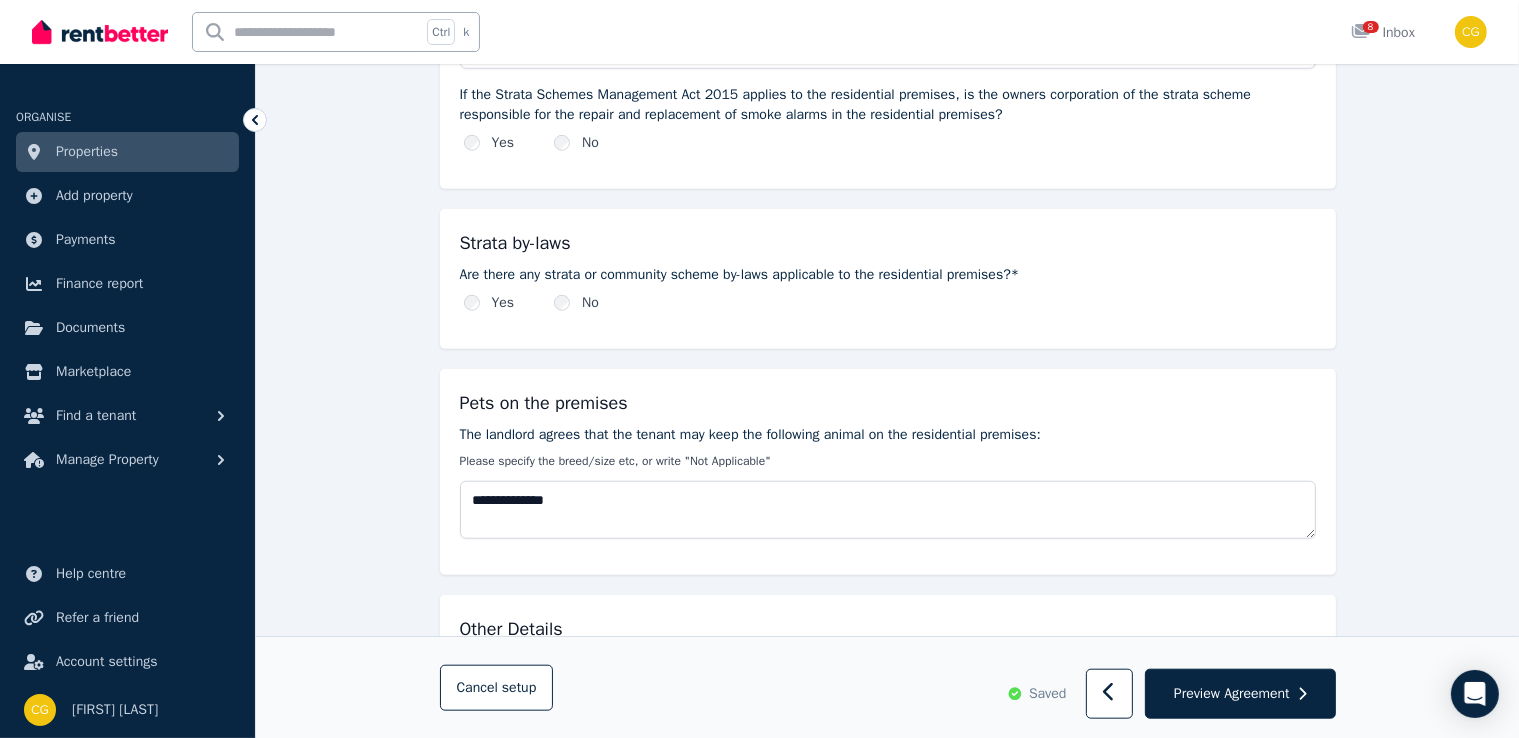 scroll, scrollTop: 1812, scrollLeft: 0, axis: vertical 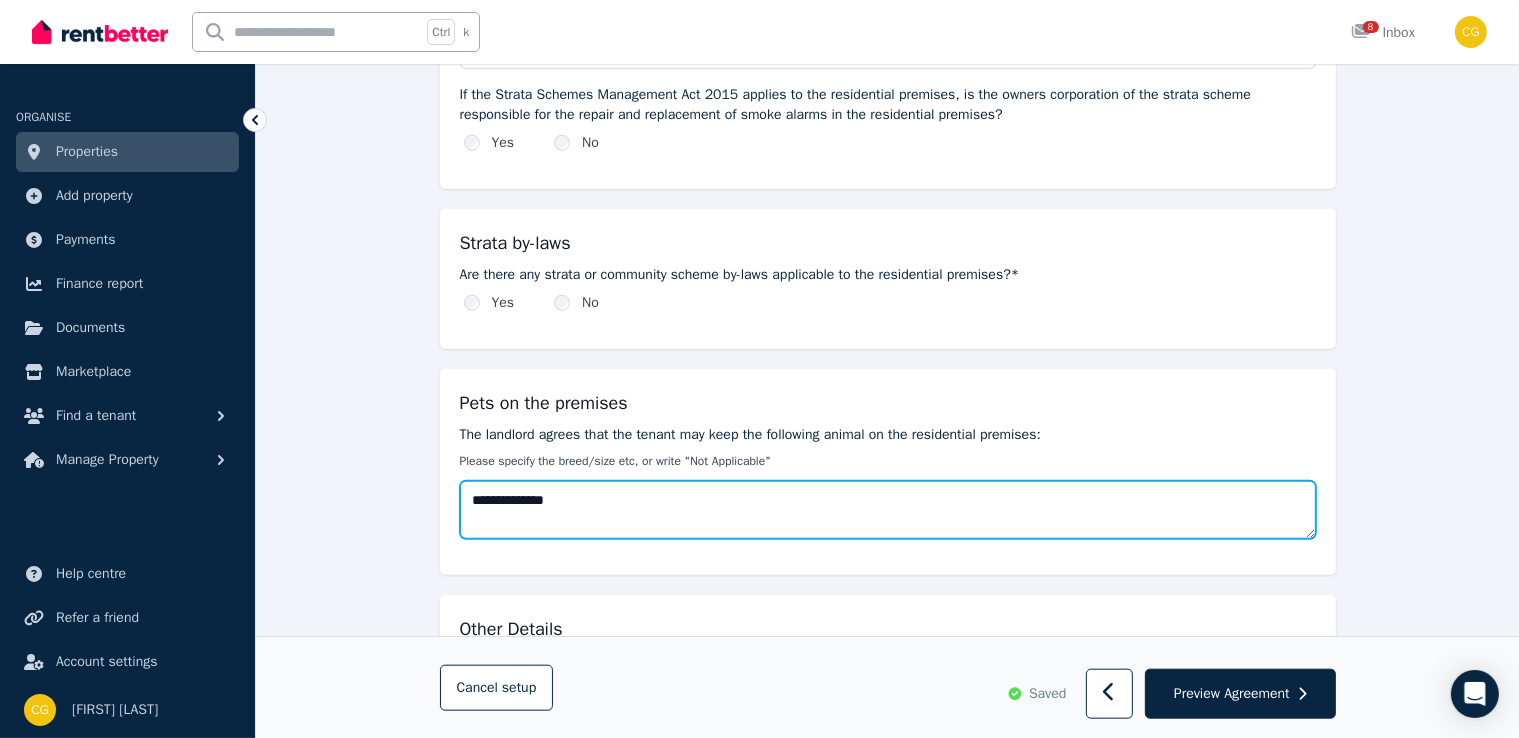 drag, startPoint x: 628, startPoint y: 502, endPoint x: 340, endPoint y: 485, distance: 288.5013 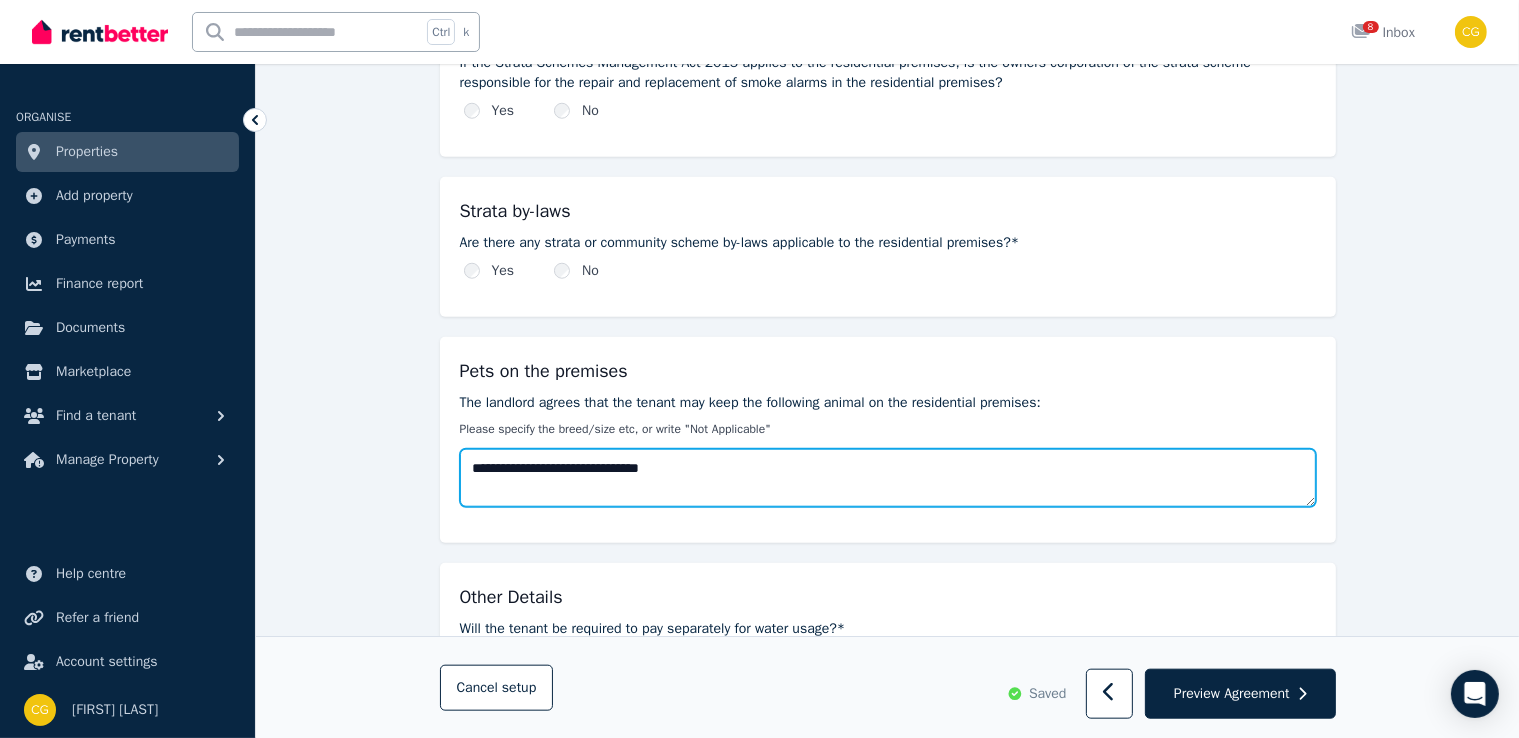type on "**********" 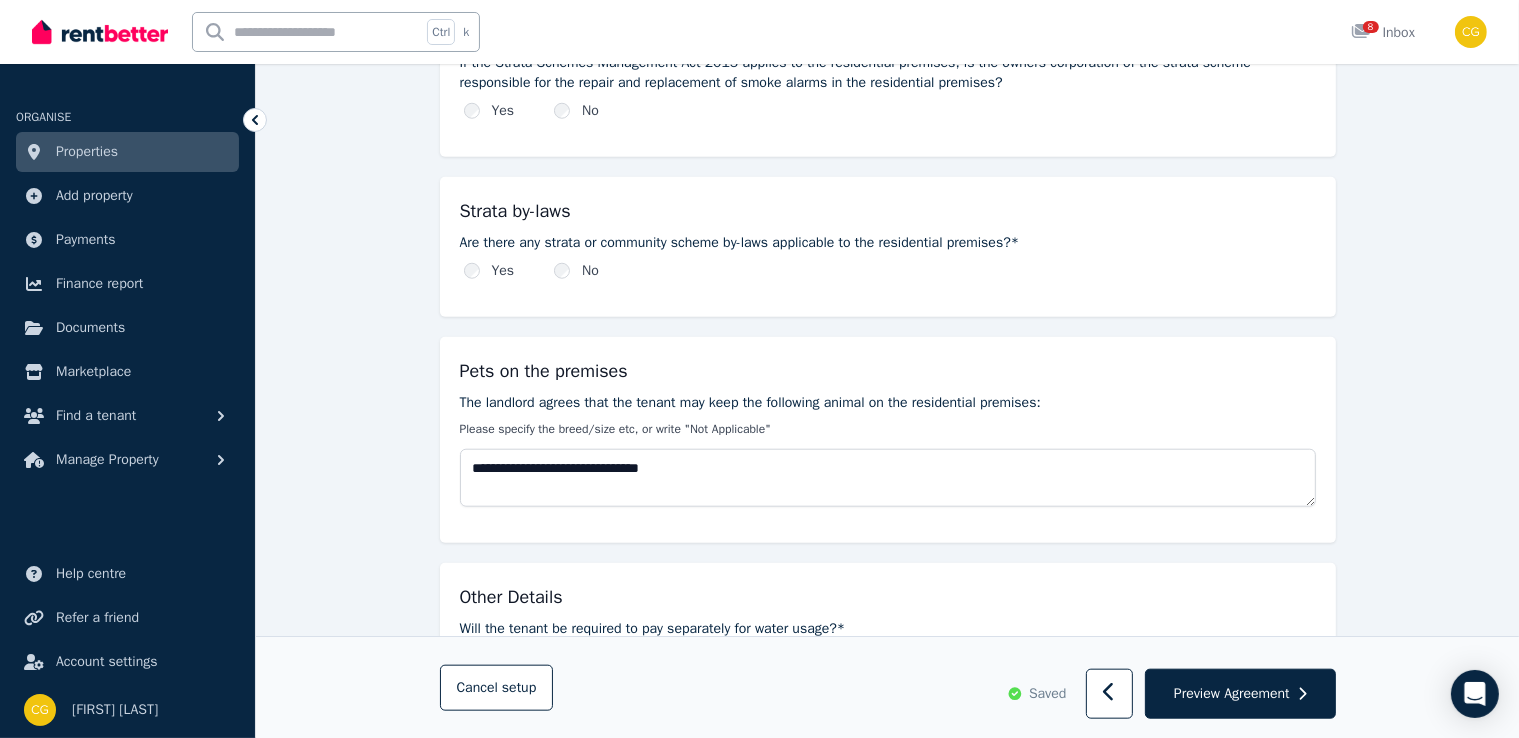 click on "**********" at bounding box center (887, -221) 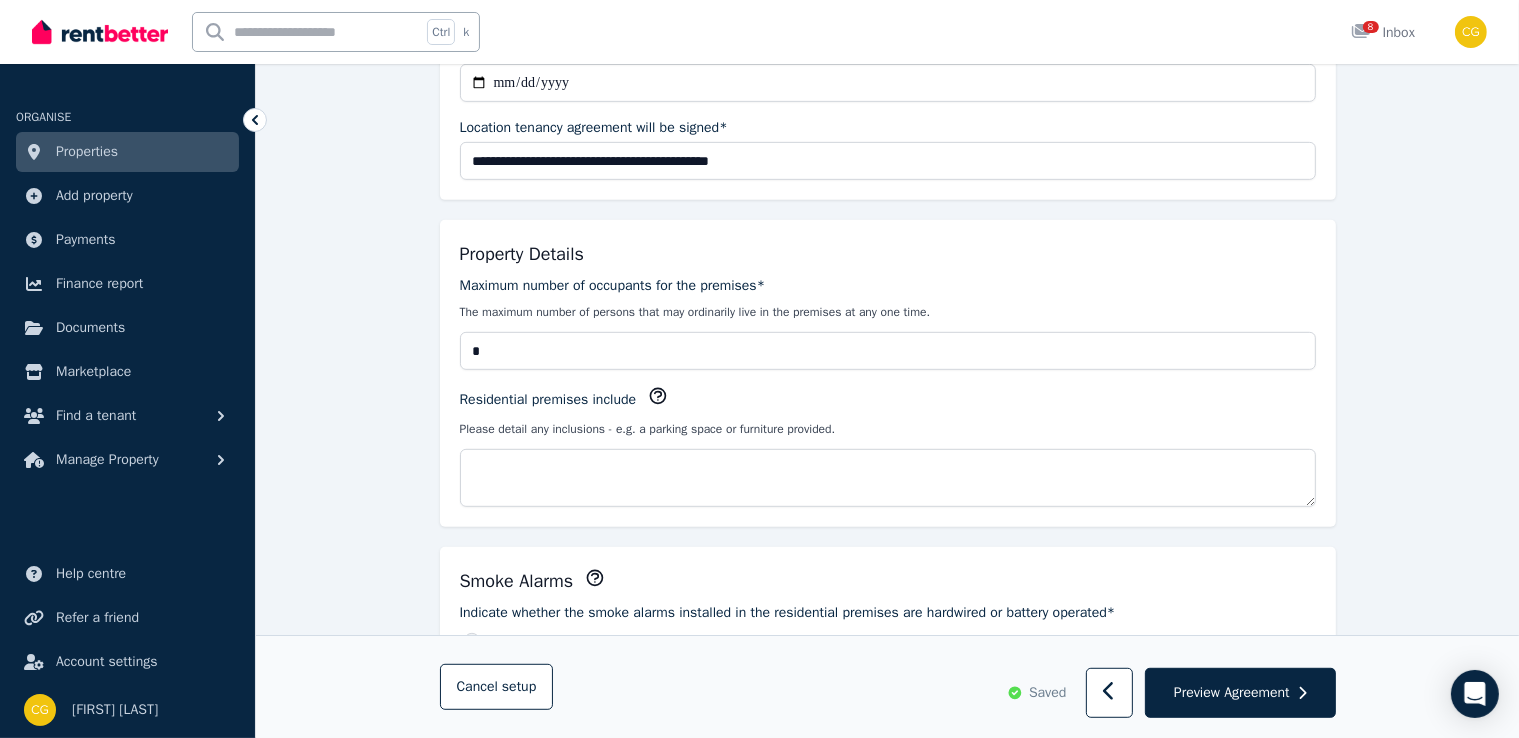 scroll, scrollTop: 909, scrollLeft: 0, axis: vertical 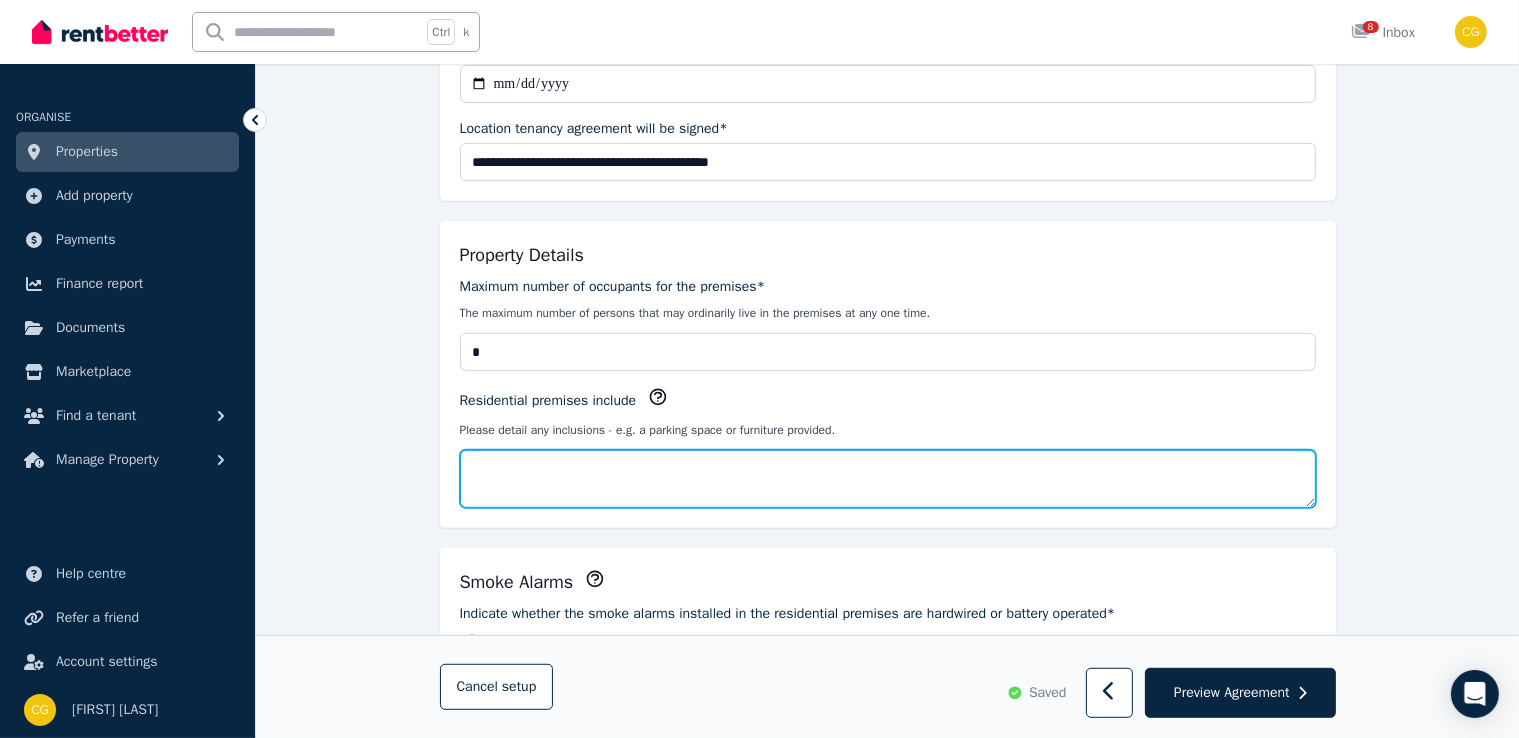 click on "Residential premises include" at bounding box center [888, 479] 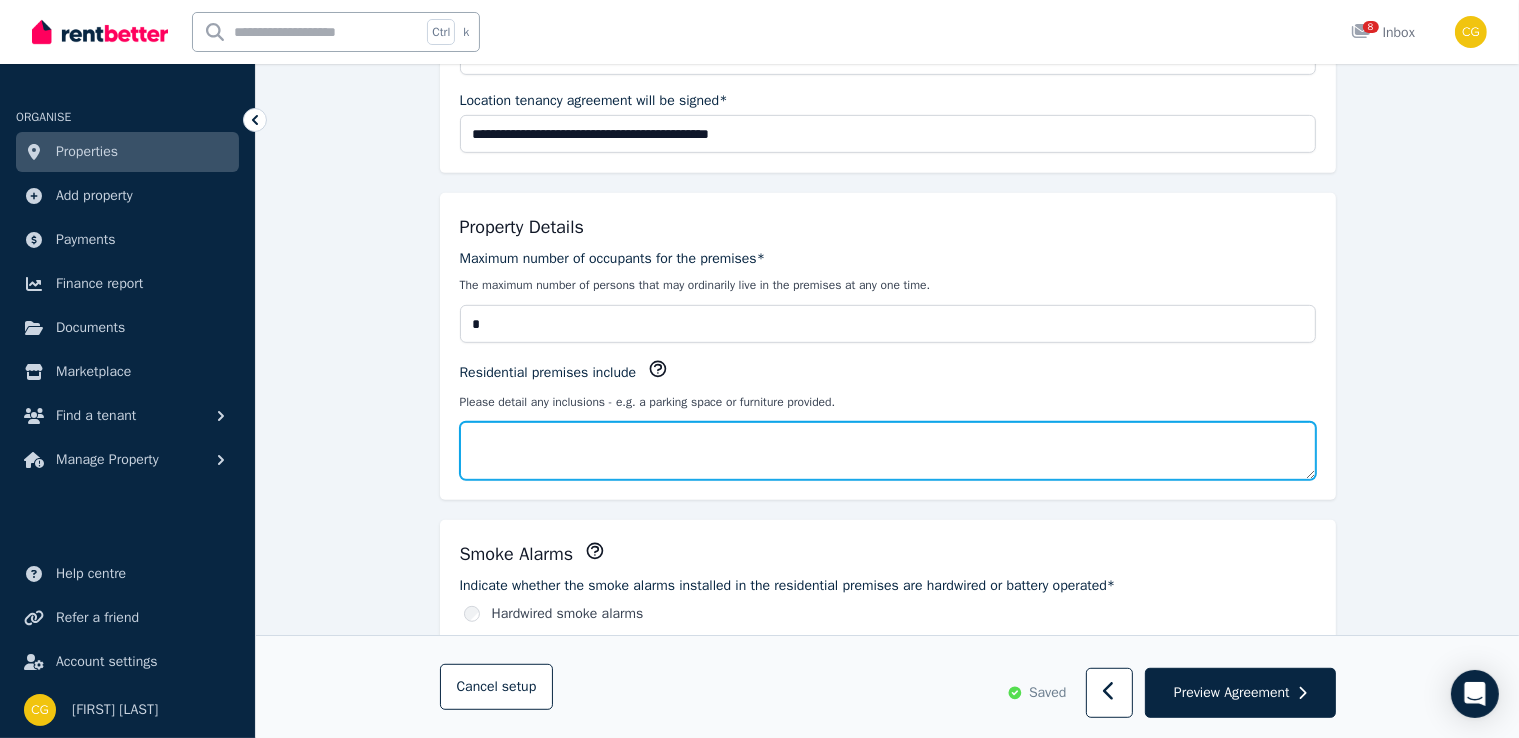 scroll, scrollTop: 980, scrollLeft: 0, axis: vertical 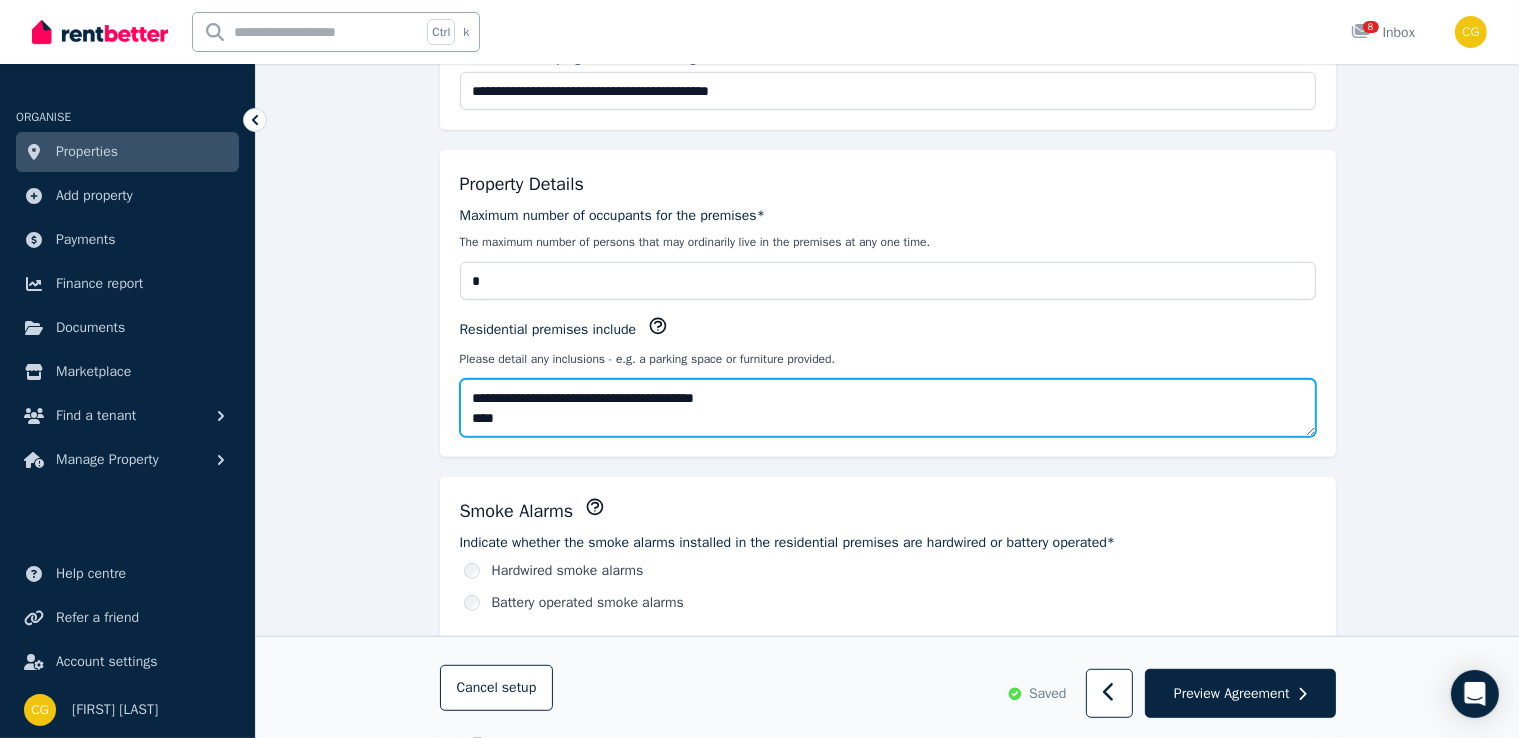 type on "**********" 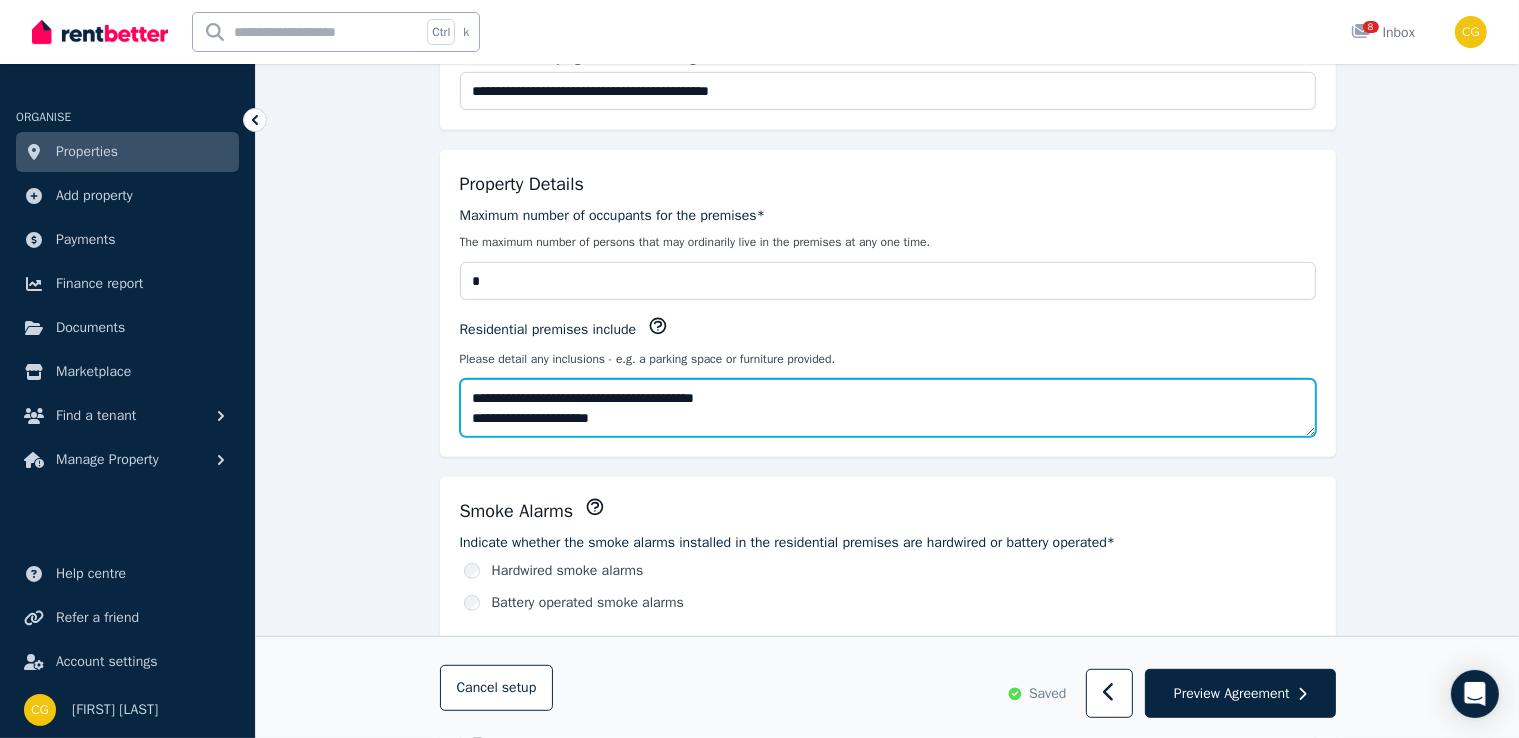 click on "**********" at bounding box center (888, 408) 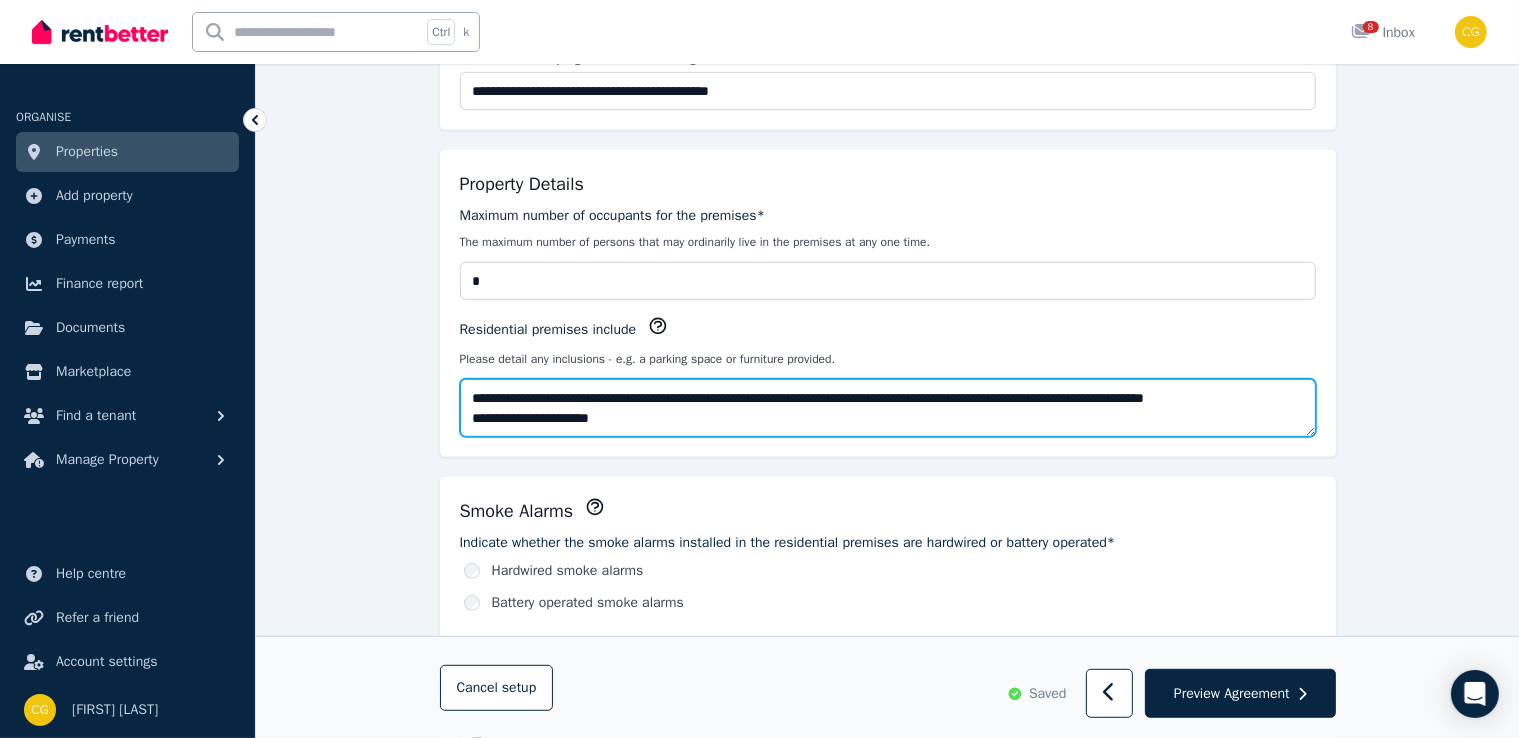 click on "**********" at bounding box center (888, 408) 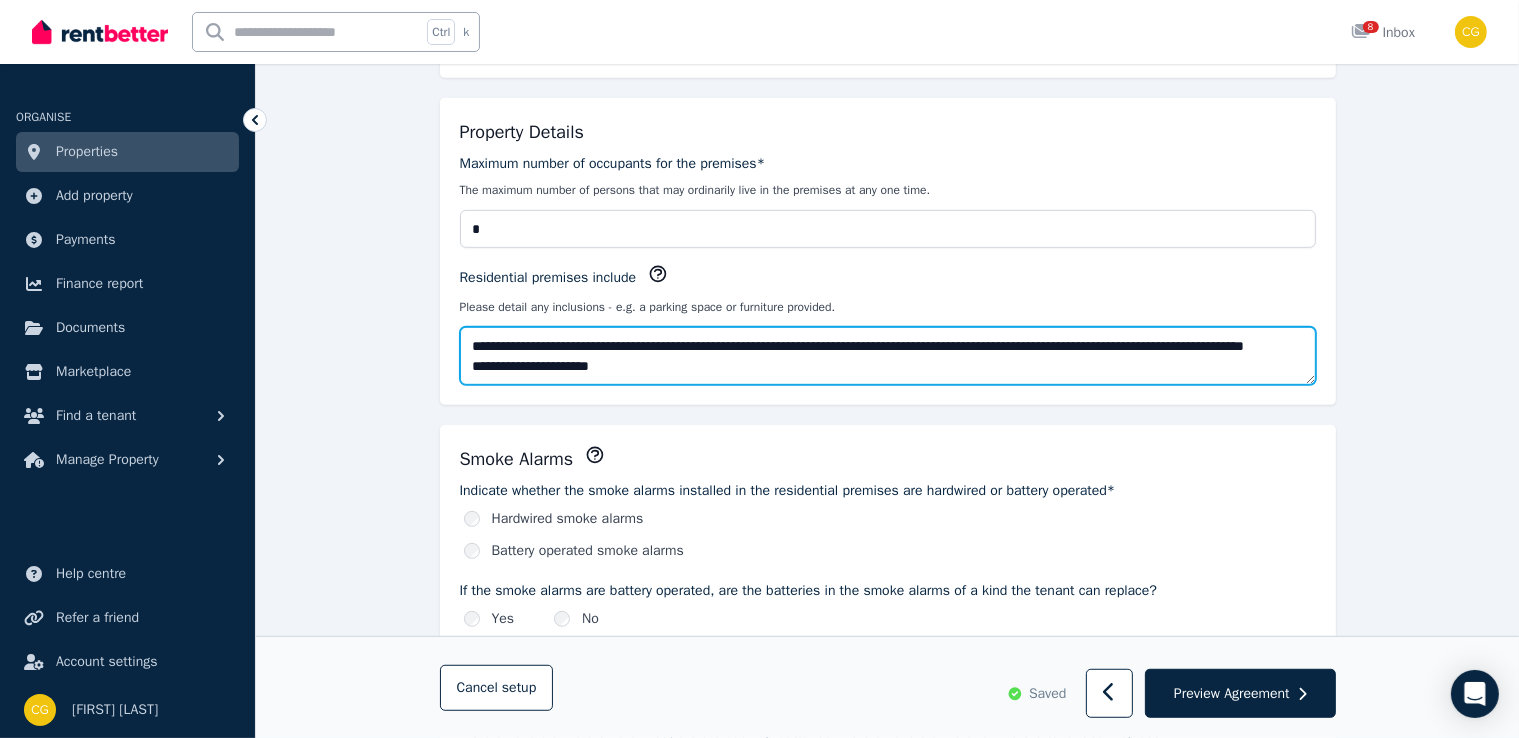 scroll, scrollTop: 1036, scrollLeft: 0, axis: vertical 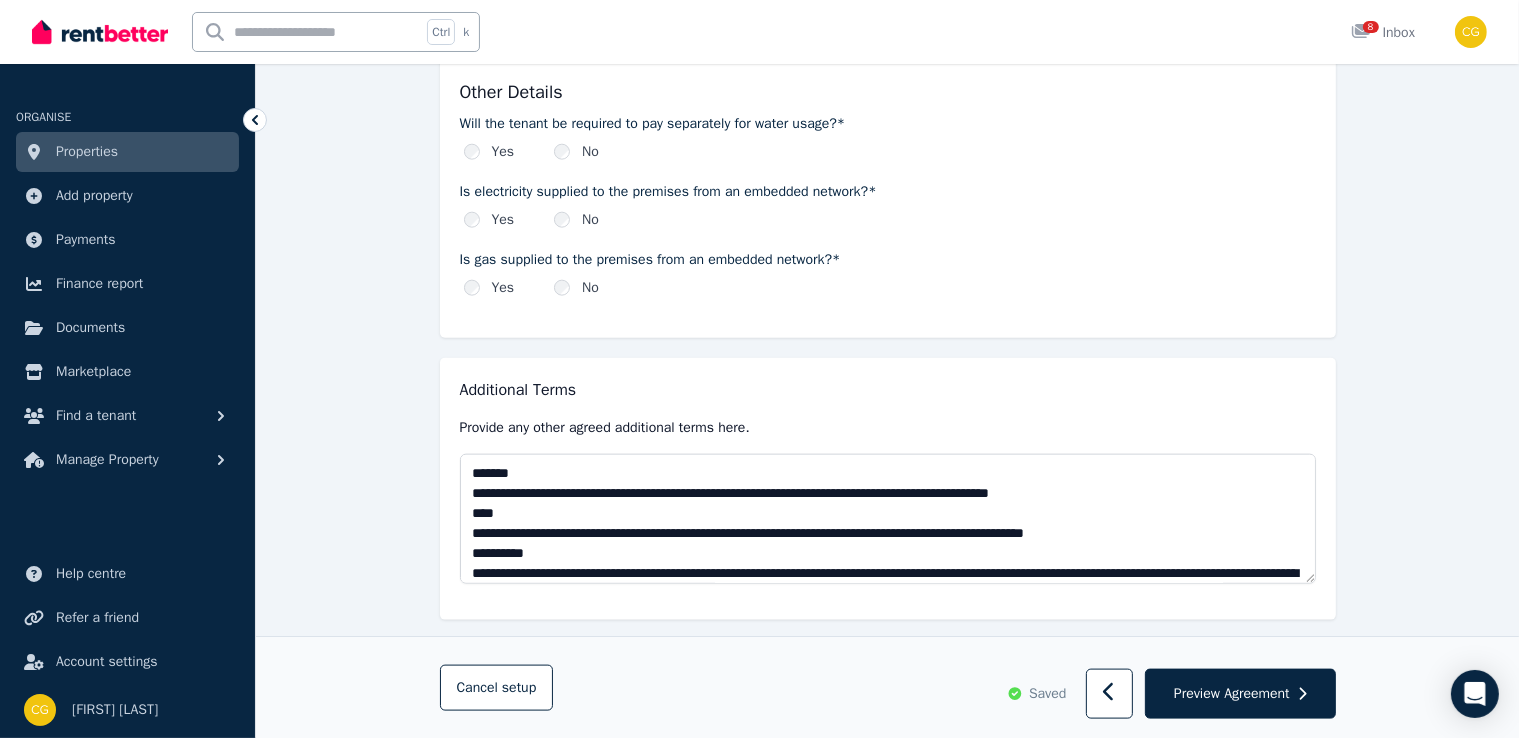 drag, startPoint x: 1313, startPoint y: 538, endPoint x: 1308, endPoint y: 572, distance: 34.36568 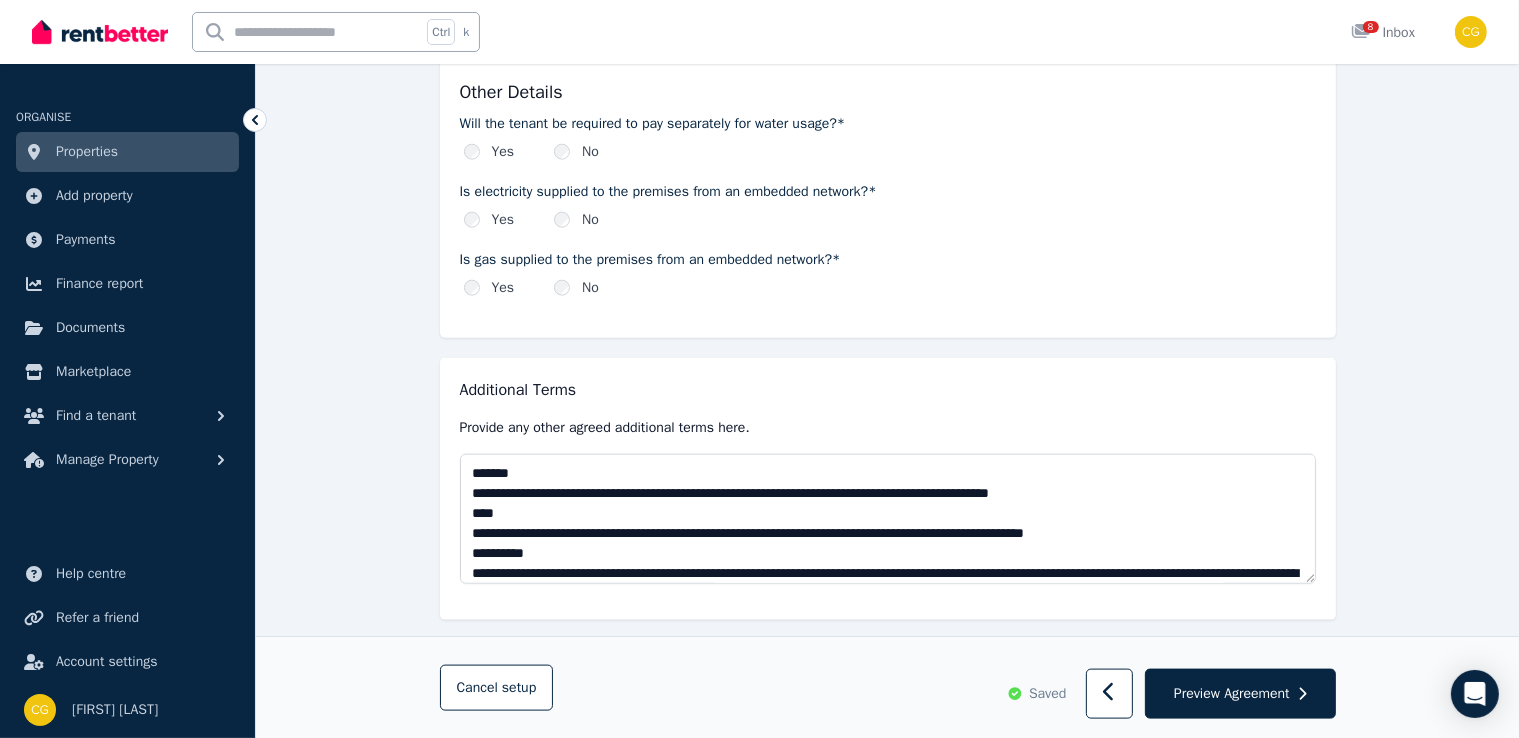 click at bounding box center [888, 519] 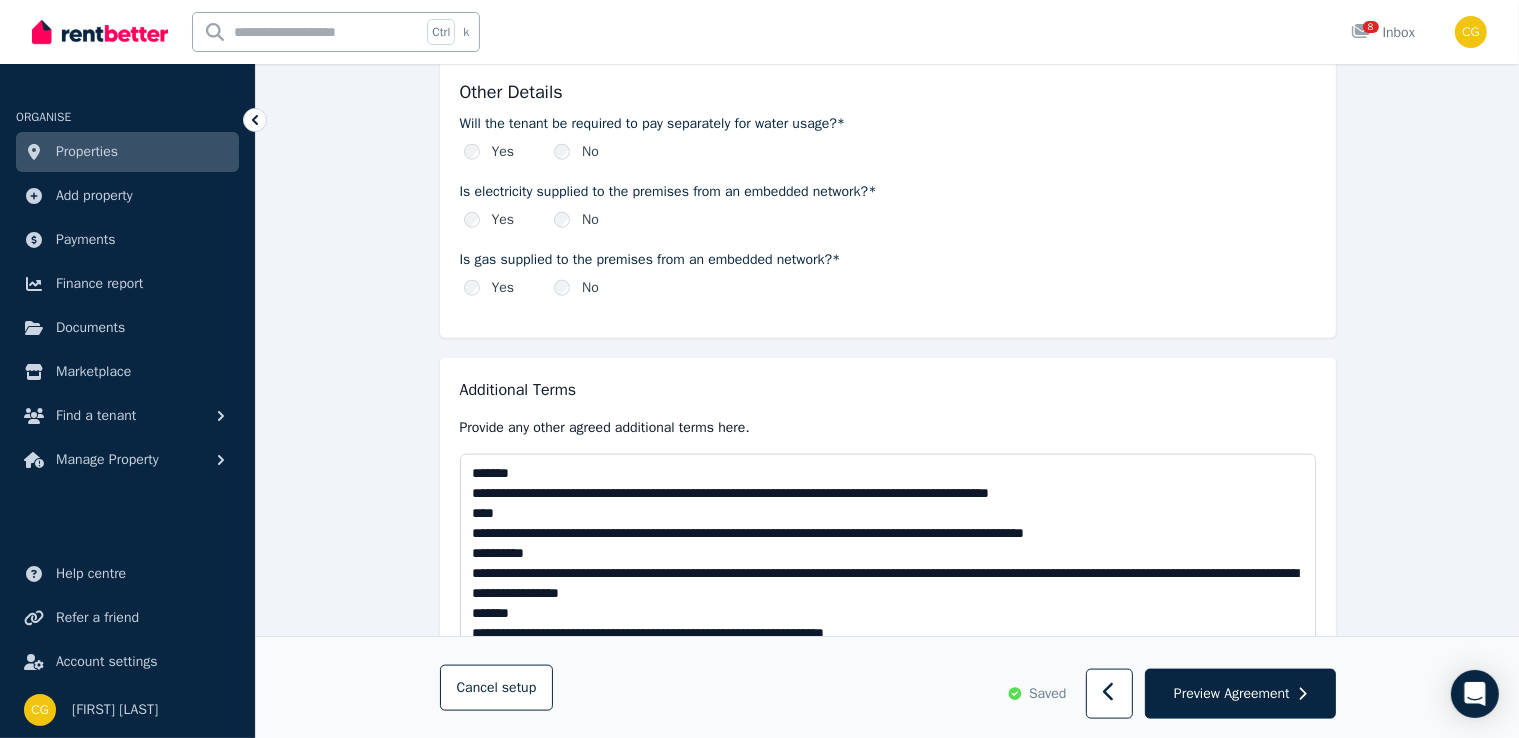 drag, startPoint x: 1308, startPoint y: 572, endPoint x: 1318, endPoint y: 633, distance: 61.81424 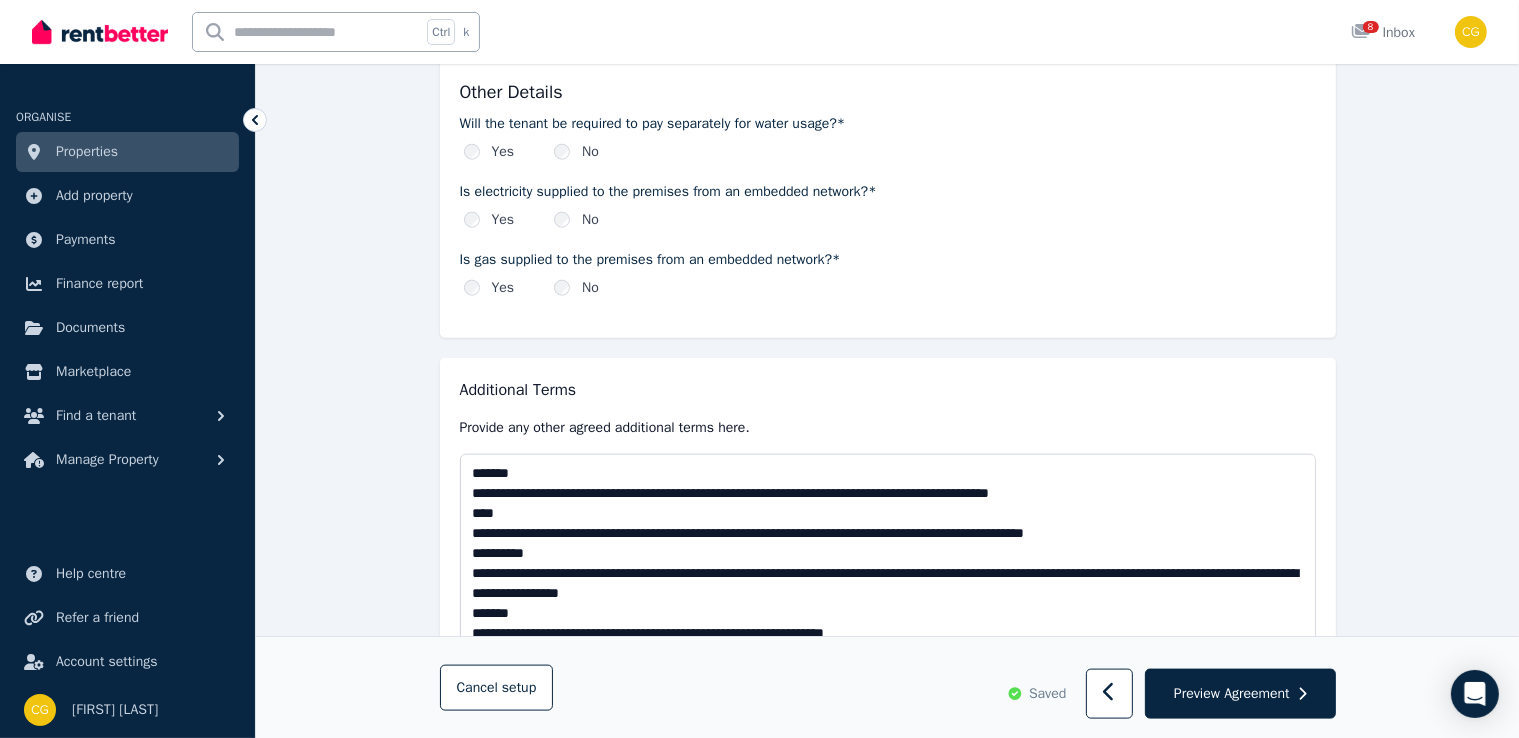 click on "Additional Terms Provide any other agreed additional terms here." at bounding box center (888, 520) 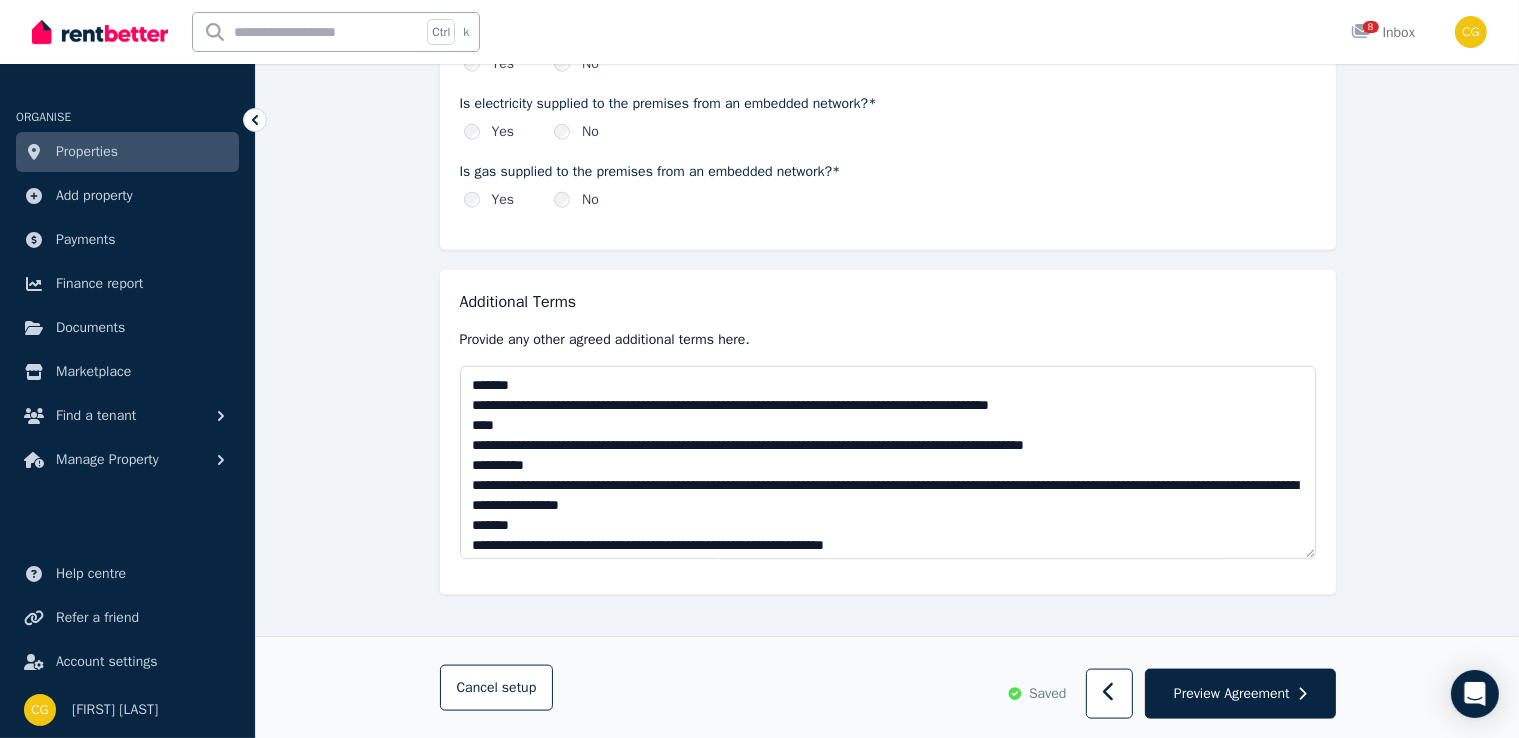 scroll, scrollTop: 2443, scrollLeft: 0, axis: vertical 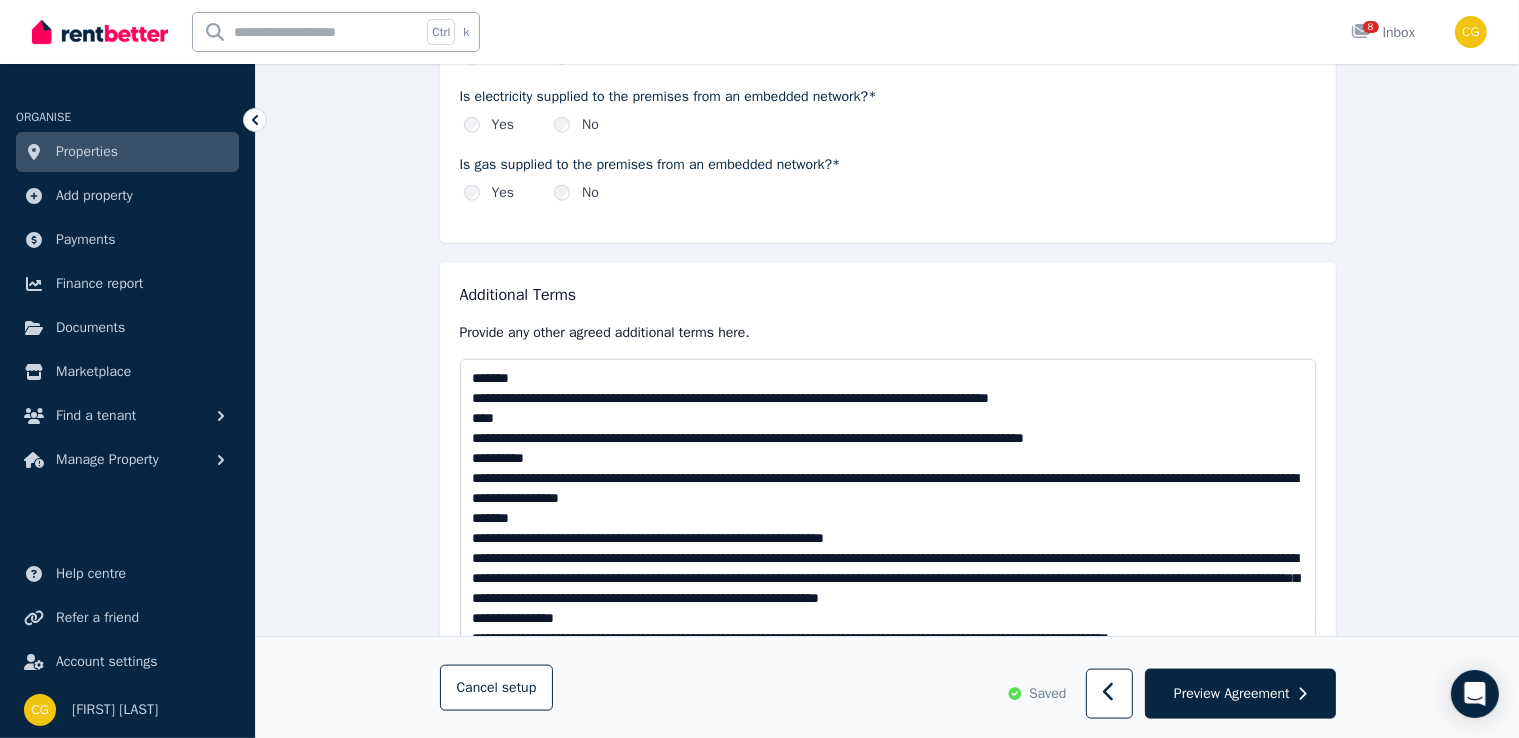 drag, startPoint x: 1308, startPoint y: 544, endPoint x: 1286, endPoint y: 649, distance: 107.28001 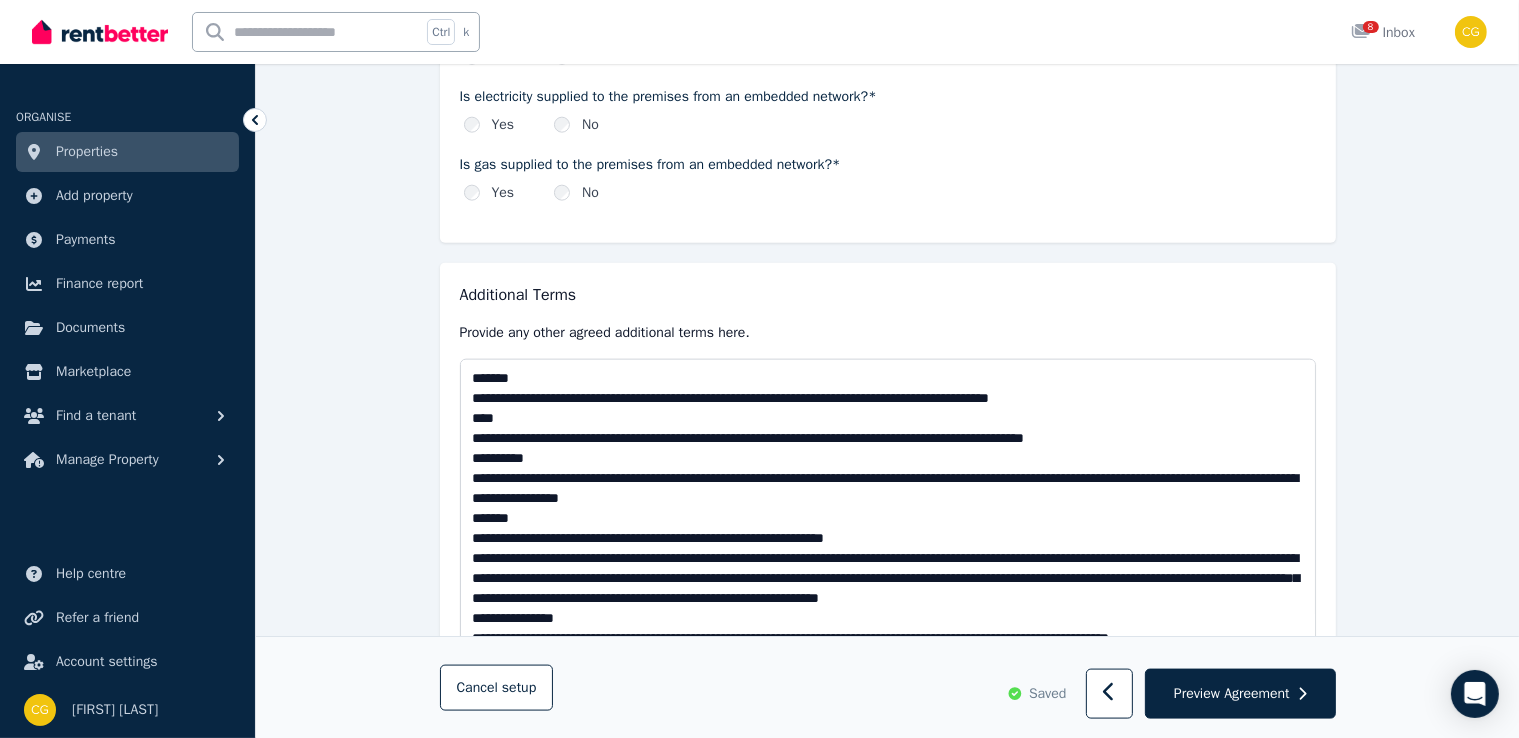 click on "**********" at bounding box center [887, -720] 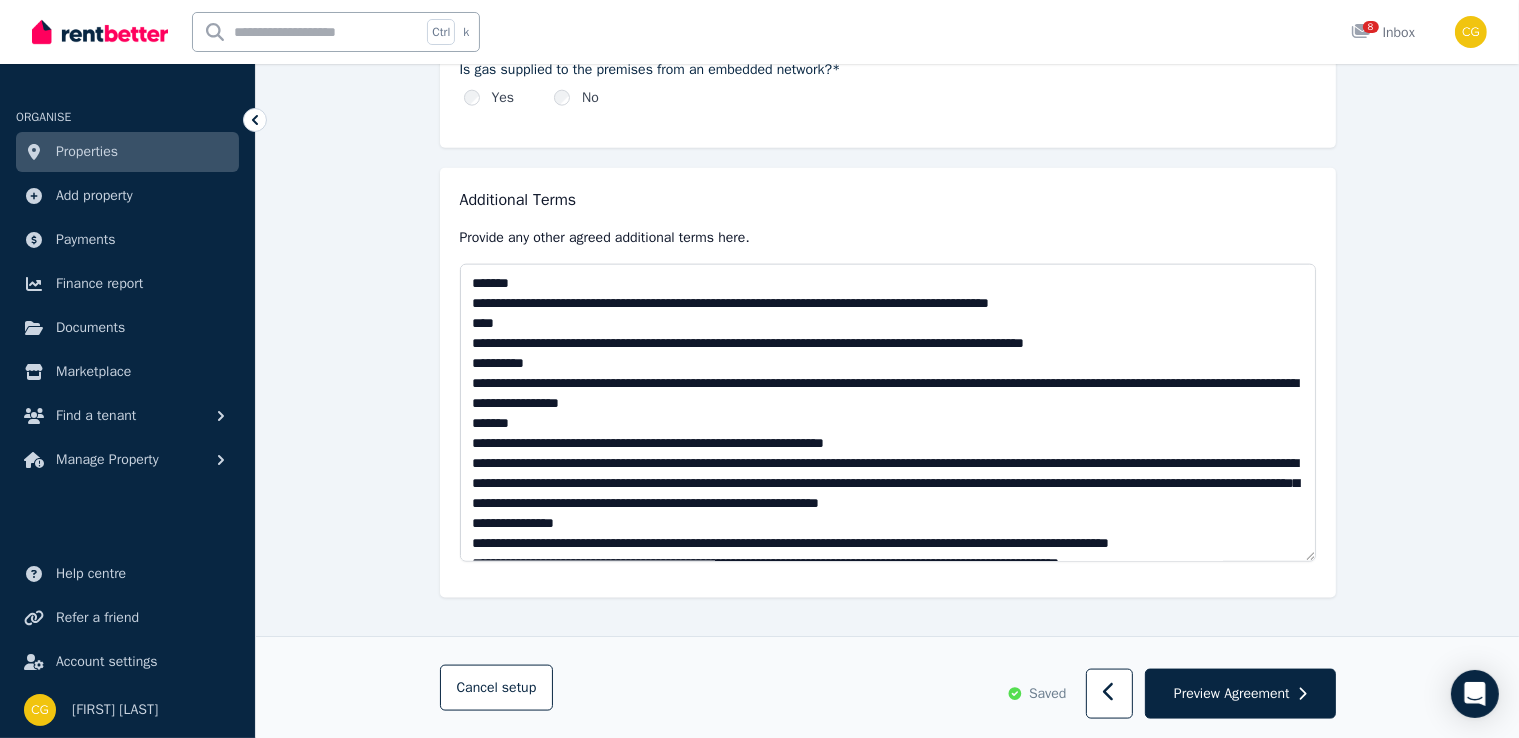 scroll, scrollTop: 2548, scrollLeft: 0, axis: vertical 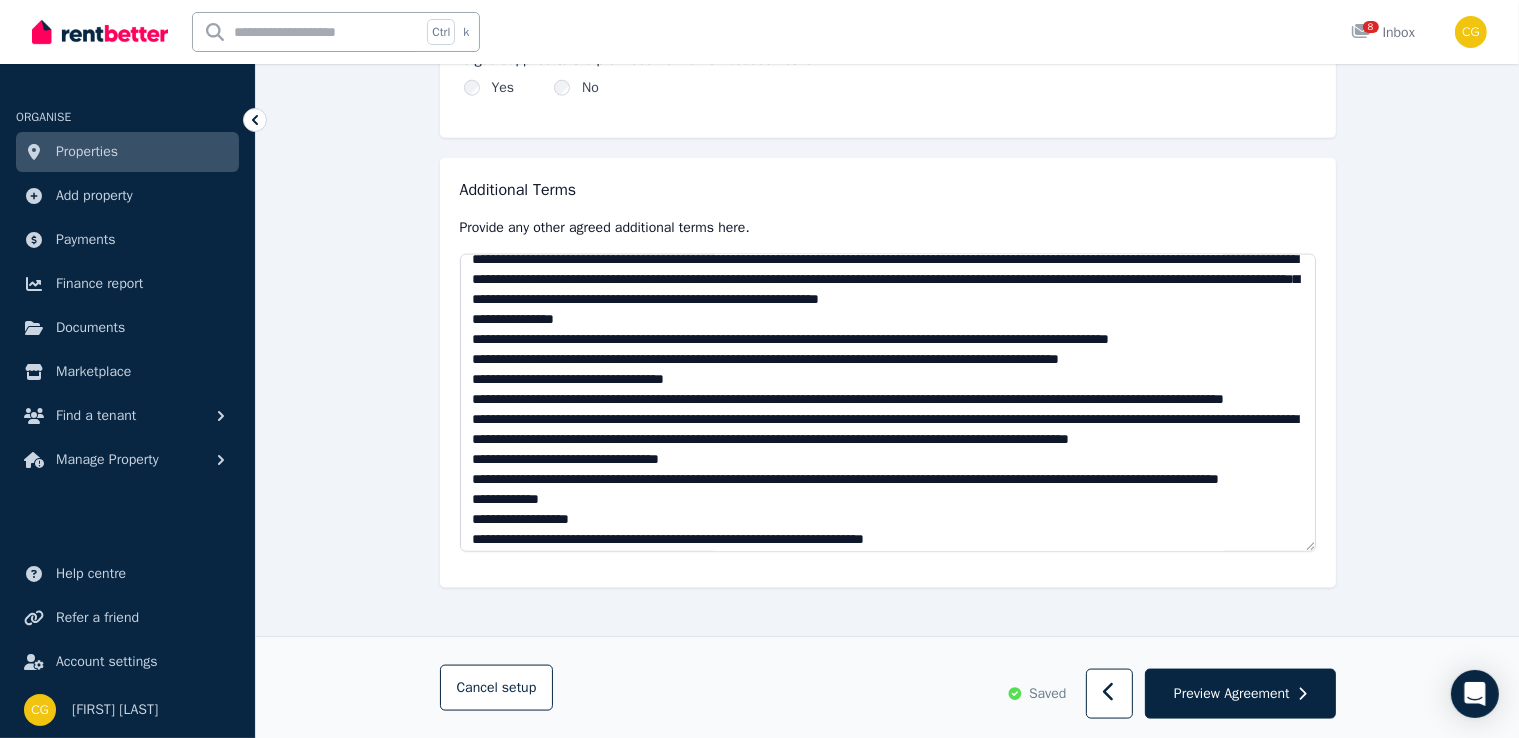 type on "**********" 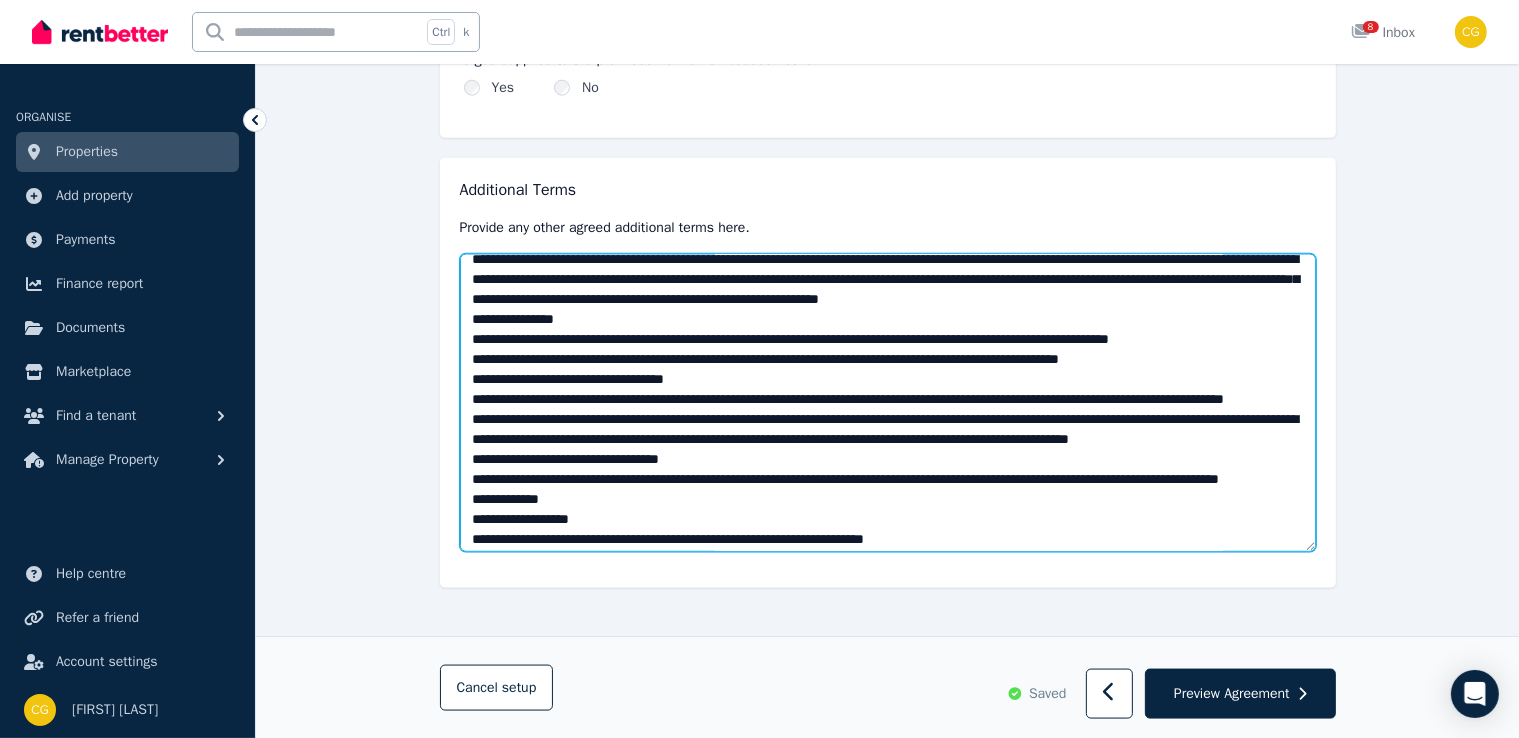 scroll, scrollTop: 2539, scrollLeft: 0, axis: vertical 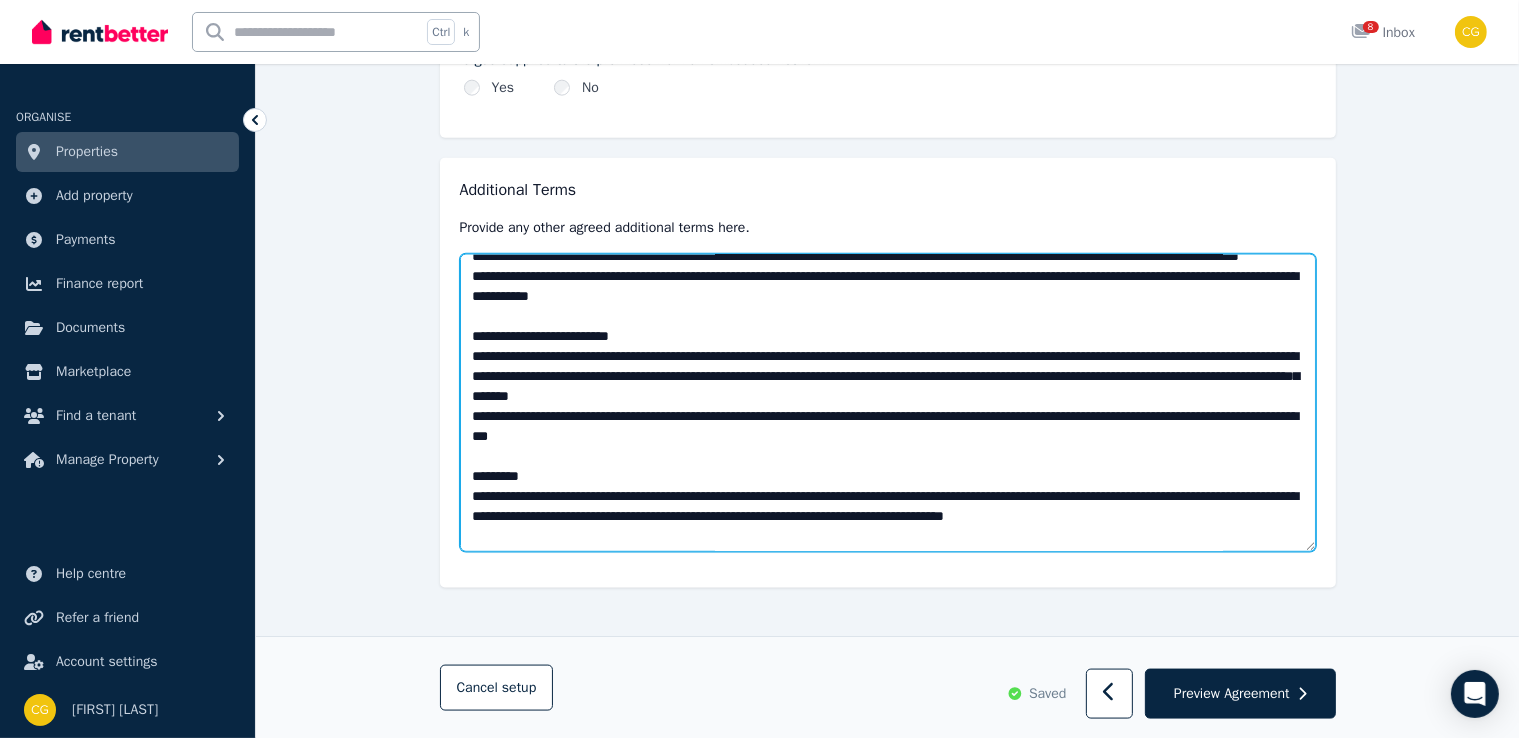 click at bounding box center (888, 403) 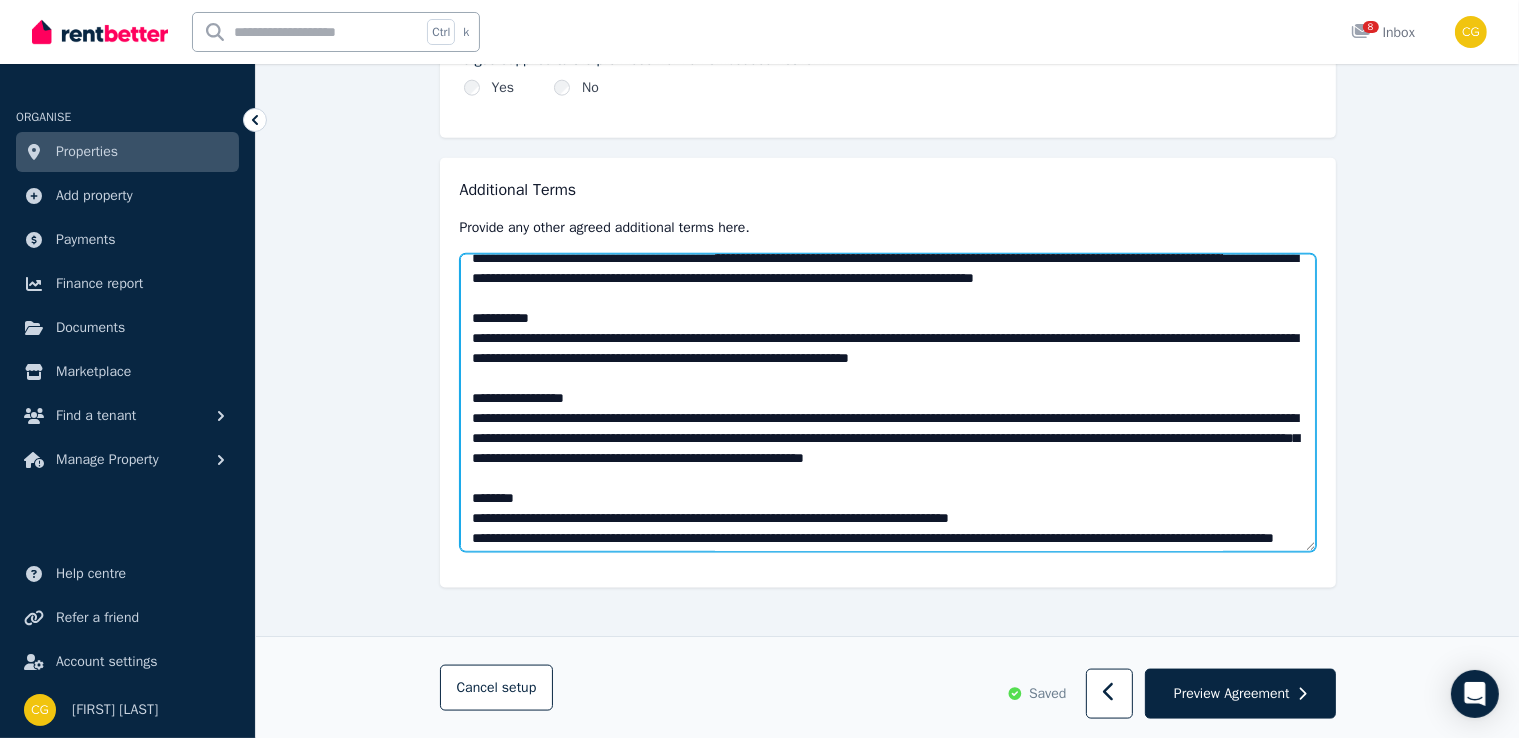 scroll, scrollTop: 1734, scrollLeft: 0, axis: vertical 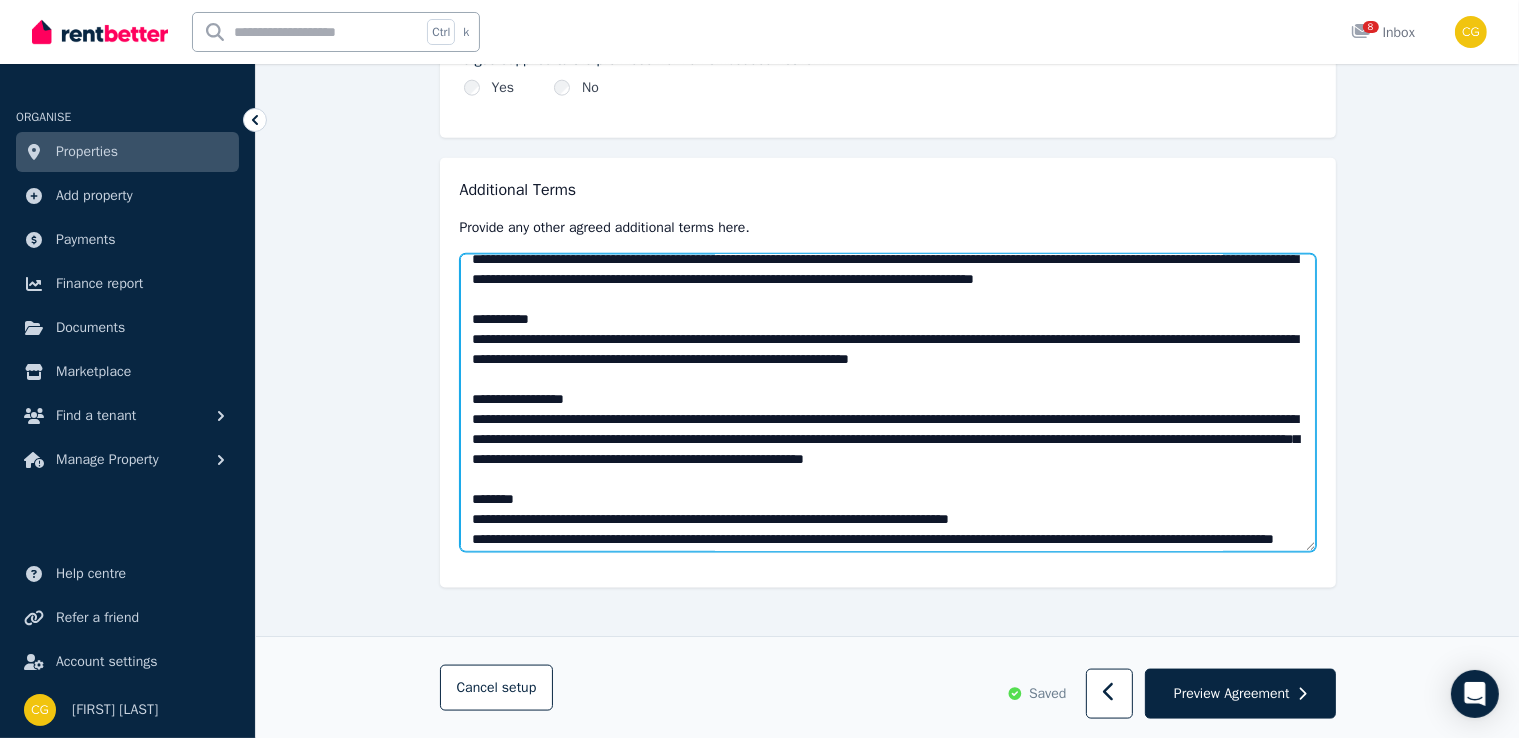 click at bounding box center [888, 403] 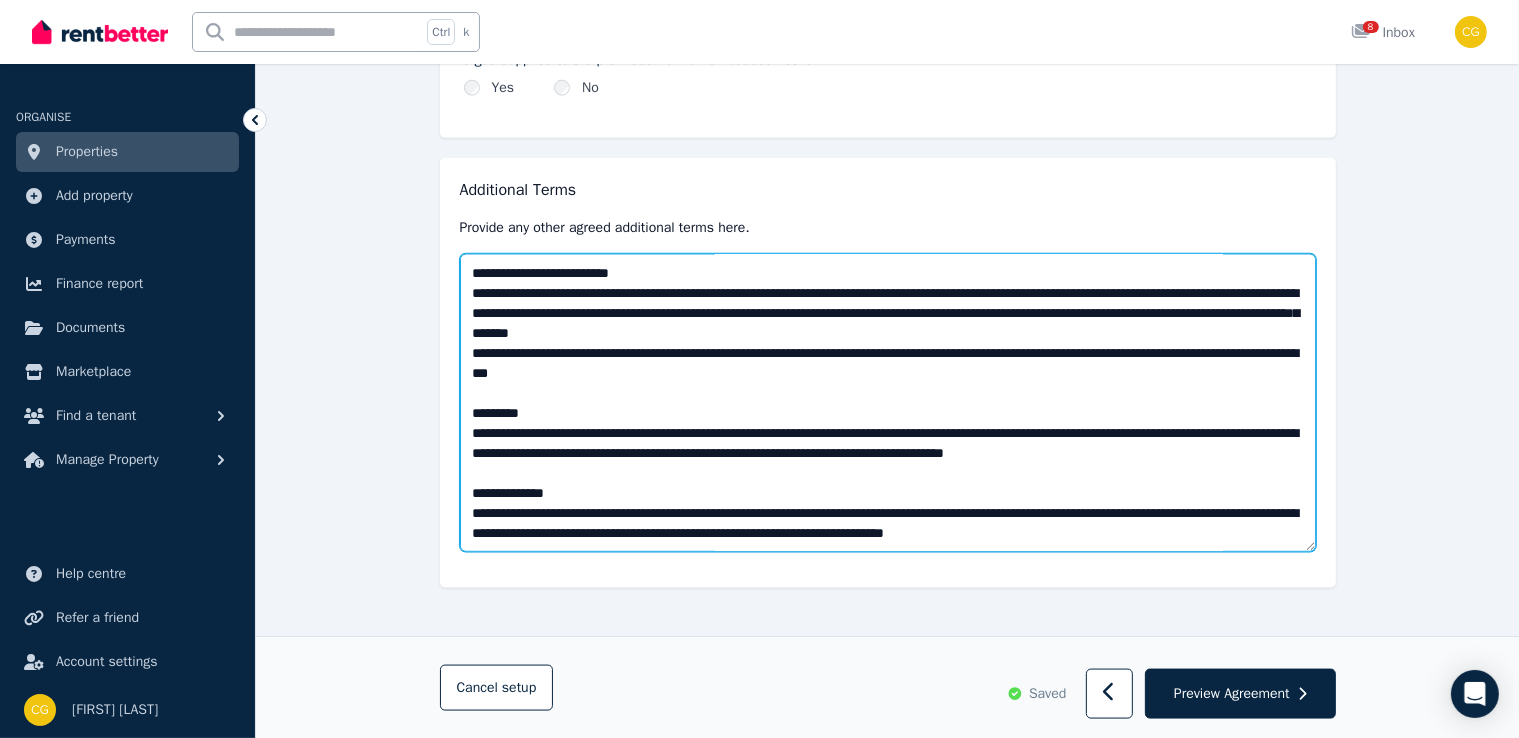 scroll, scrollTop: 2539, scrollLeft: 0, axis: vertical 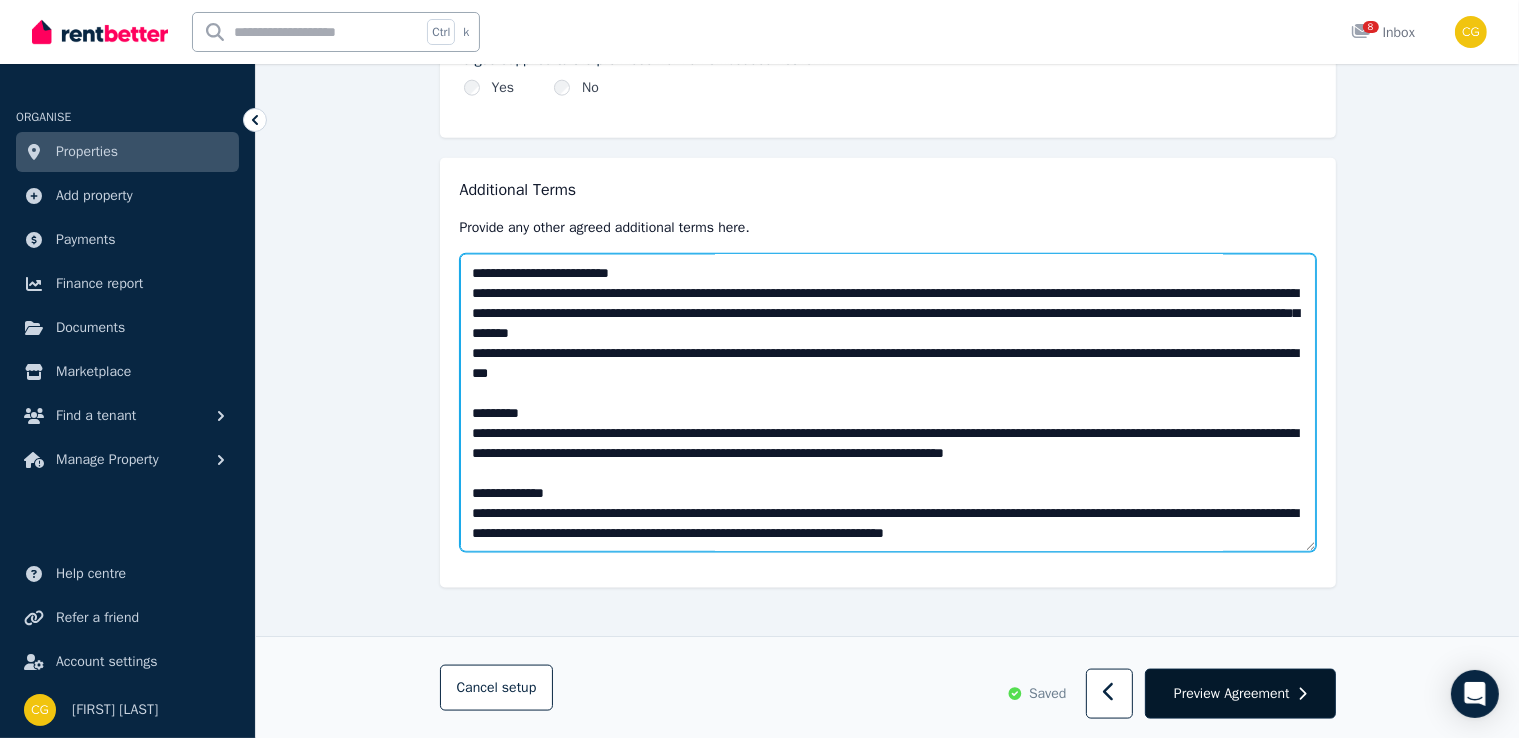 type on "**********" 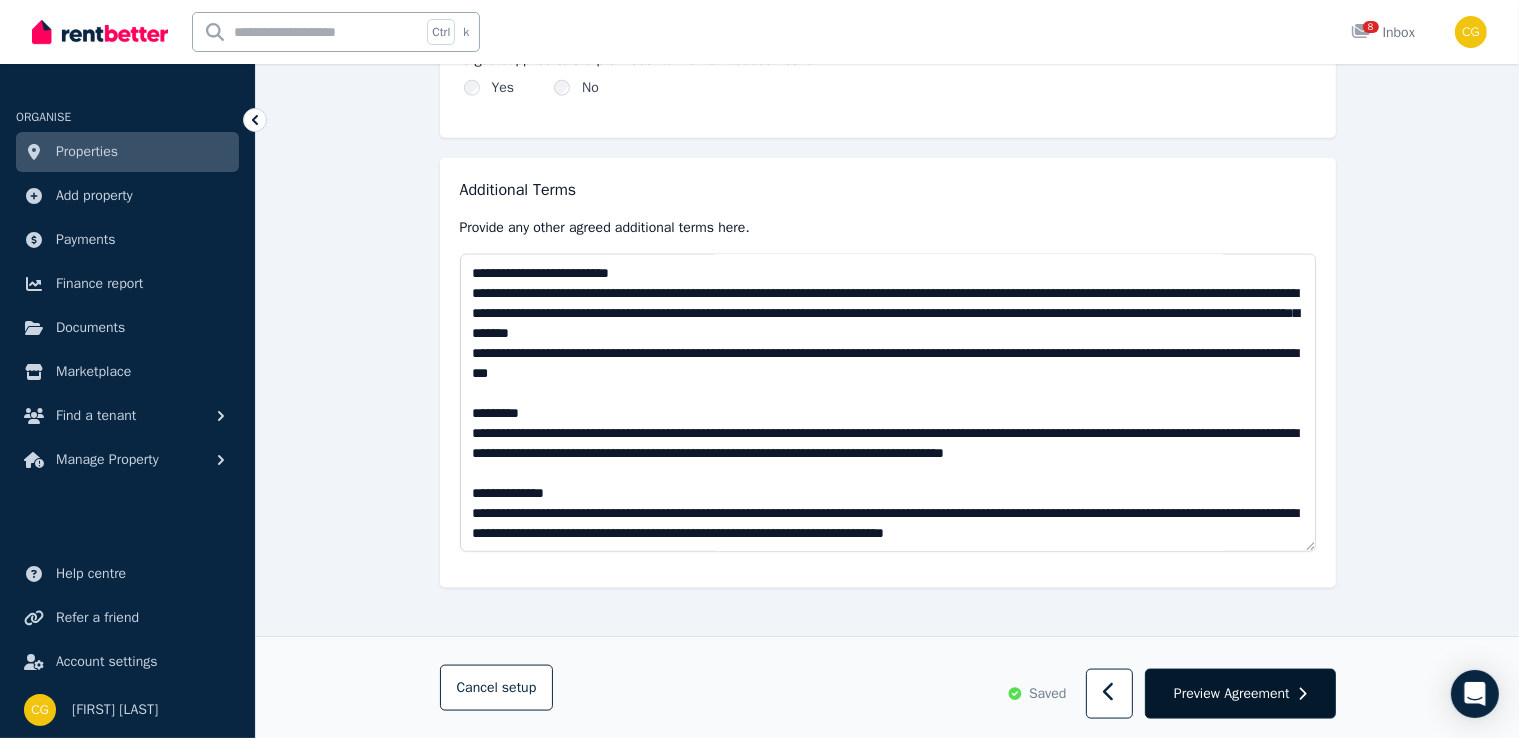 click on "Preview Agreement" at bounding box center [1232, 693] 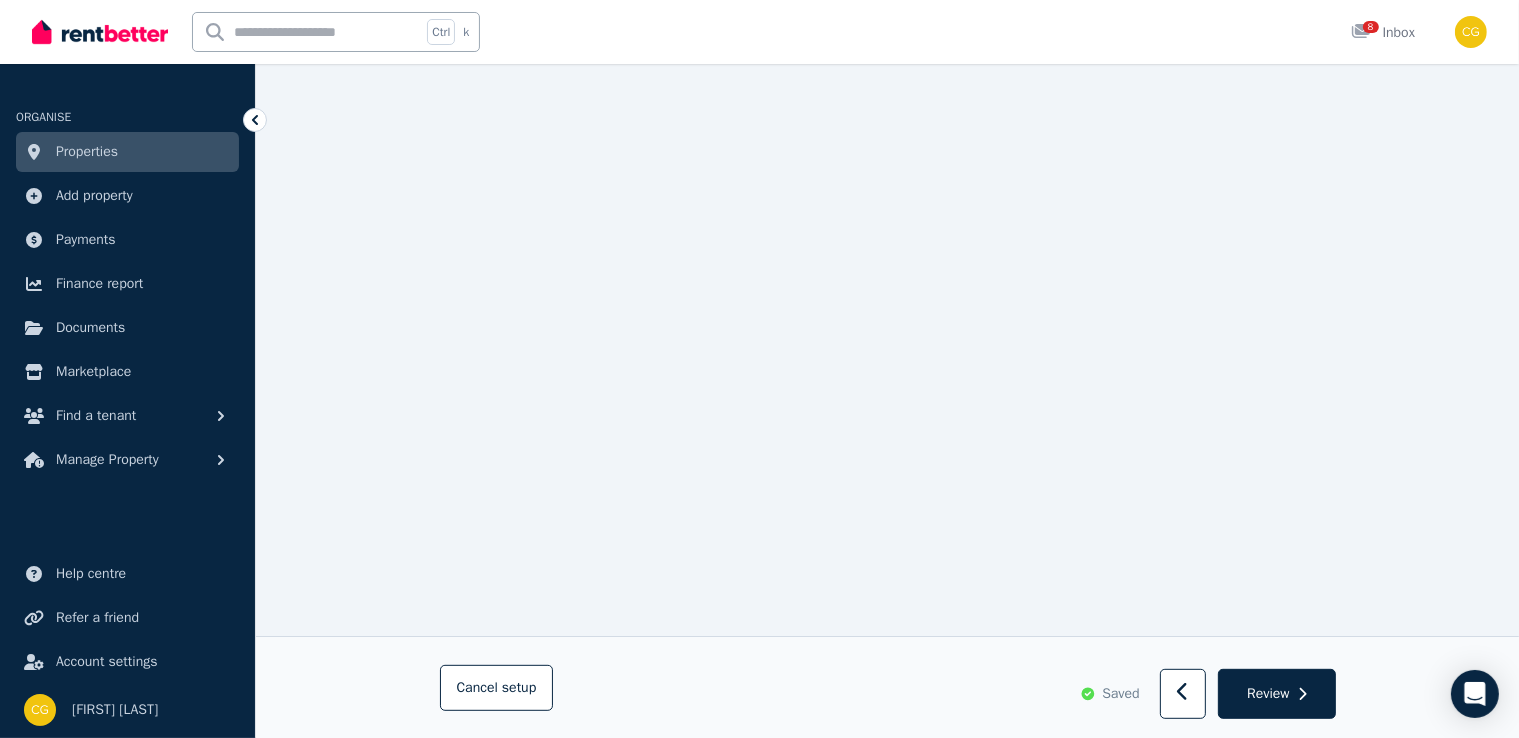 scroll, scrollTop: 750, scrollLeft: 0, axis: vertical 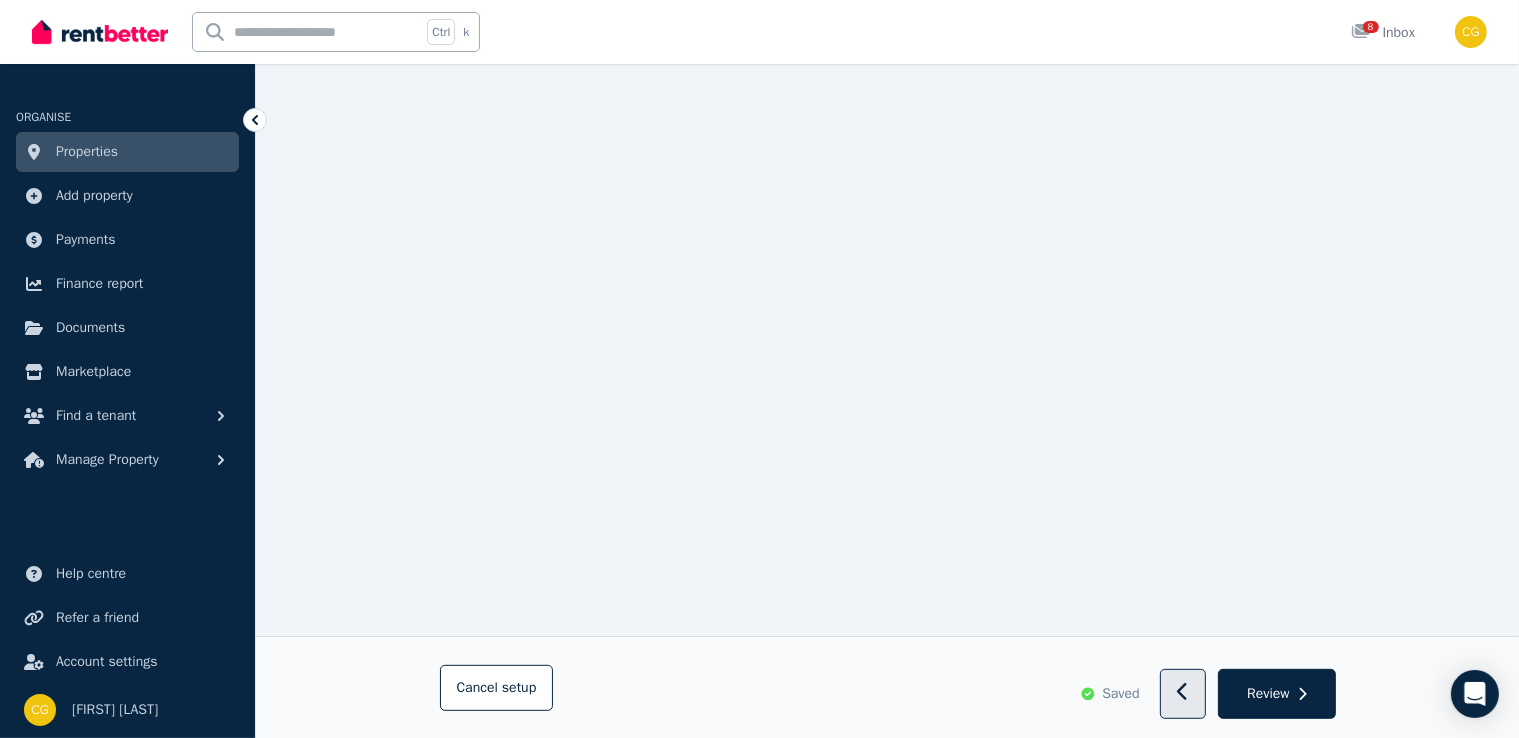 click at bounding box center [1183, 694] 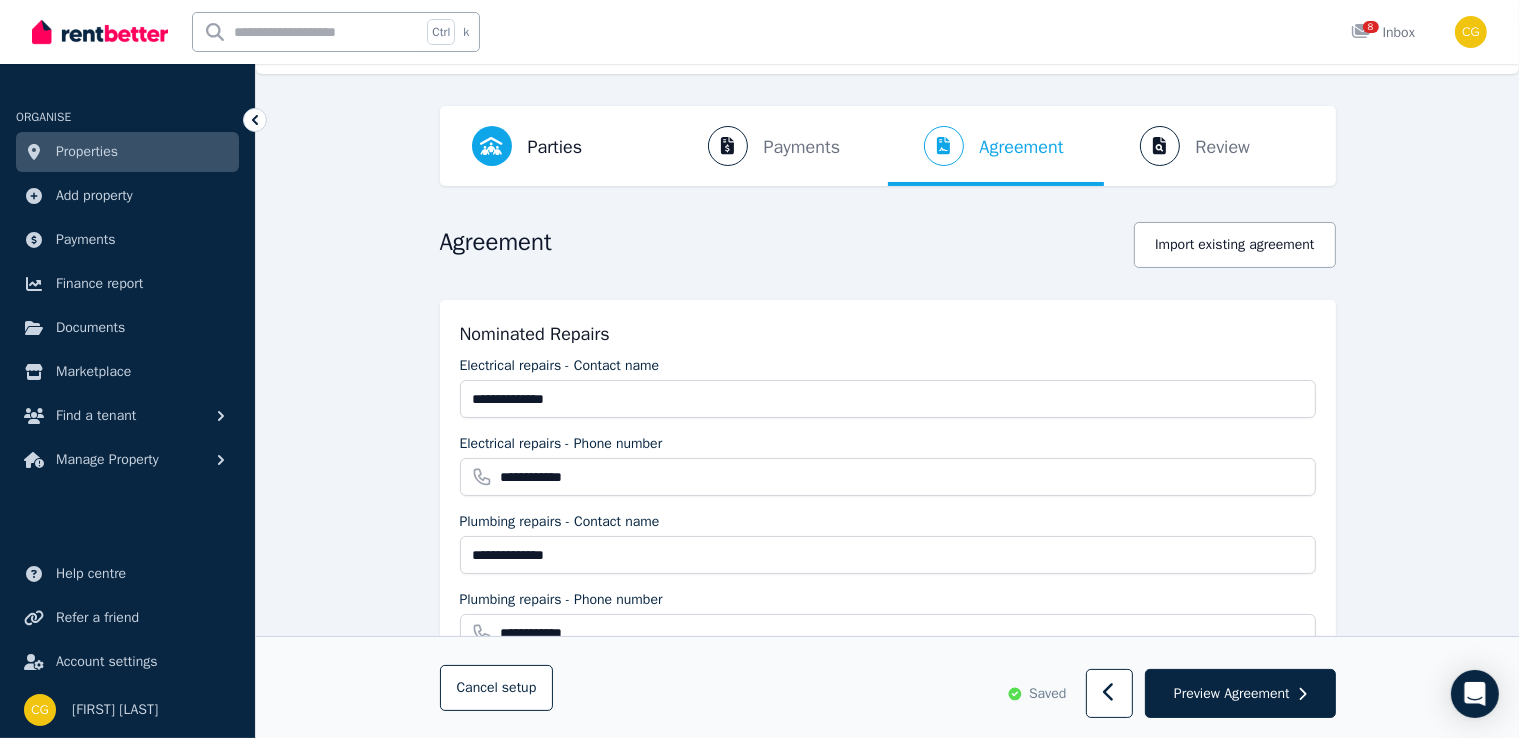 scroll, scrollTop: 16, scrollLeft: 0, axis: vertical 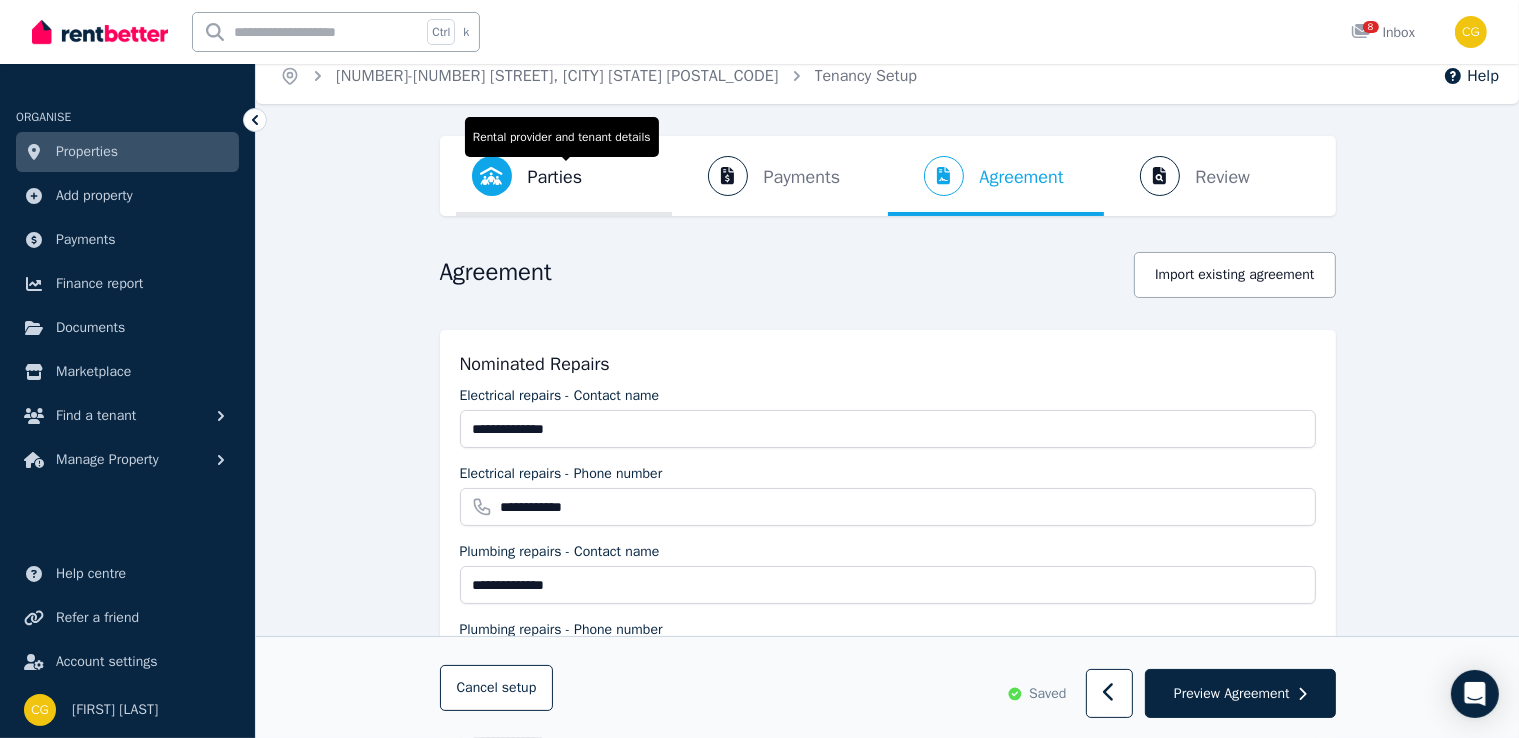 click on "Parties Rental provider and tenant details" at bounding box center (527, 176) 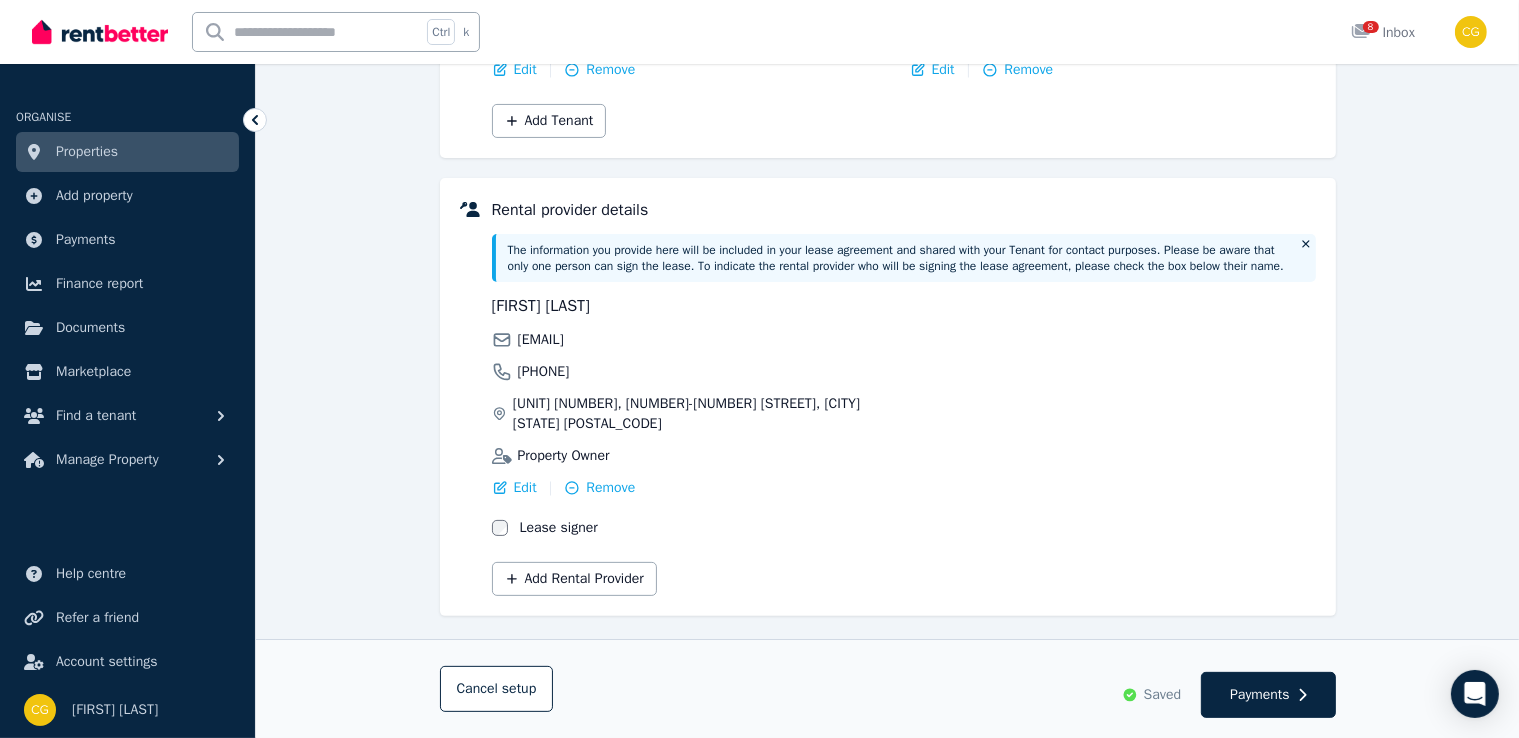 scroll, scrollTop: 424, scrollLeft: 0, axis: vertical 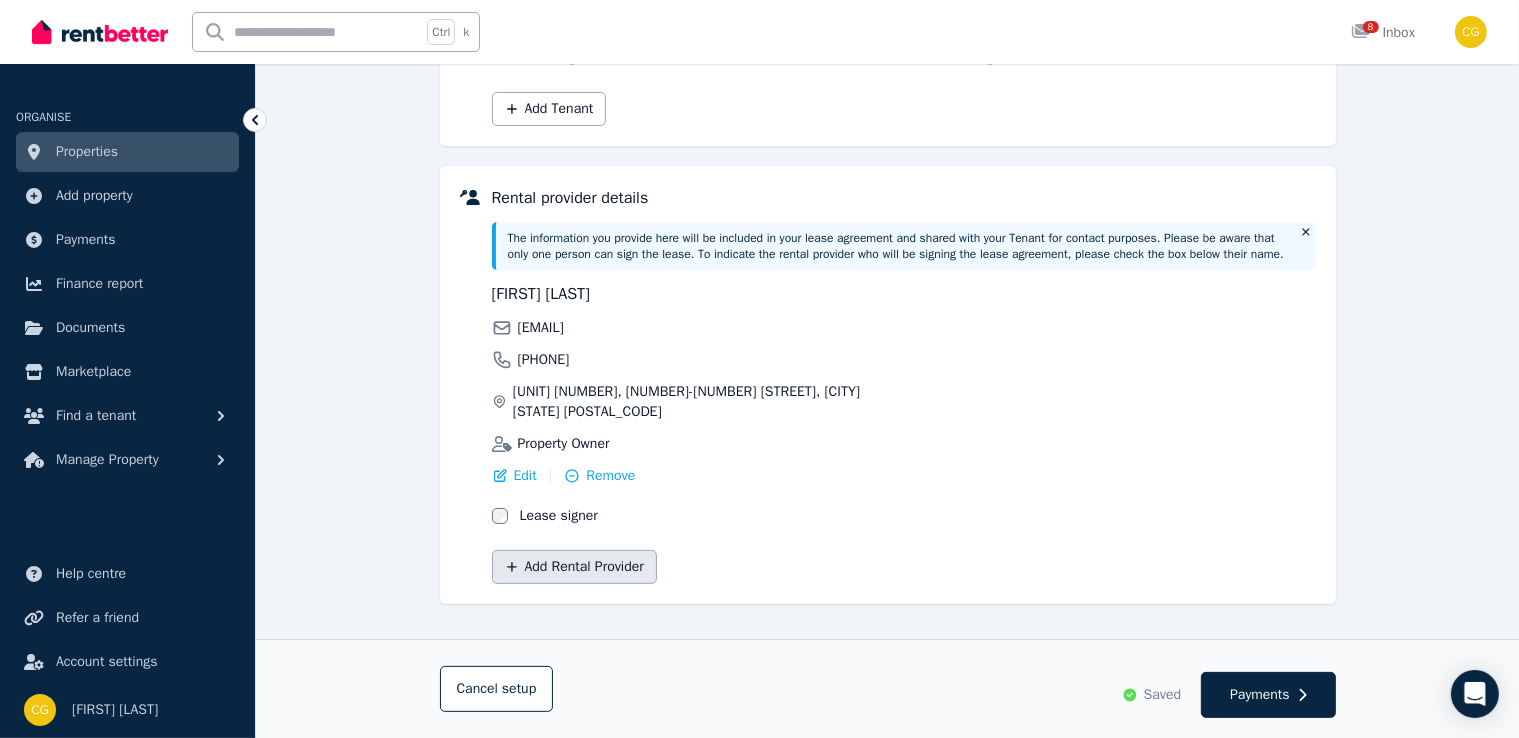 click on "Add Rental Provider" at bounding box center (574, 567) 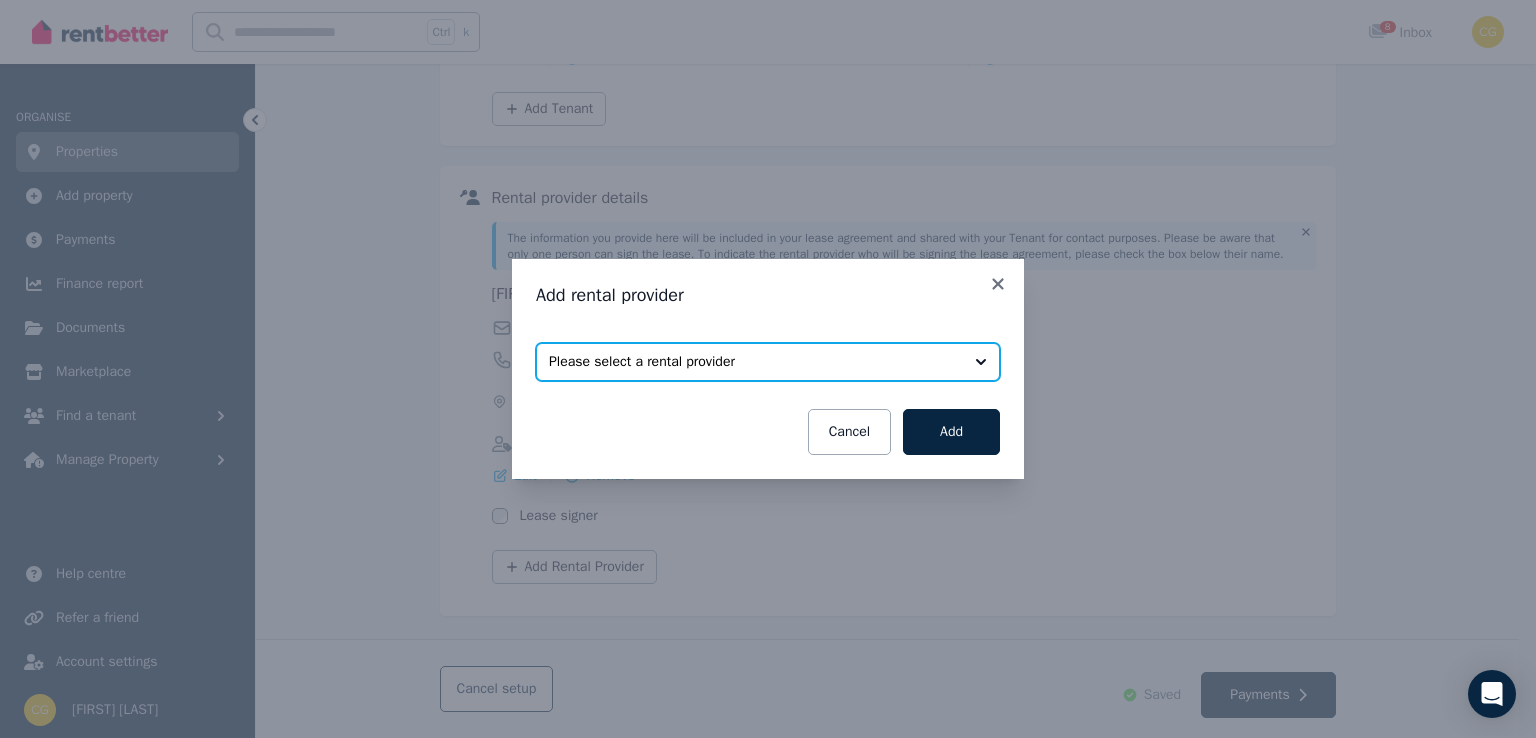 click on "Please select a rental provider" at bounding box center (754, 362) 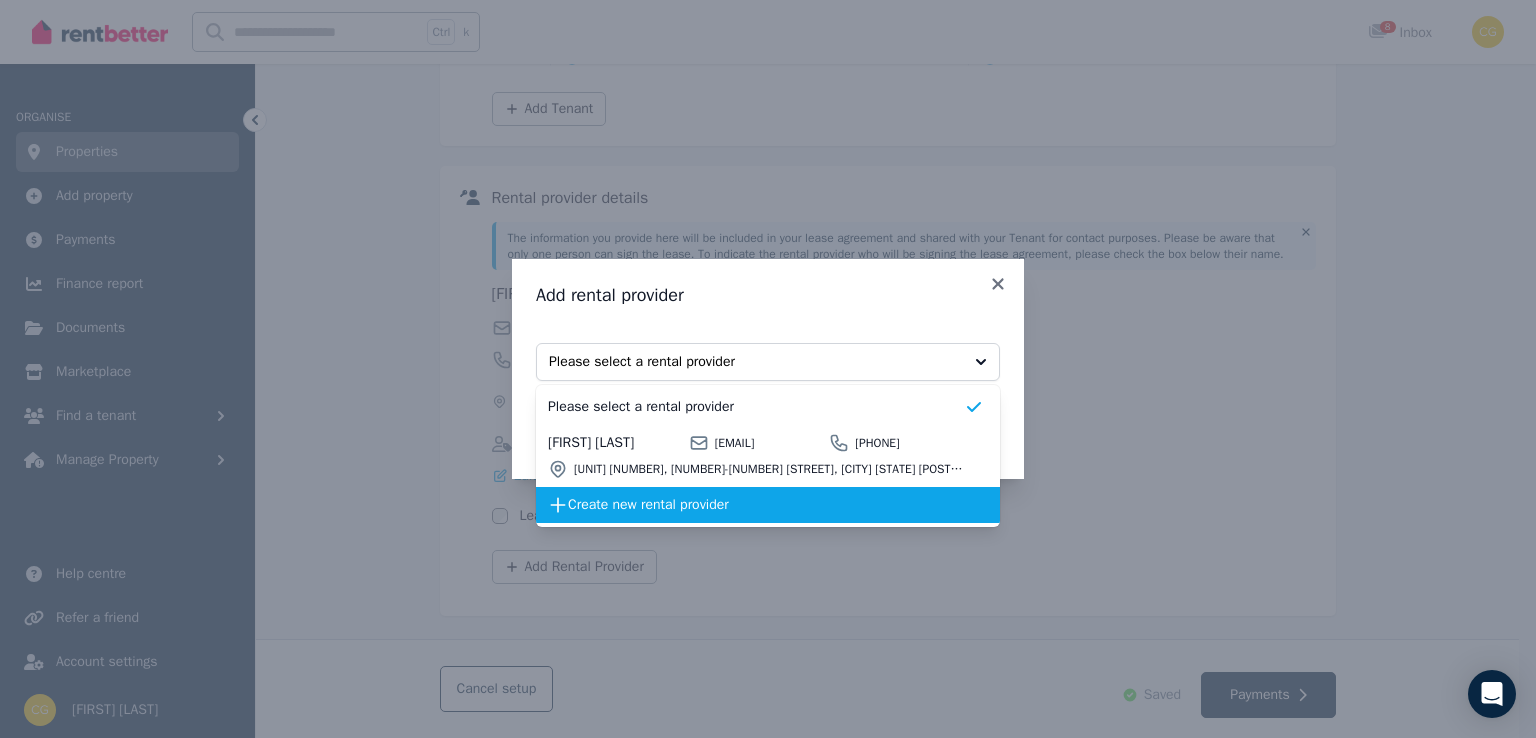 click on "Create new rental provider" at bounding box center (766, 505) 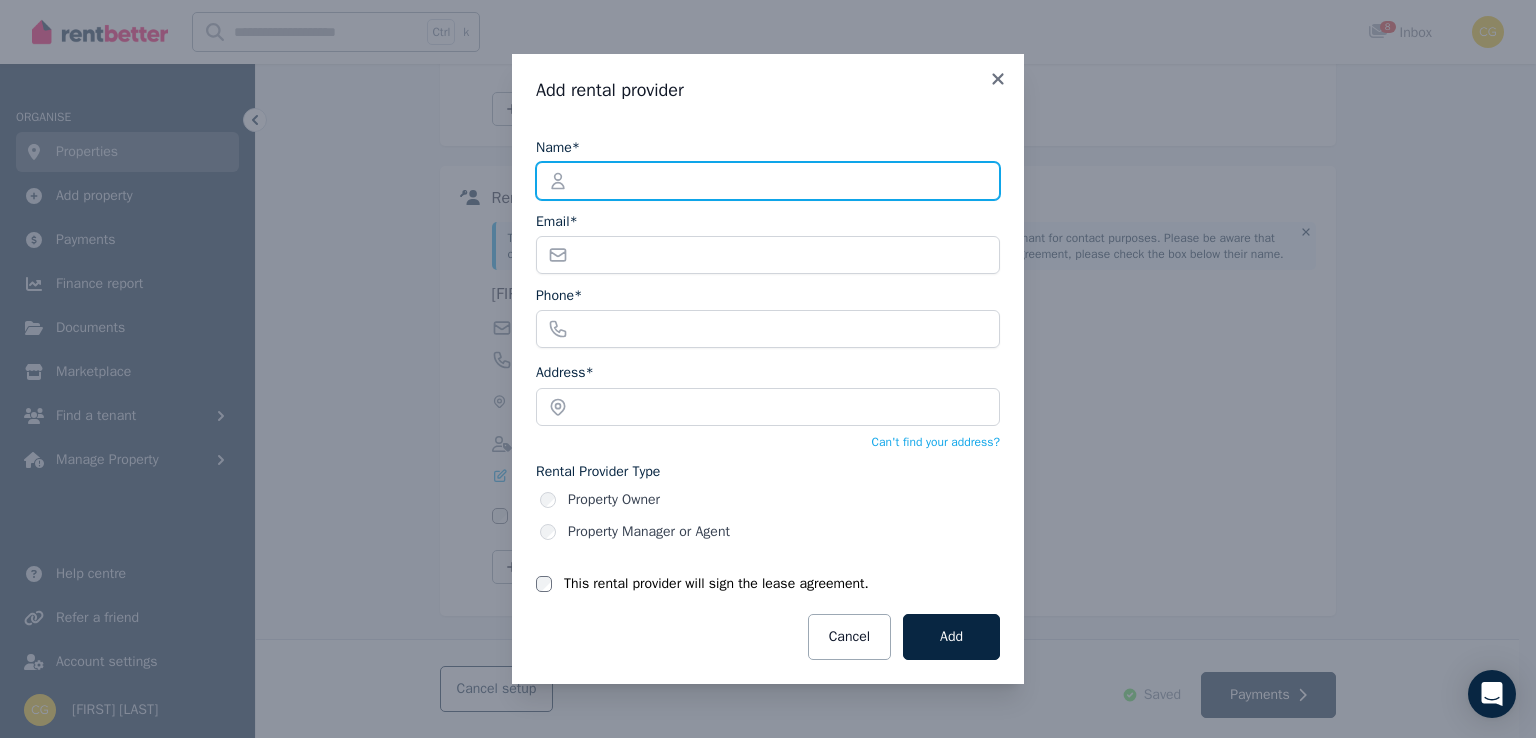 click on "Name*" at bounding box center [768, 181] 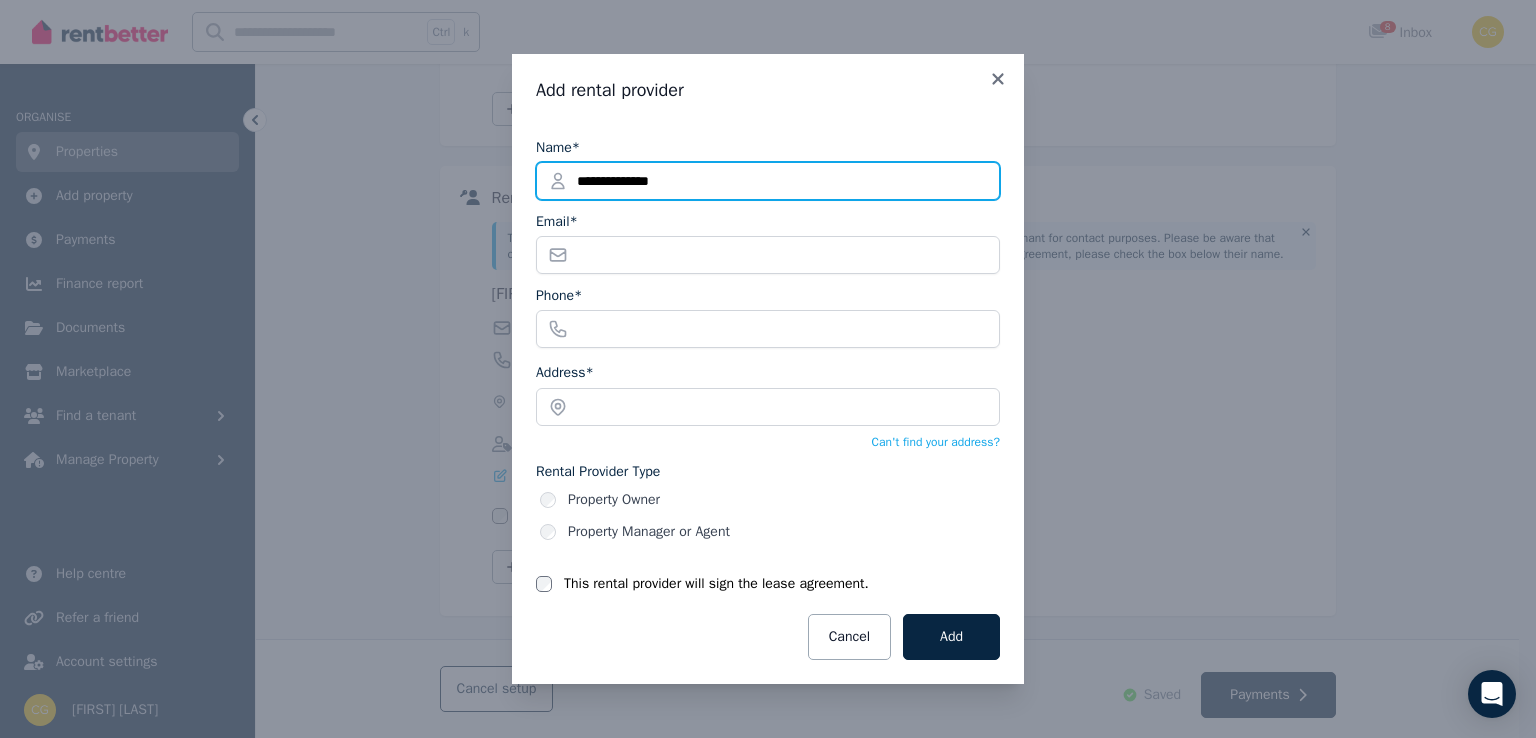 type on "**********" 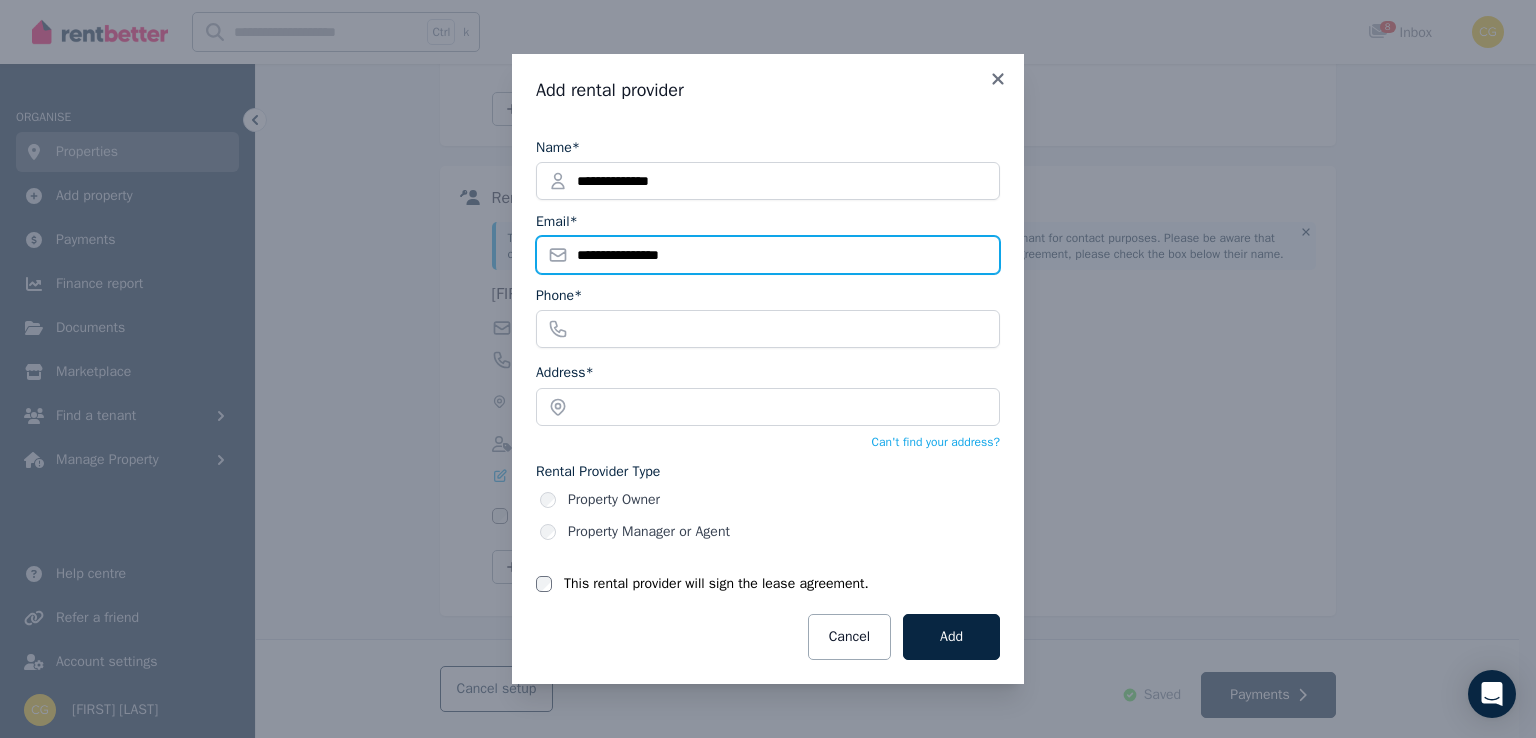 type on "**********" 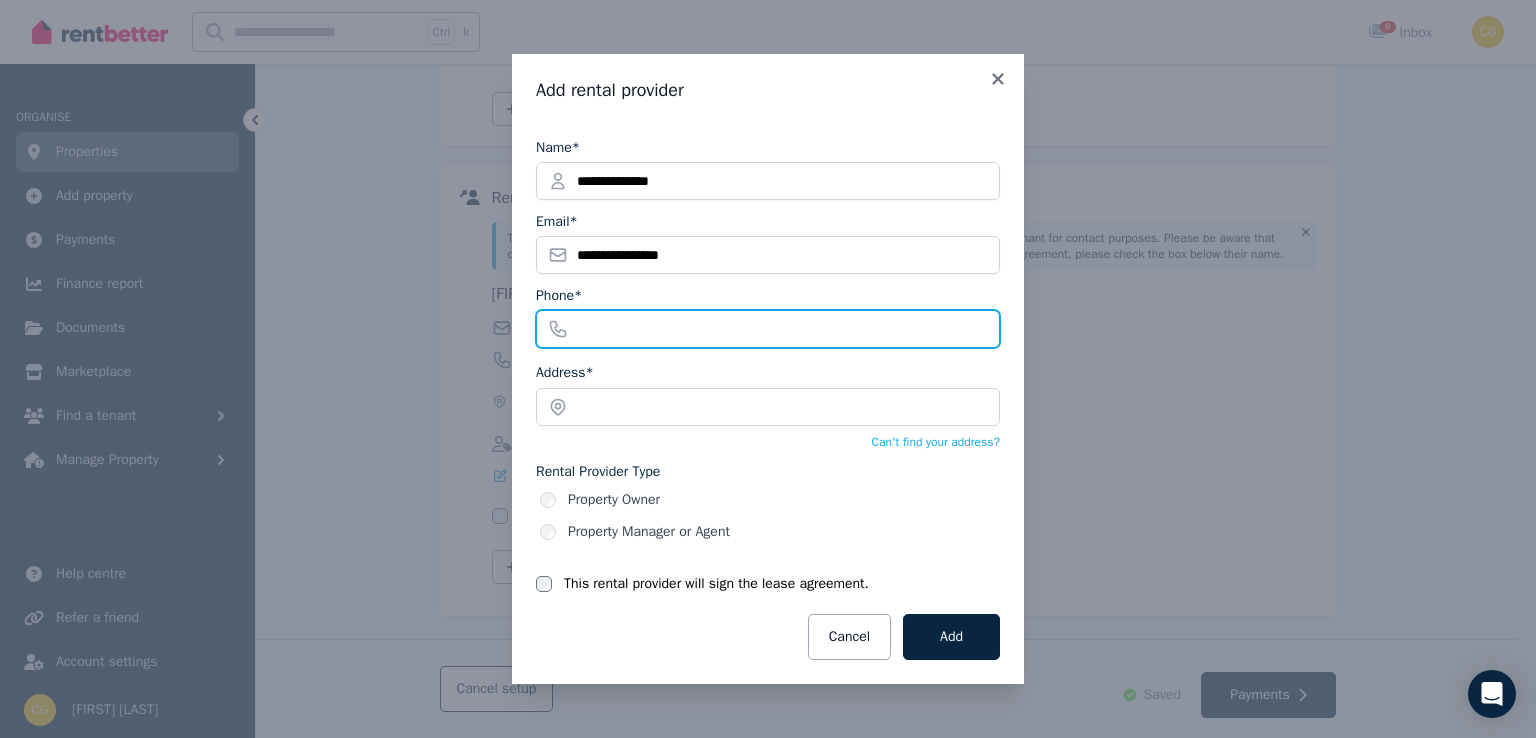 click on "Phone*" at bounding box center (768, 329) 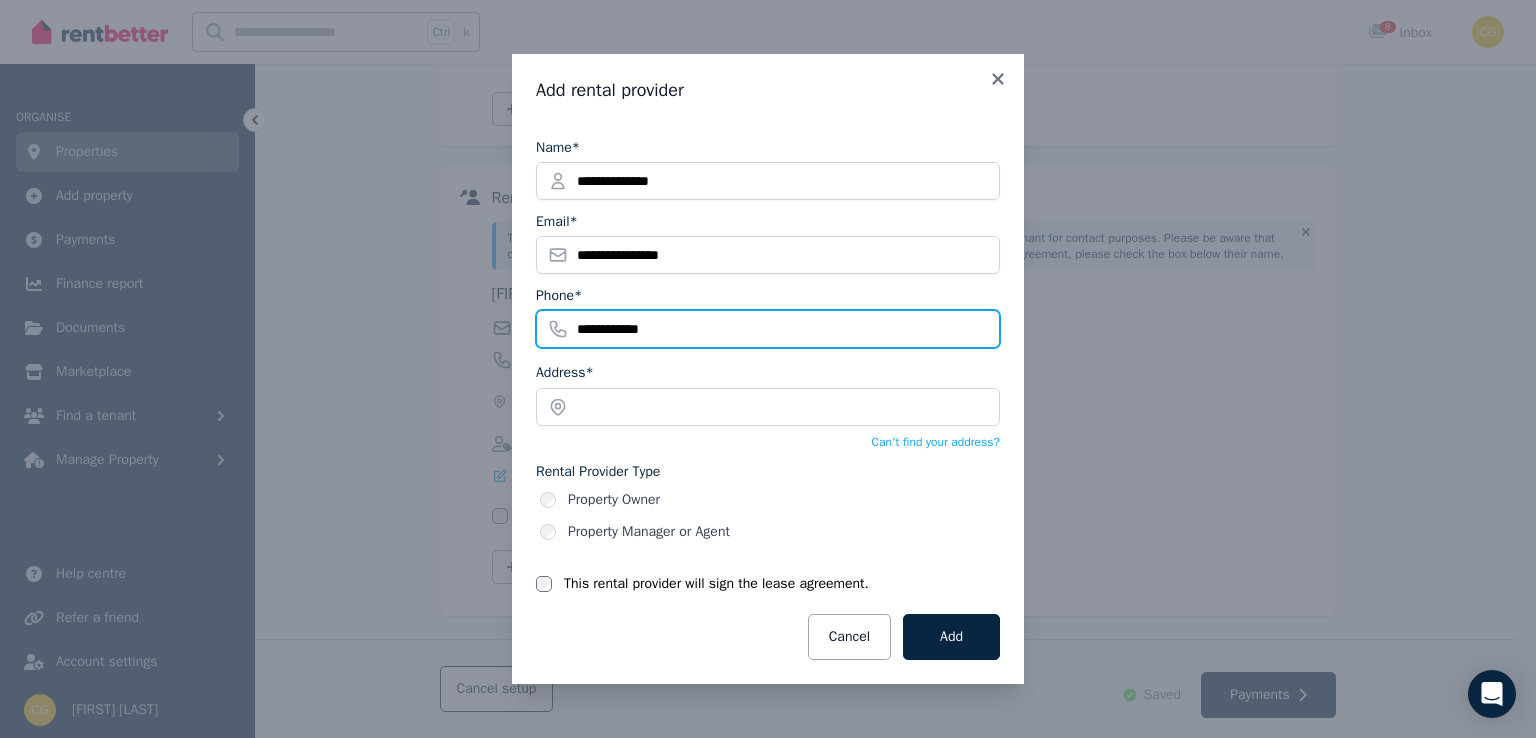 type on "**********" 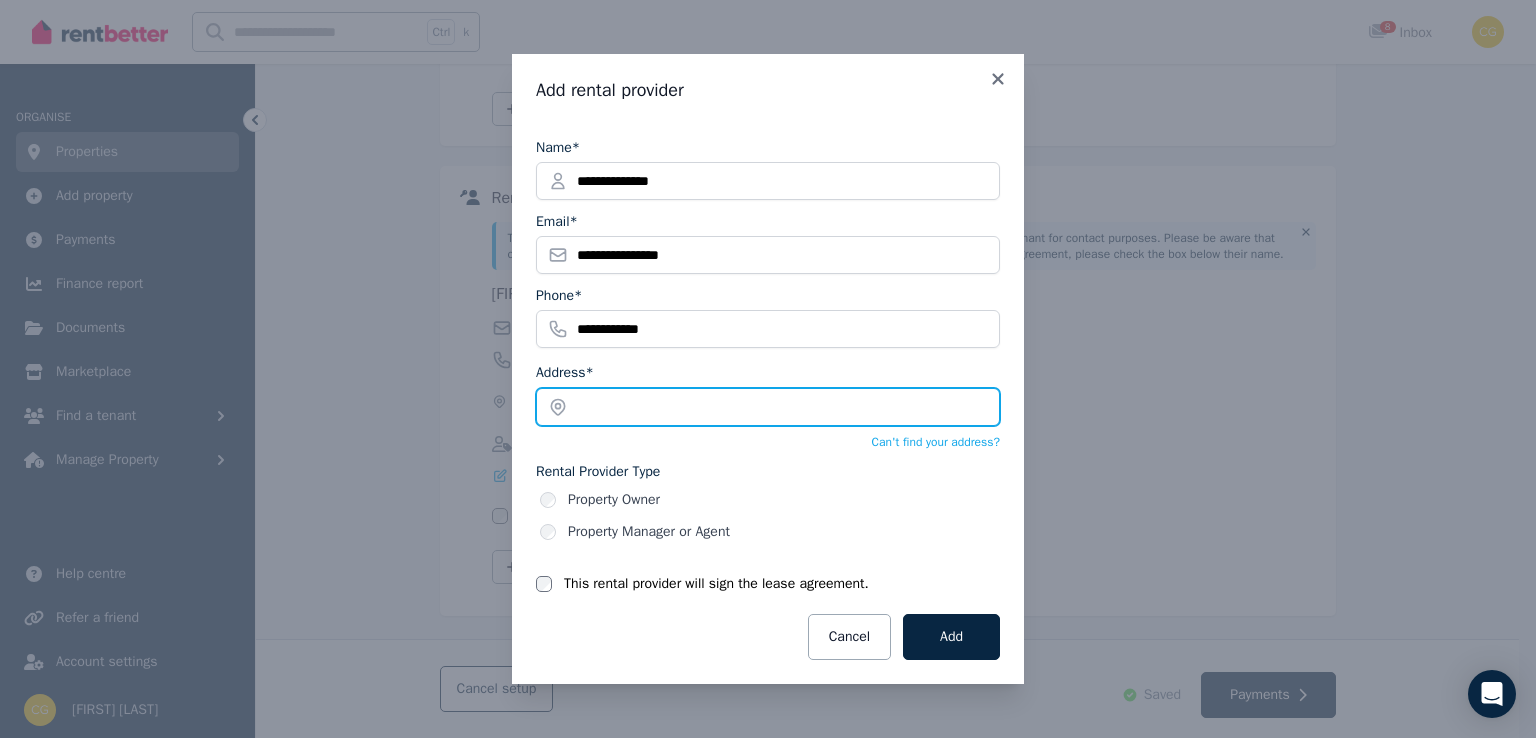 click at bounding box center [768, 407] 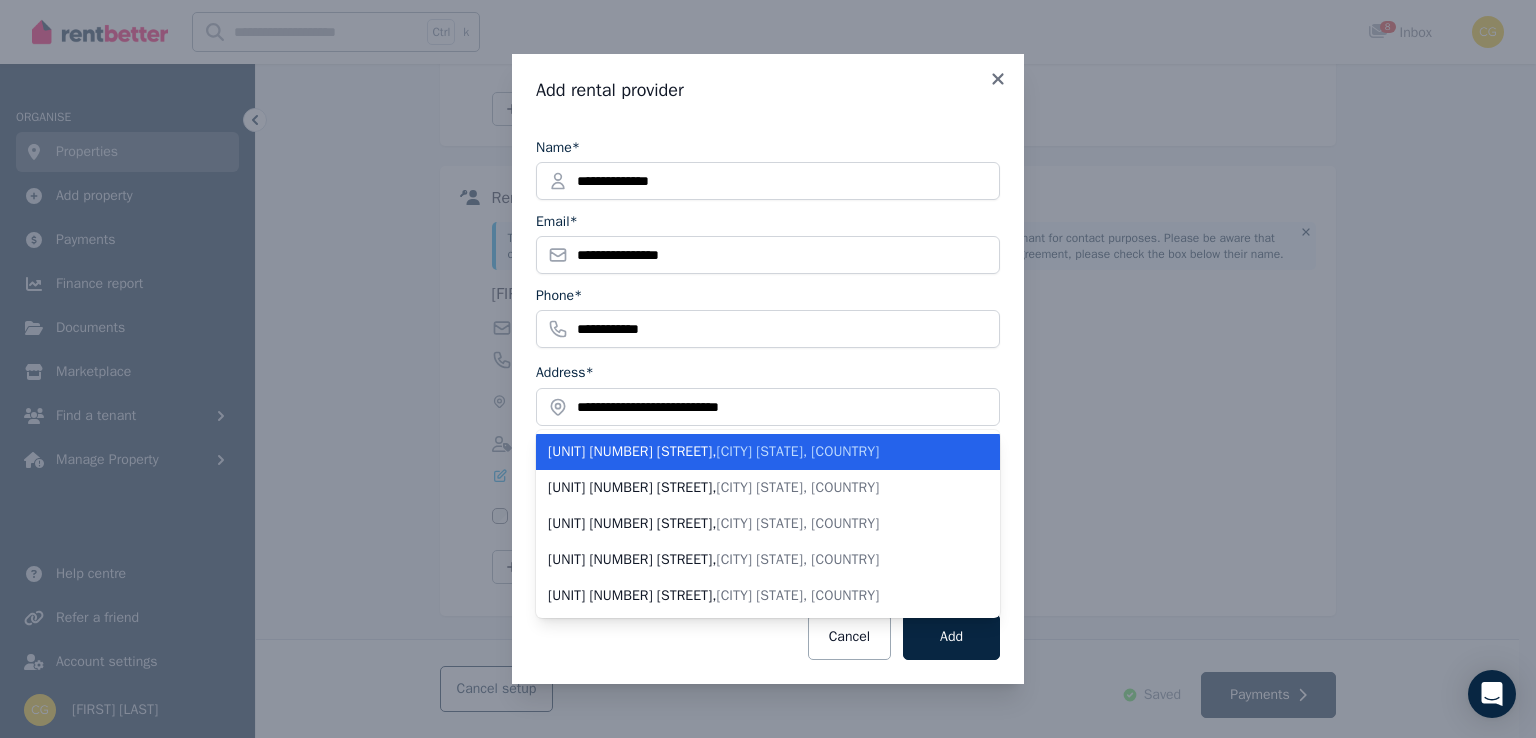 click on "[CITY] [STATE], [COUNTRY]" at bounding box center [797, 451] 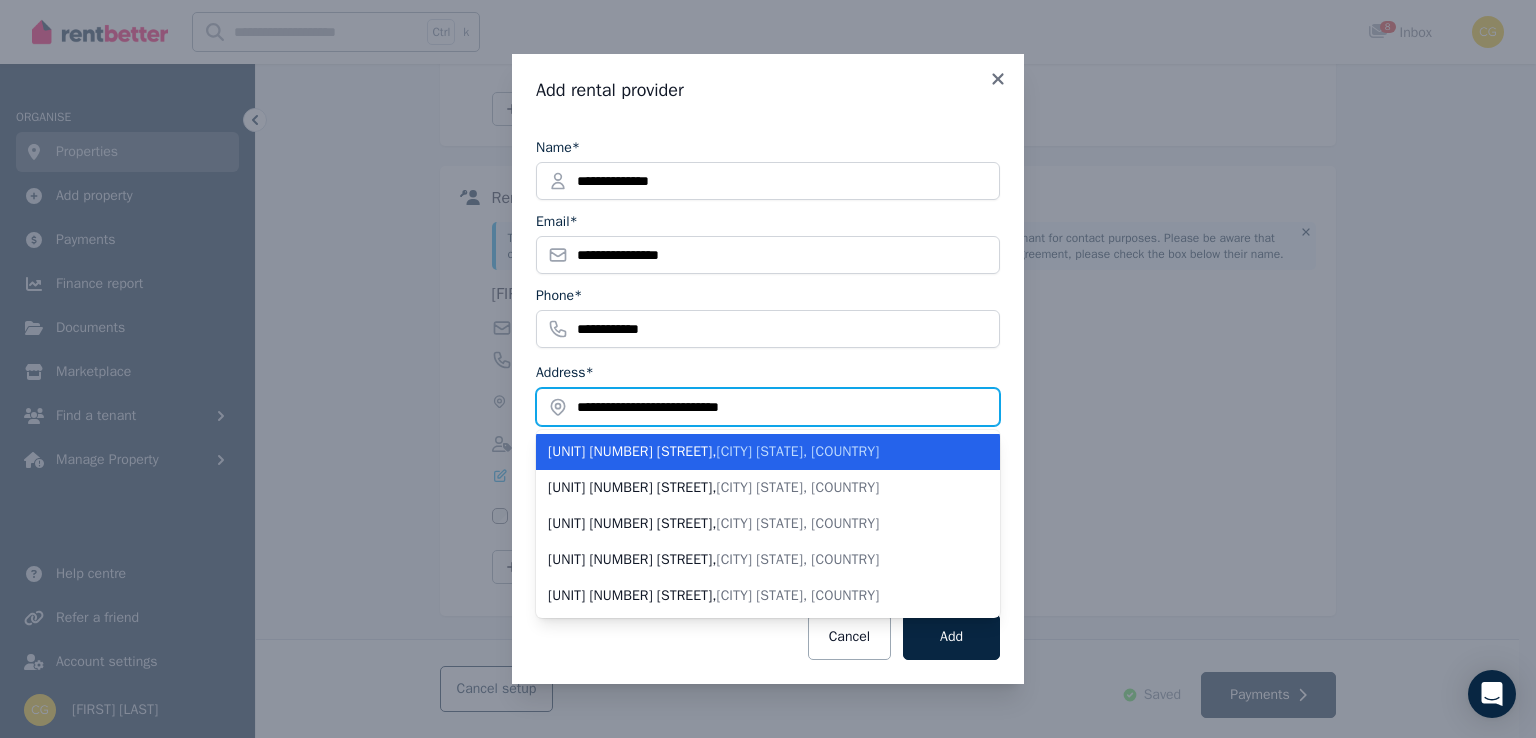 type on "**********" 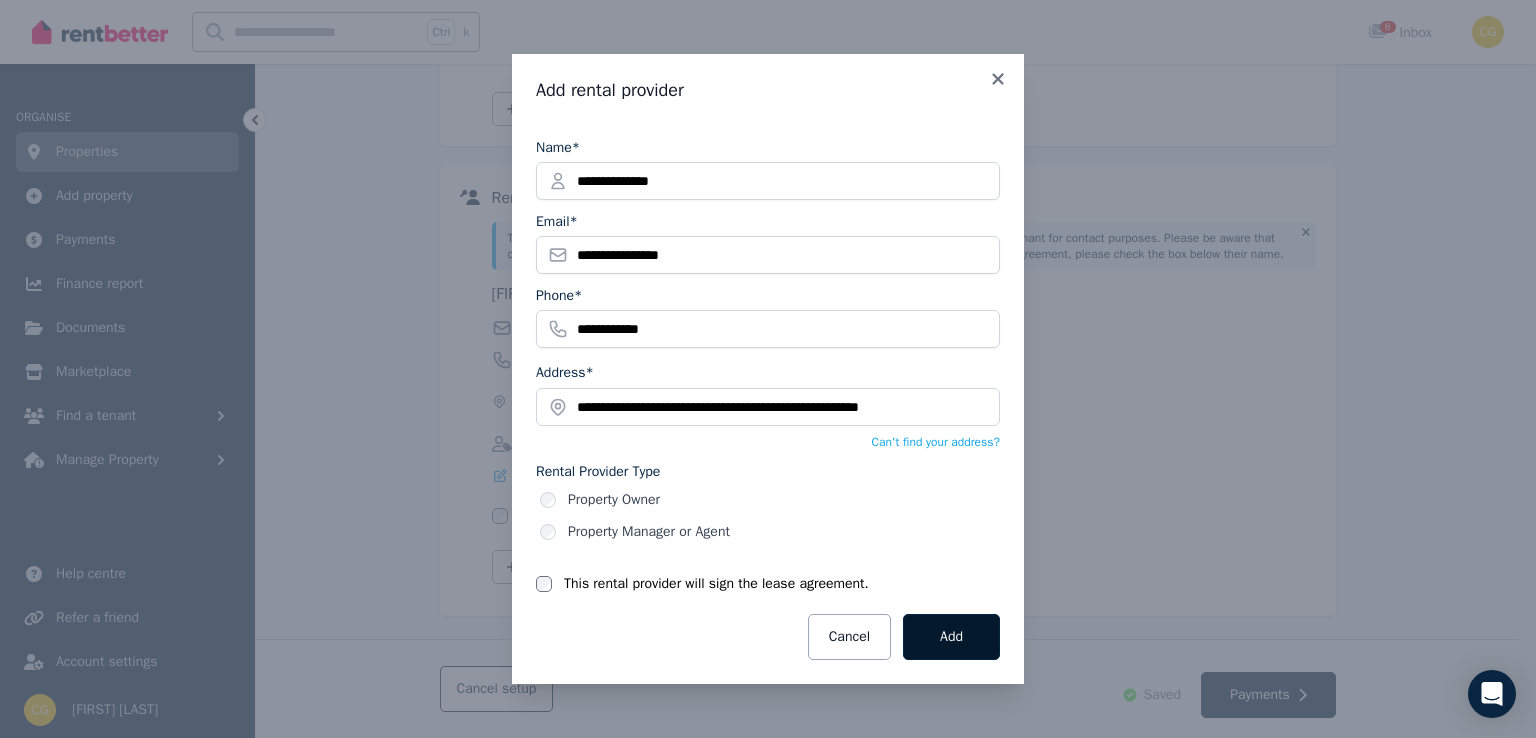 click on "Add" at bounding box center [951, 637] 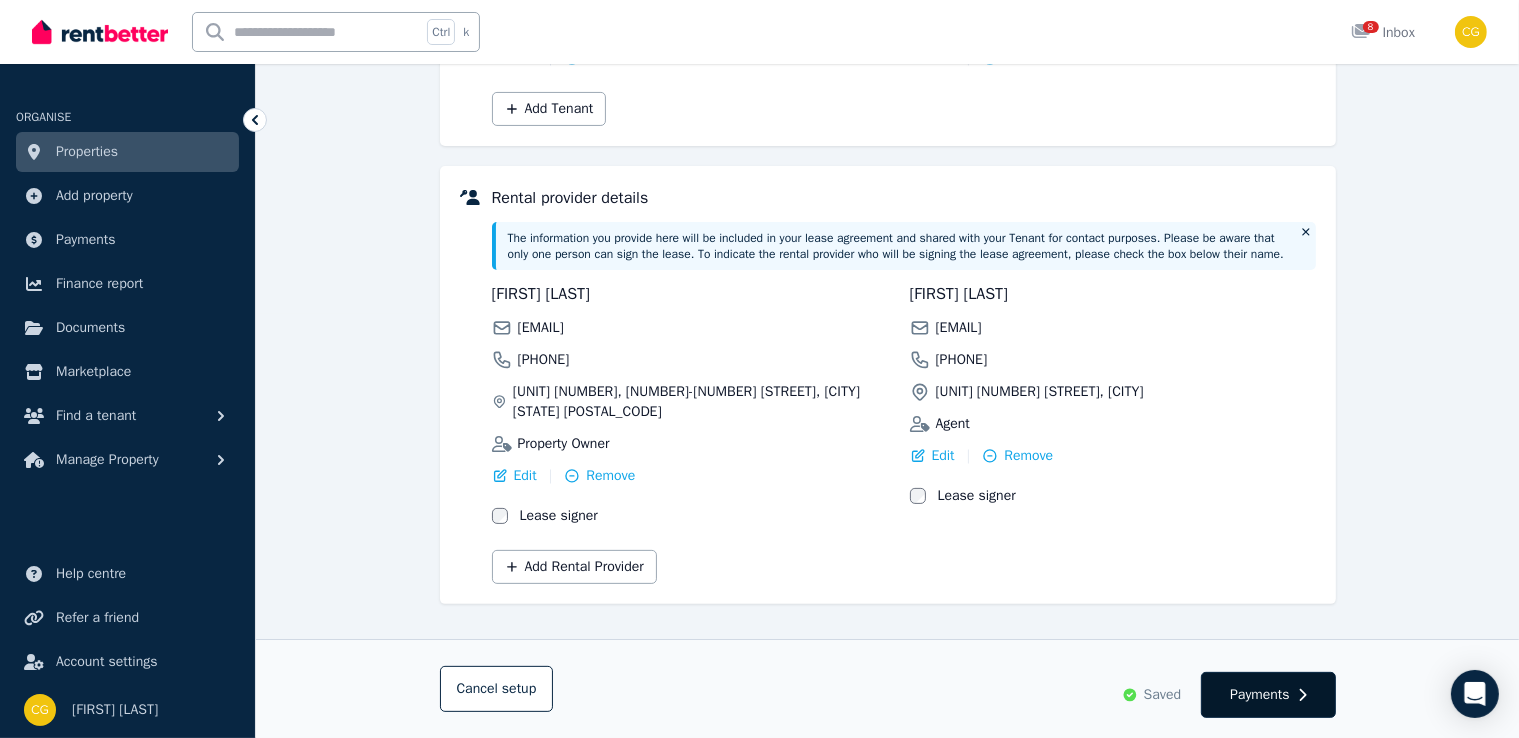 click on "Payments" at bounding box center [1260, 695] 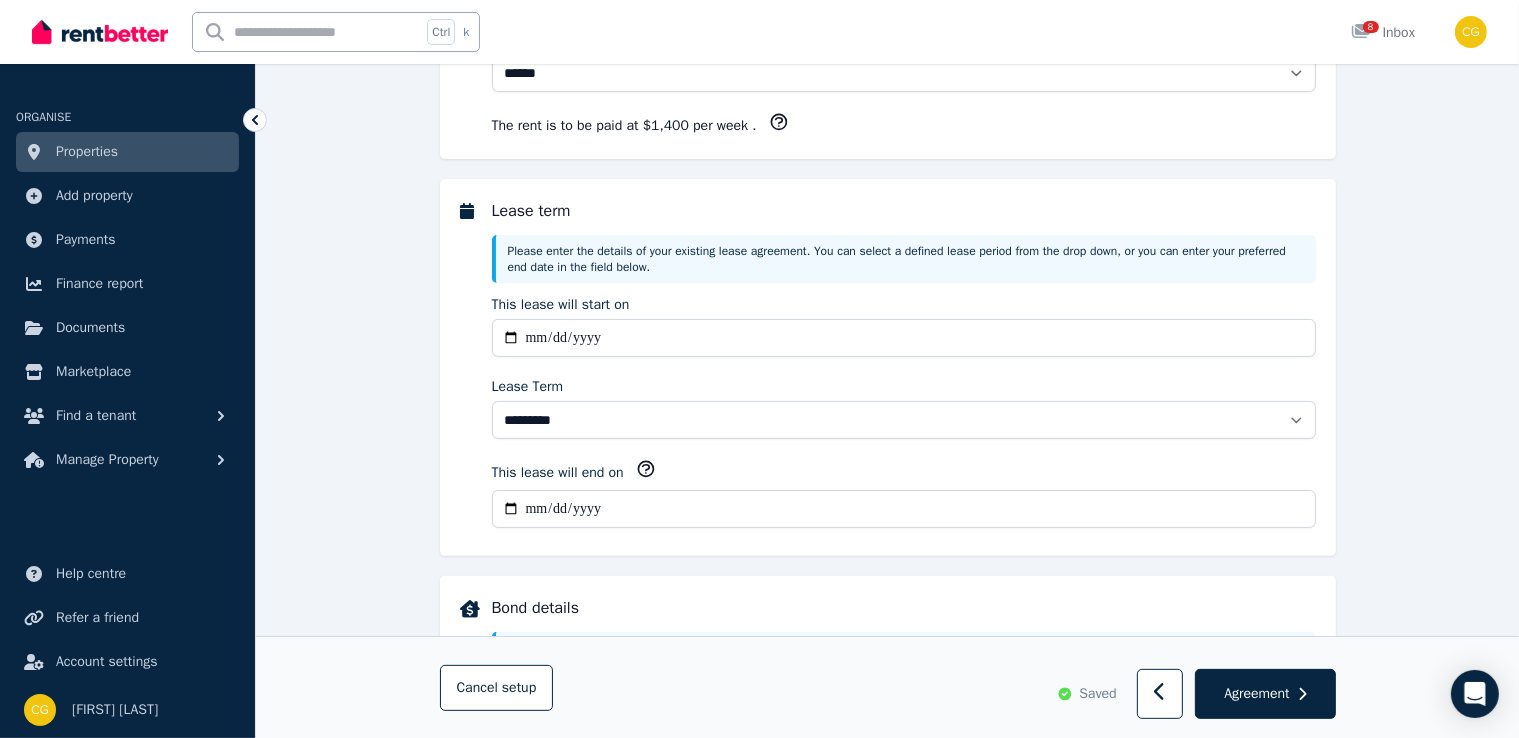 scroll, scrollTop: 0, scrollLeft: 0, axis: both 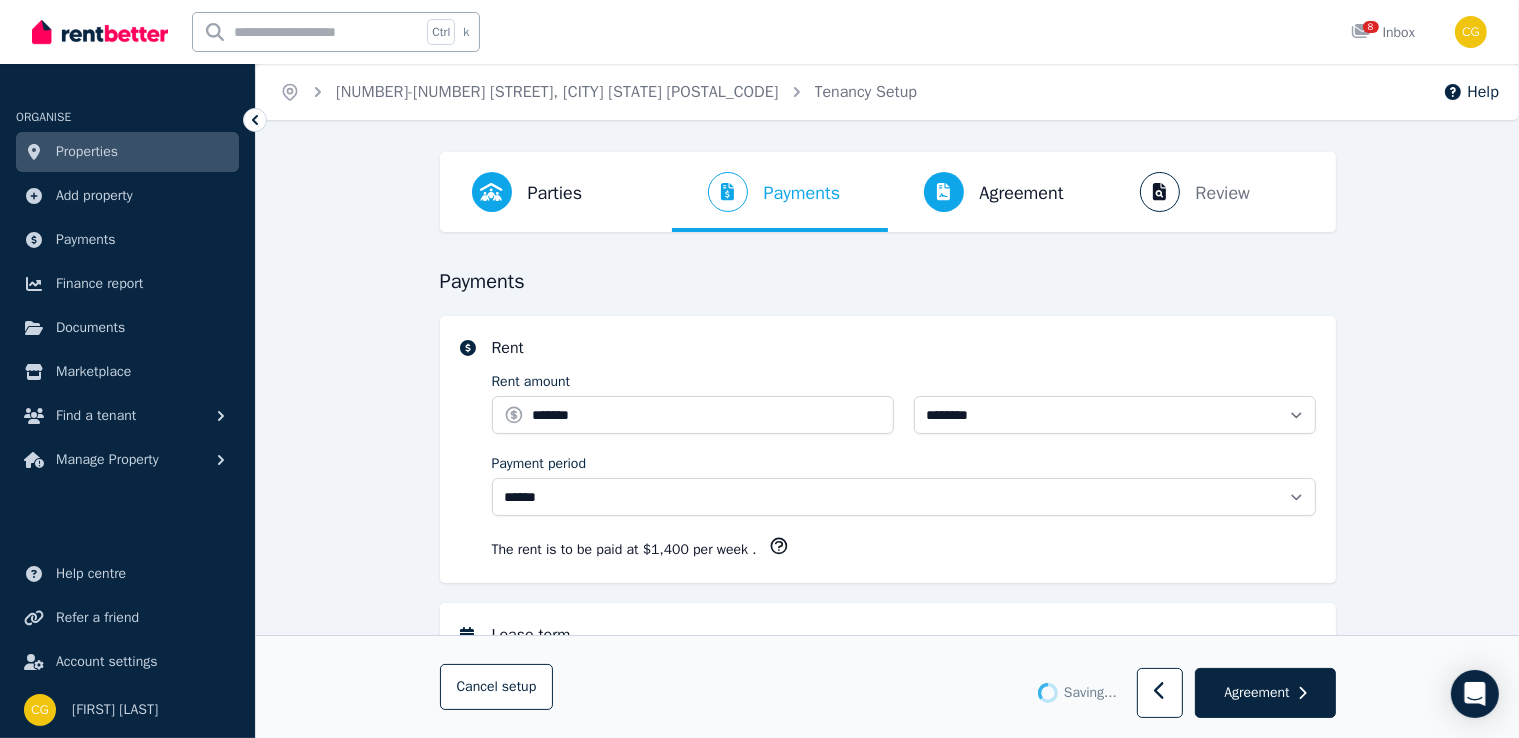 select on "**********" 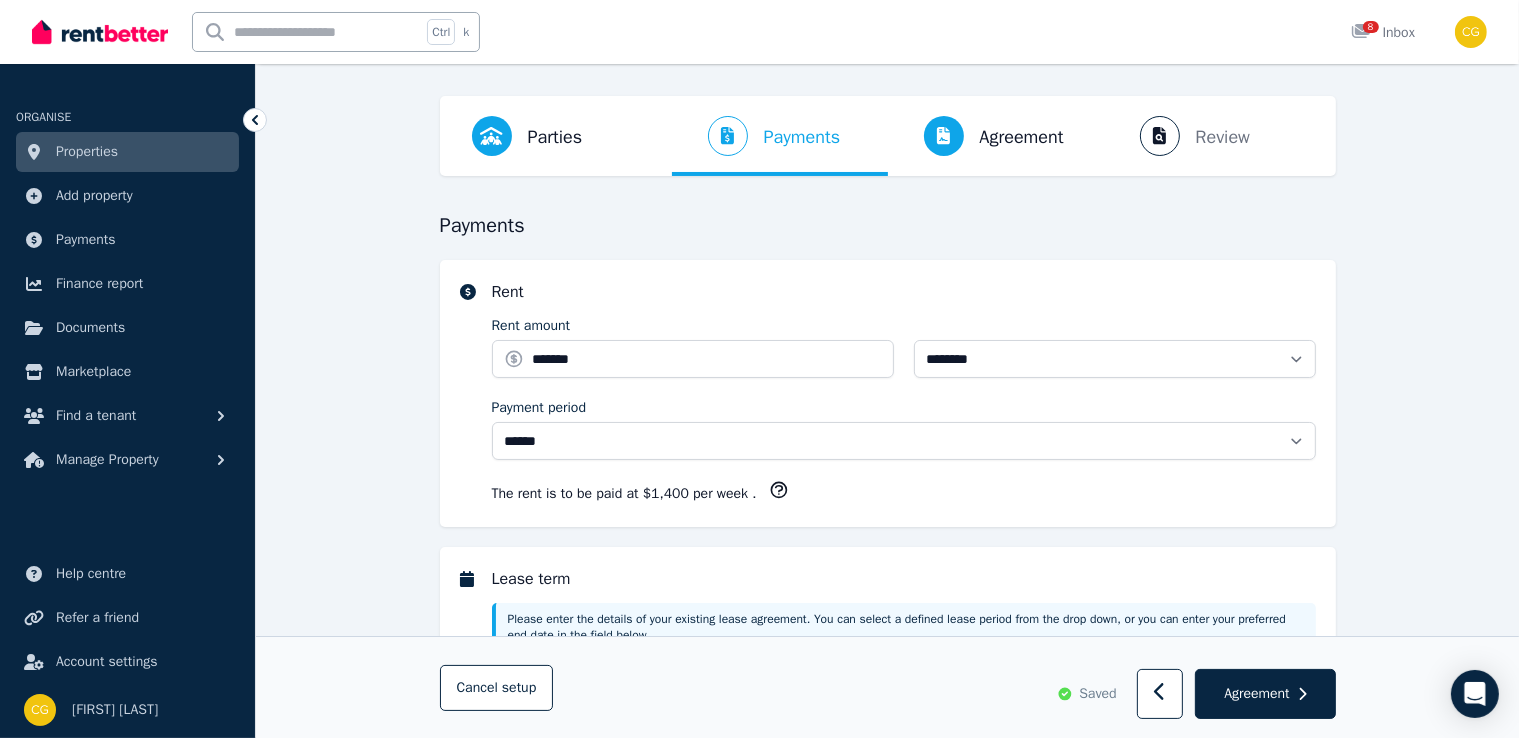 scroll, scrollTop: 41, scrollLeft: 0, axis: vertical 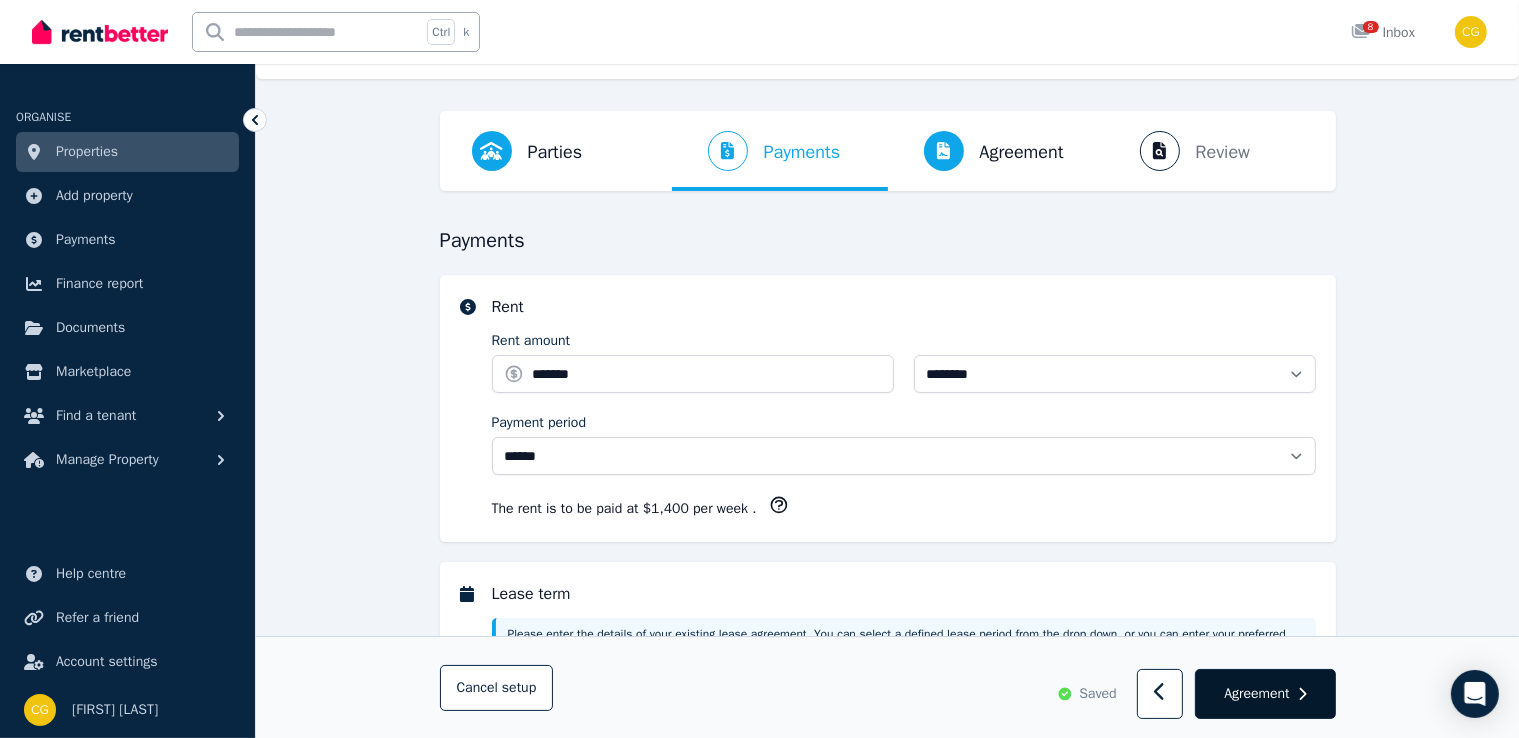click on "Agreement" at bounding box center [1256, 693] 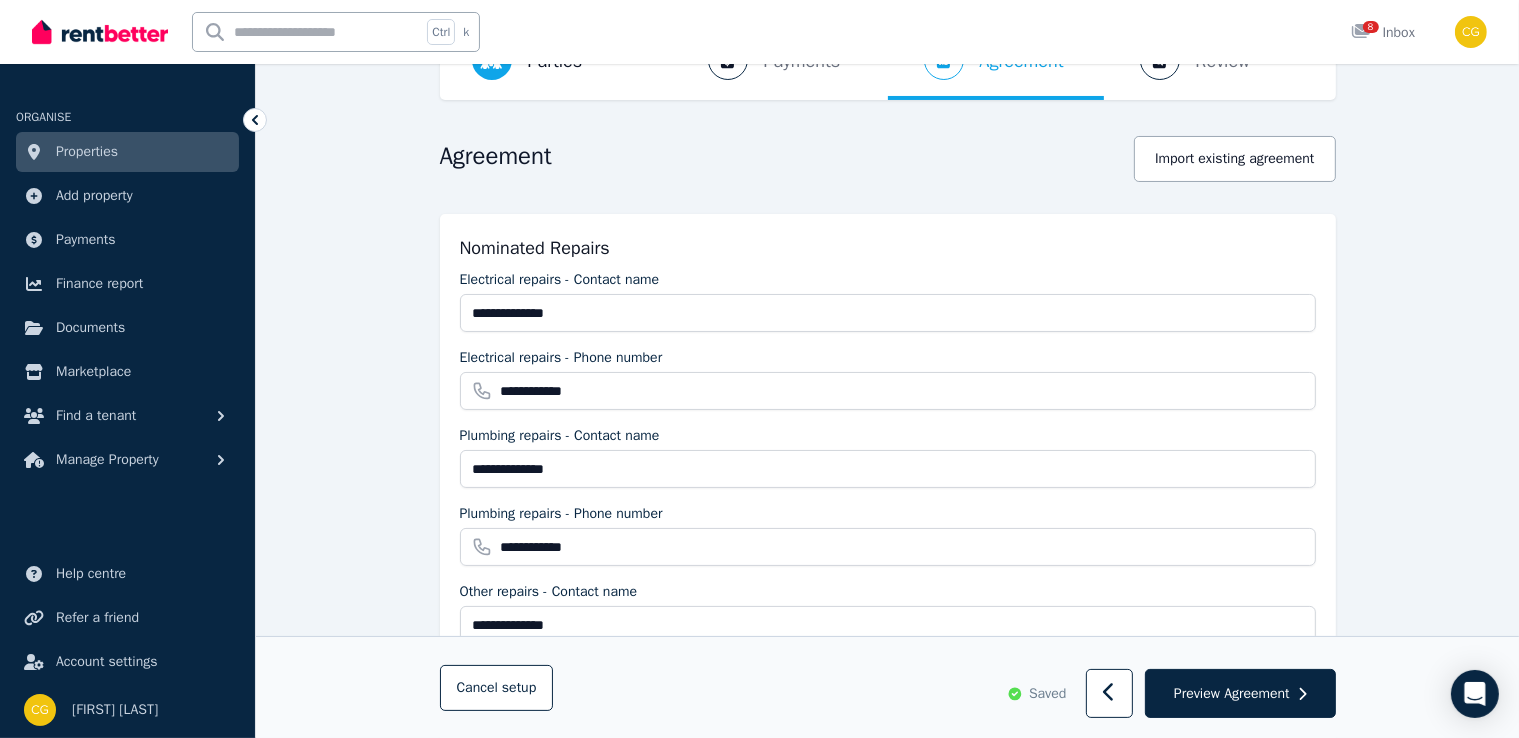 scroll, scrollTop: 132, scrollLeft: 0, axis: vertical 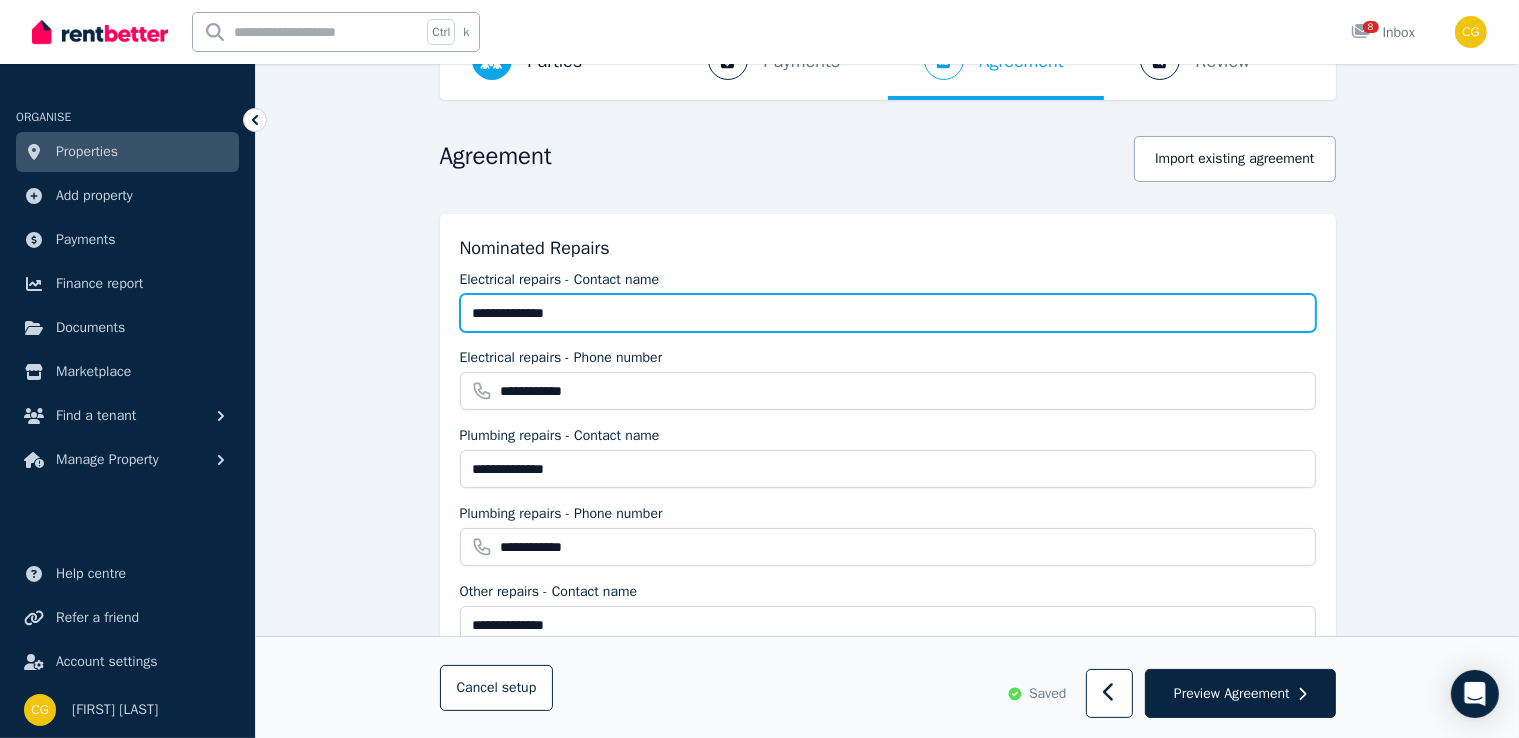 drag, startPoint x: 588, startPoint y: 314, endPoint x: 564, endPoint y: 316, distance: 24.083189 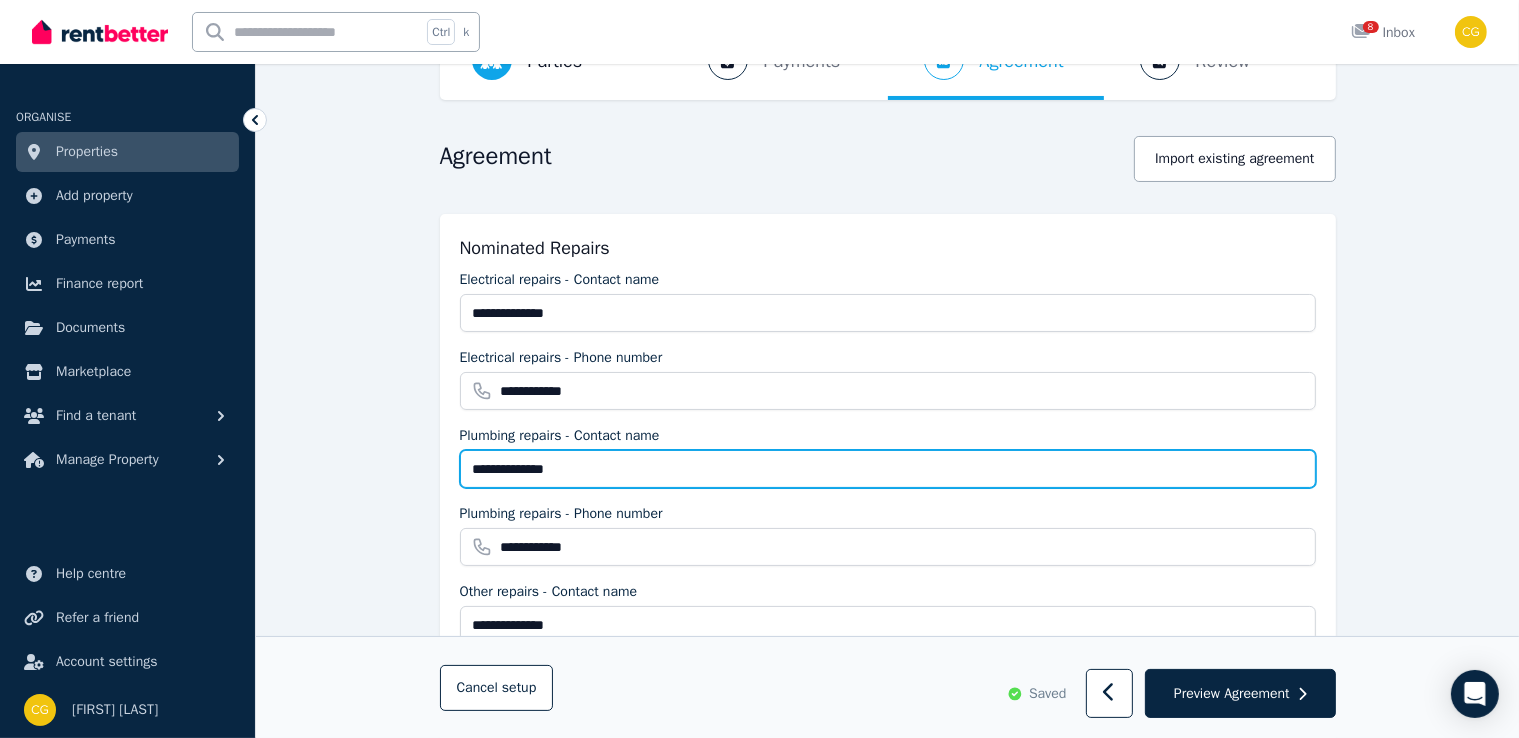 drag, startPoint x: 600, startPoint y: 465, endPoint x: 285, endPoint y: 493, distance: 316.242 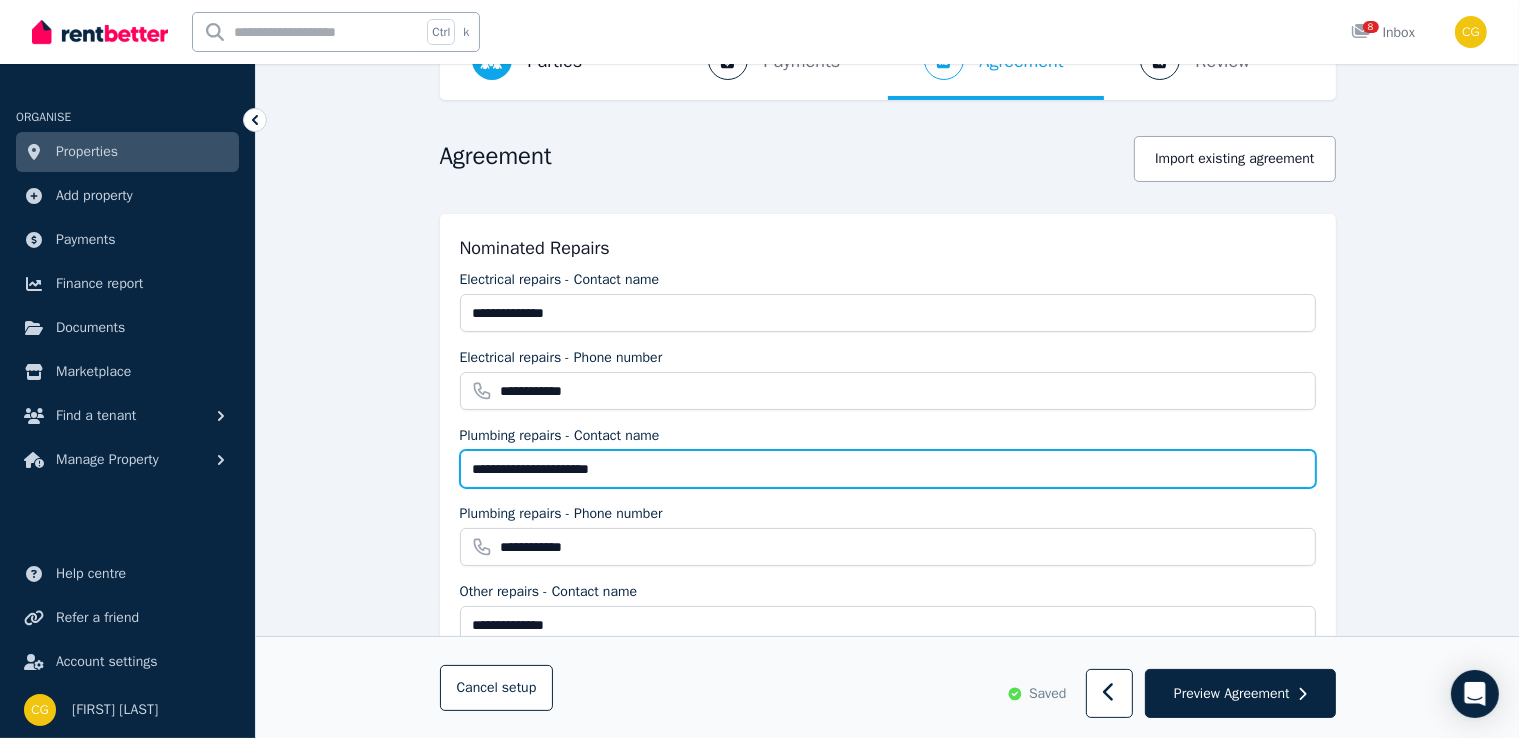 type on "**********" 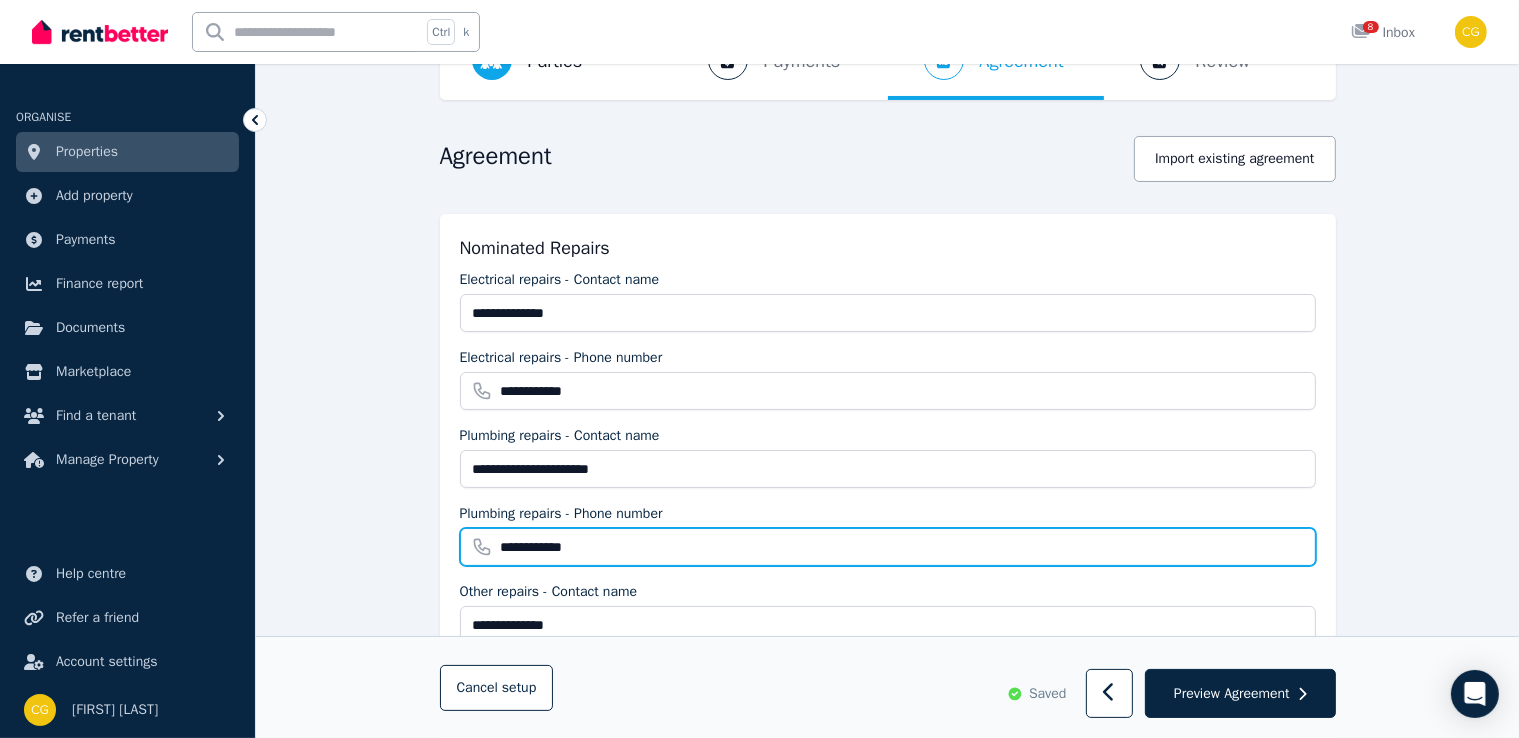 type on "**********" 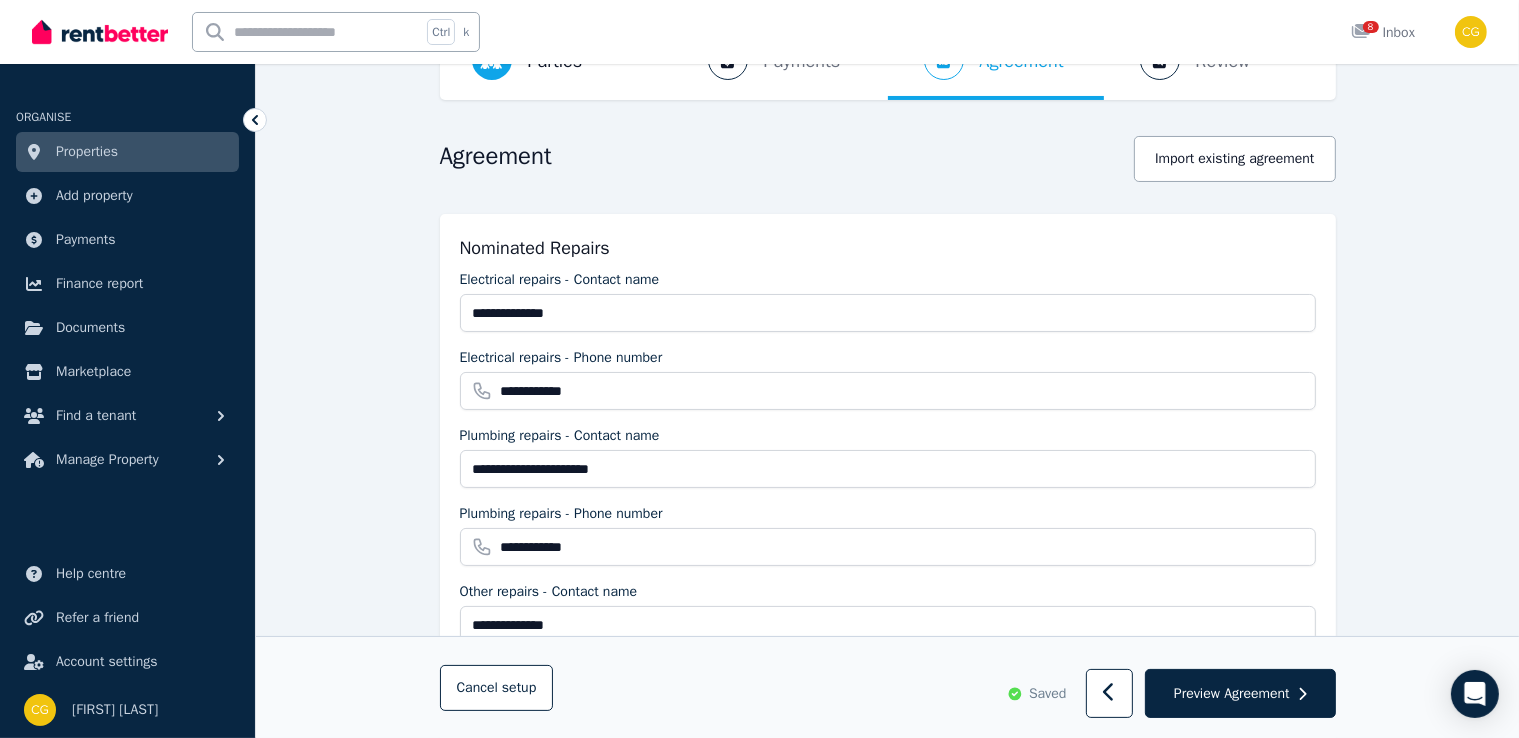 click on "**********" at bounding box center (887, 1491) 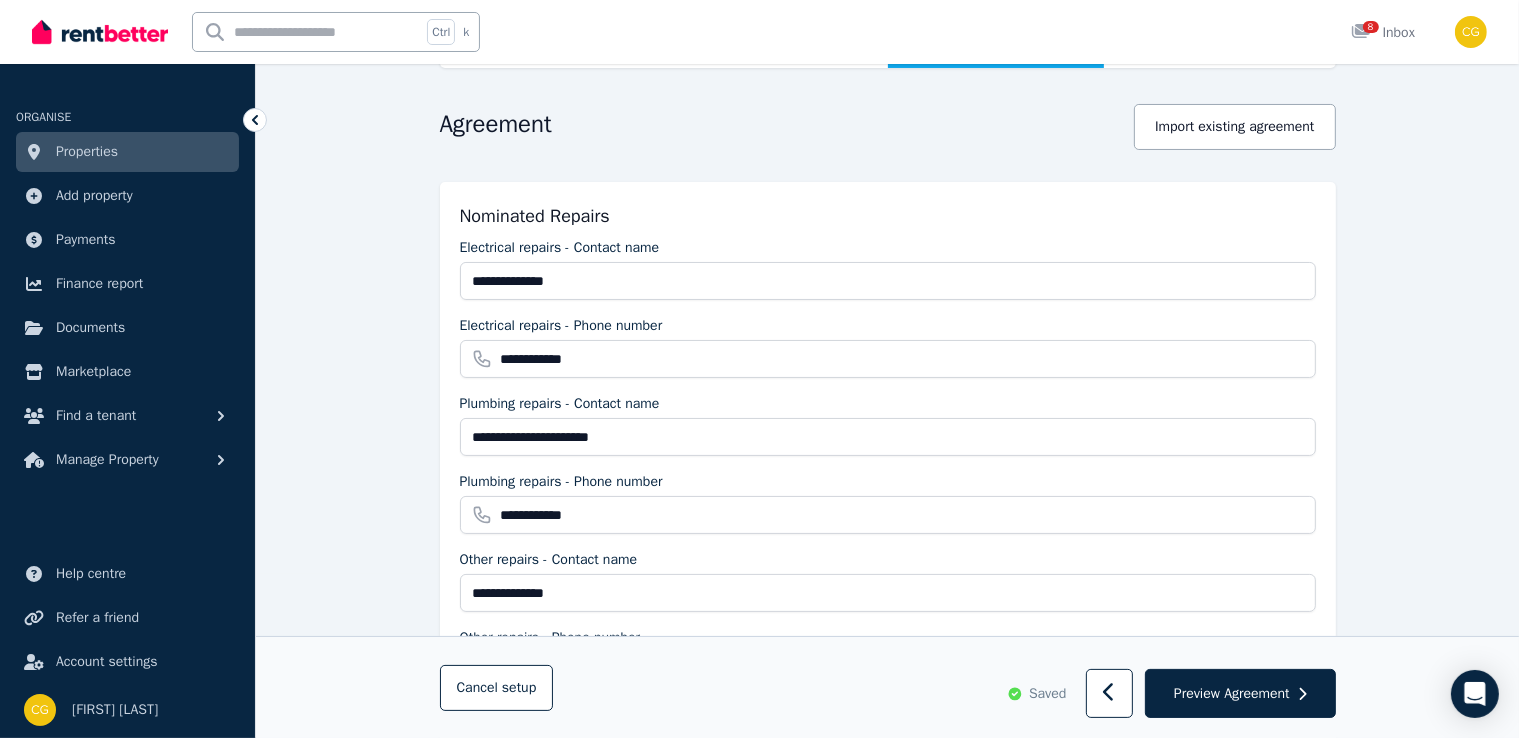 scroll, scrollTop: 150, scrollLeft: 0, axis: vertical 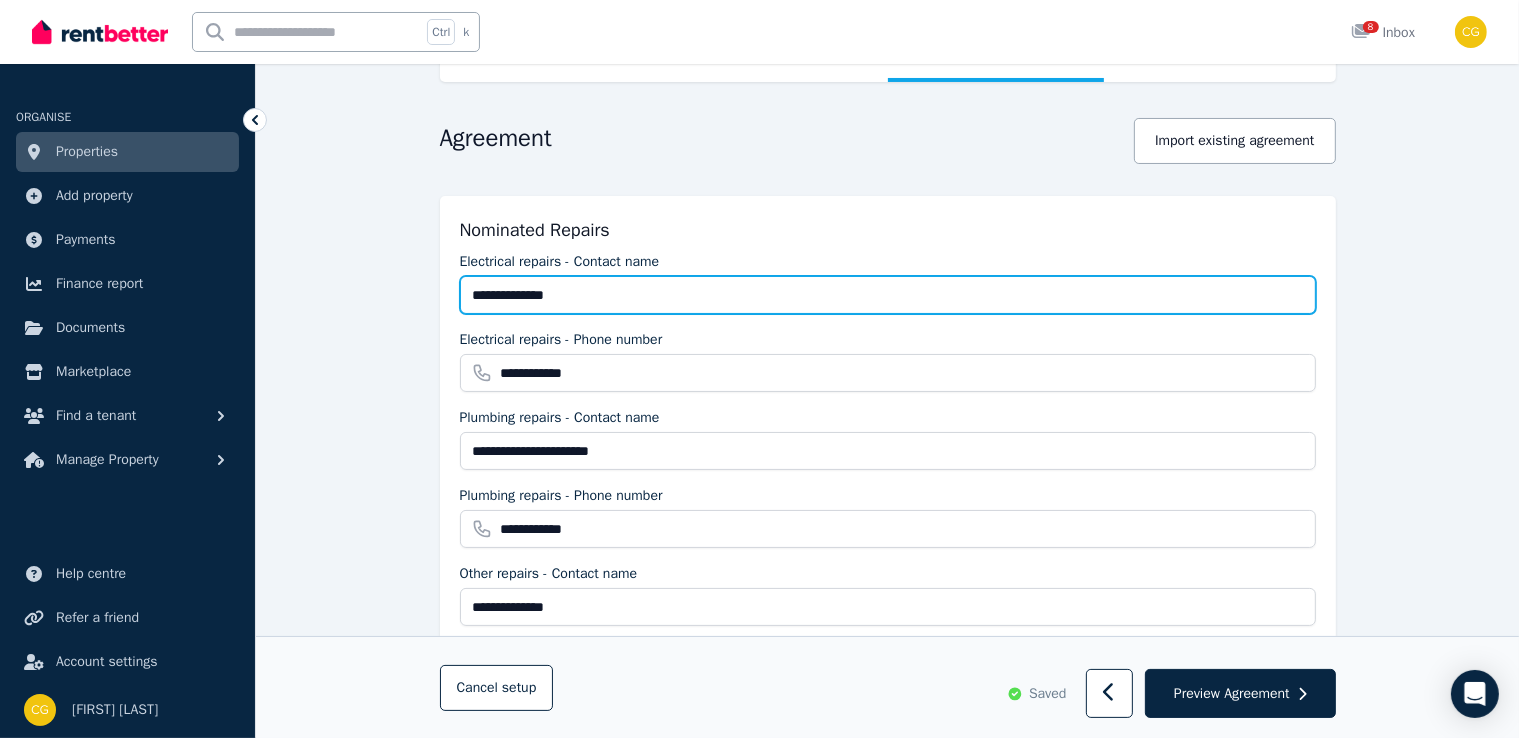 drag, startPoint x: 575, startPoint y: 302, endPoint x: 274, endPoint y: 271, distance: 302.59213 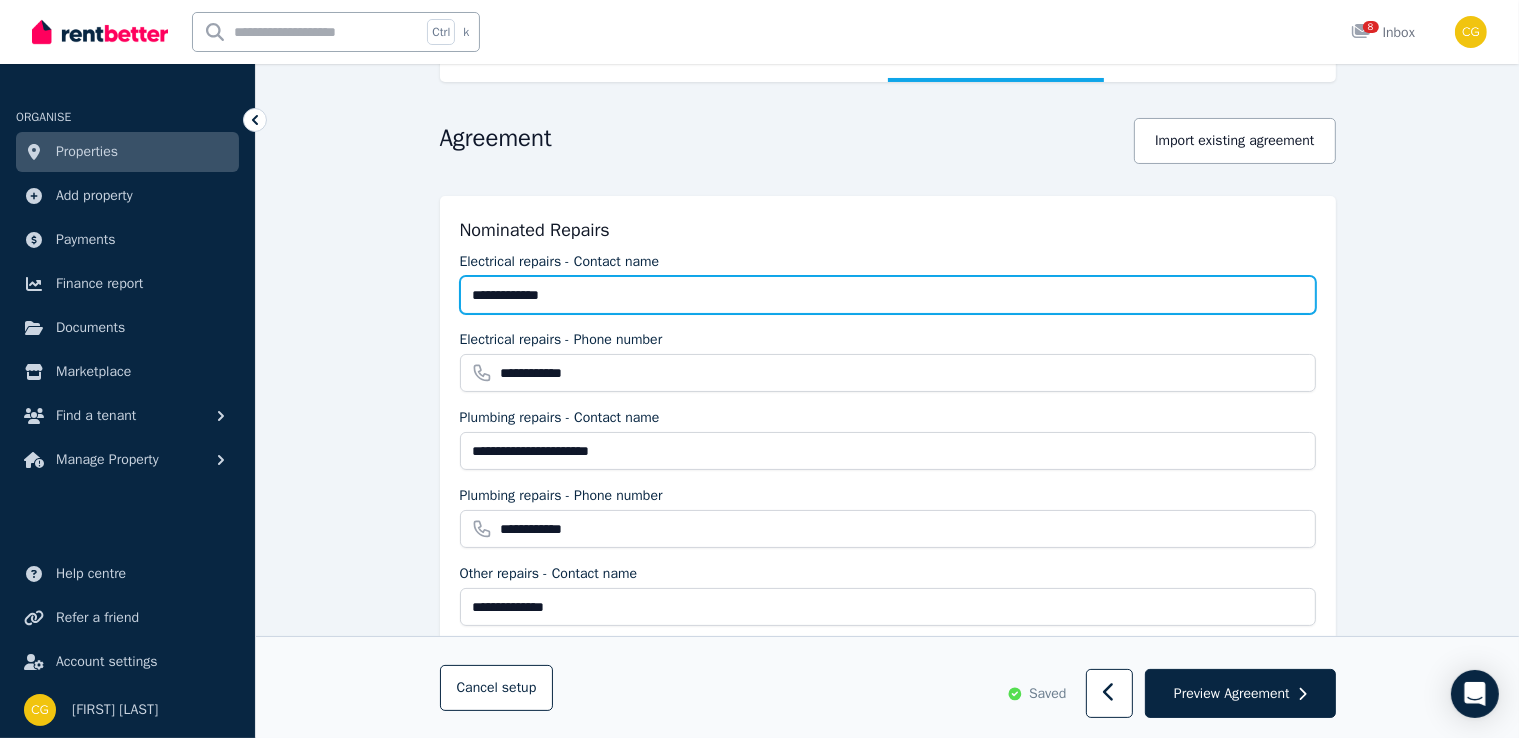 paste on "**********" 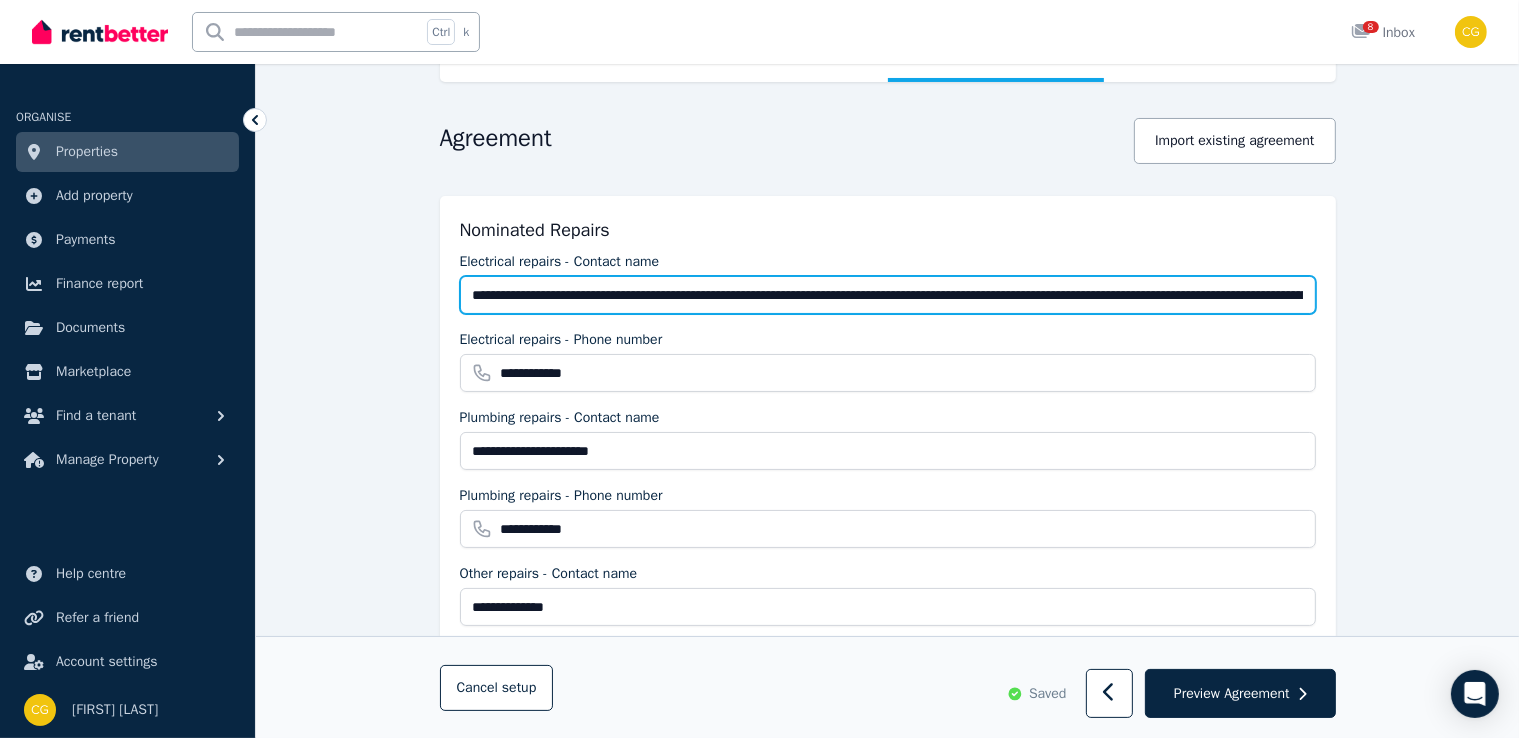 scroll, scrollTop: 0, scrollLeft: 0, axis: both 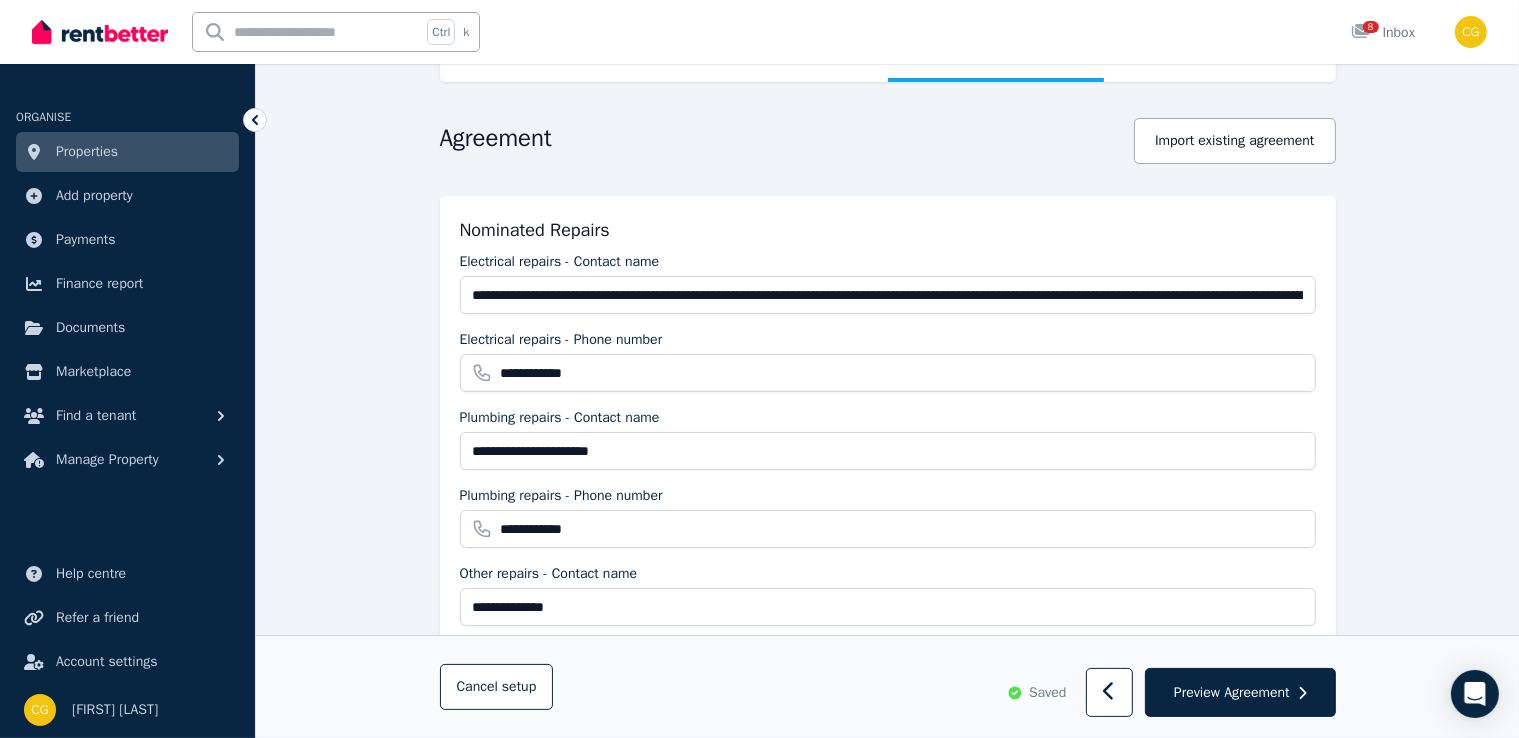 click on "Nominated Repairs" at bounding box center [888, 230] 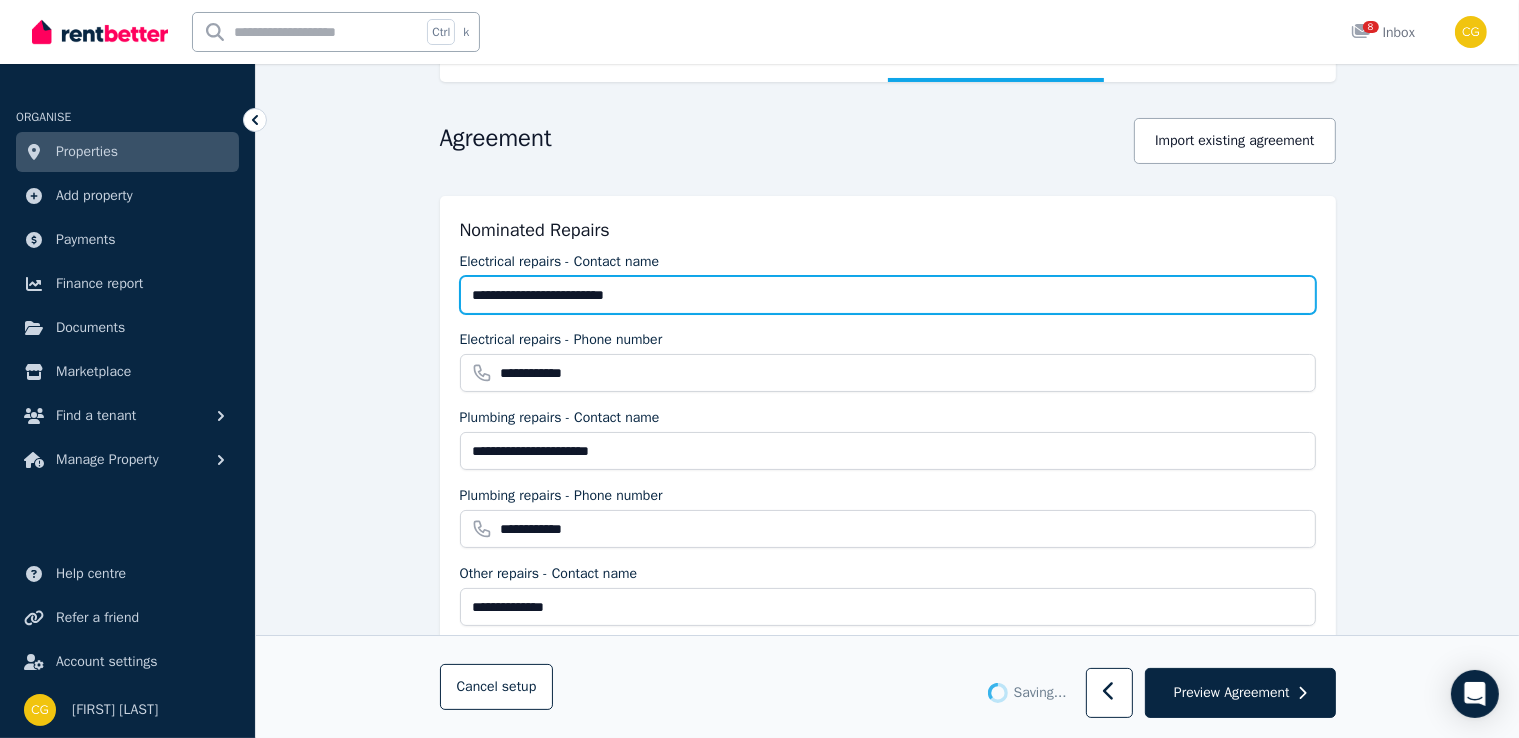 type on "**********" 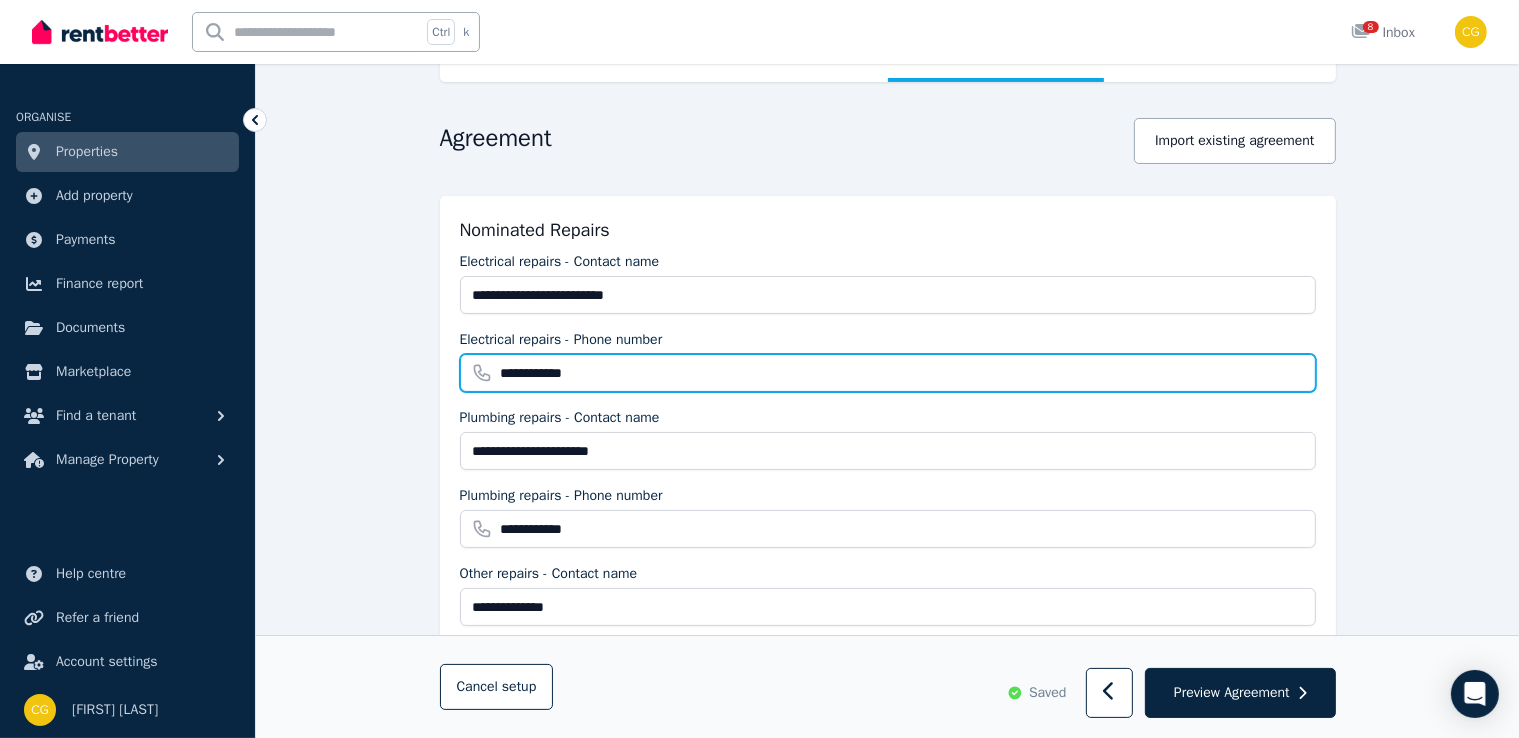 click on "**********" at bounding box center (888, 373) 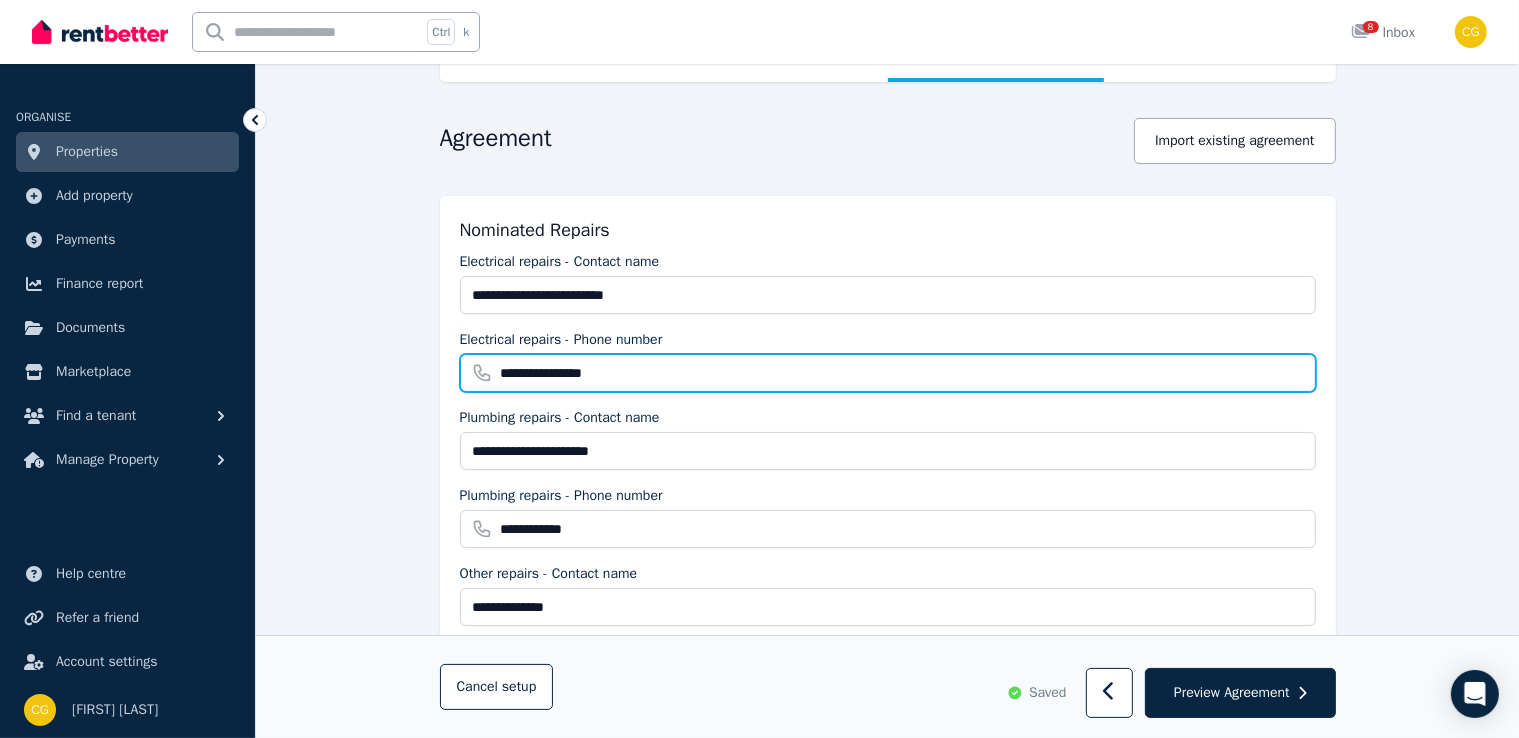 paste on "**********" 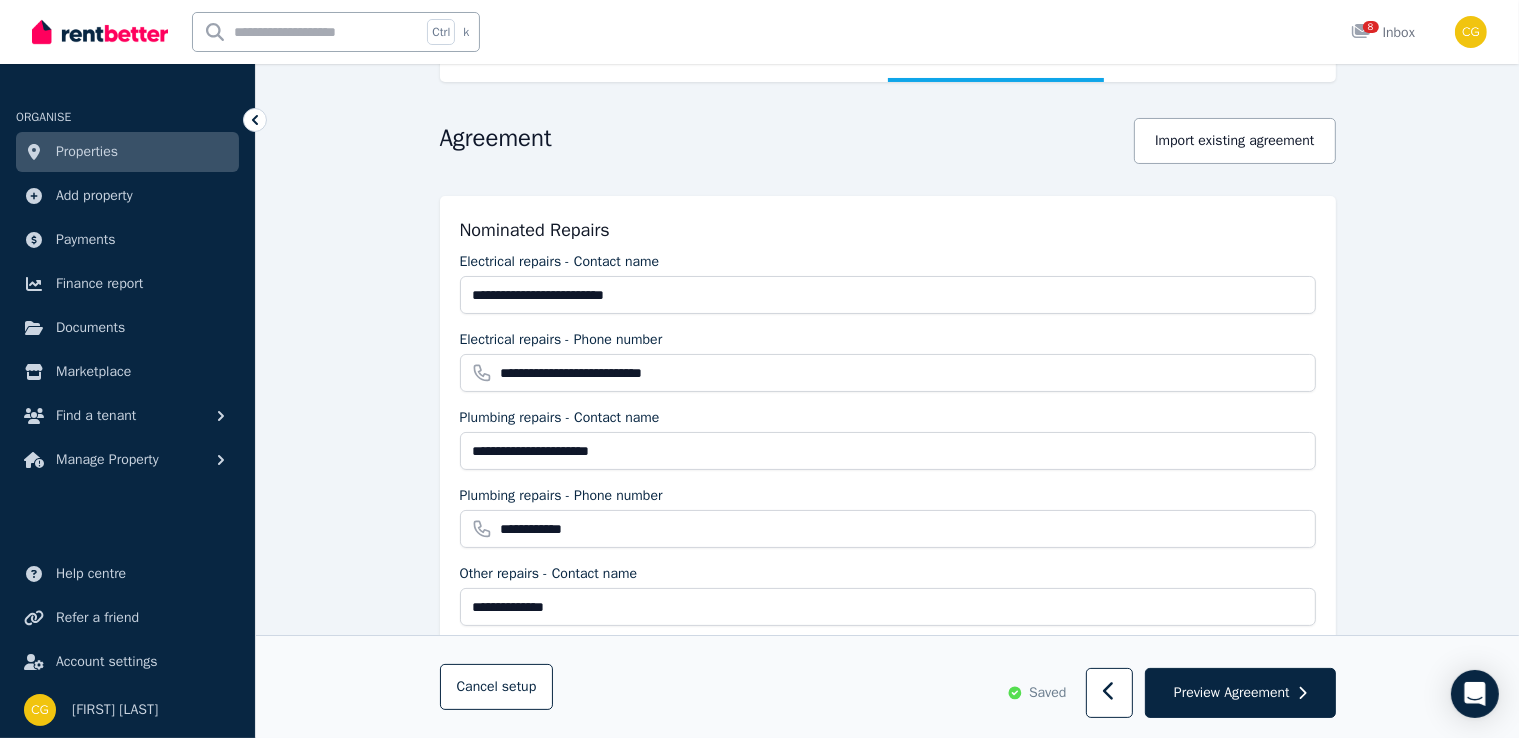 click on "**********" at bounding box center [887, 1473] 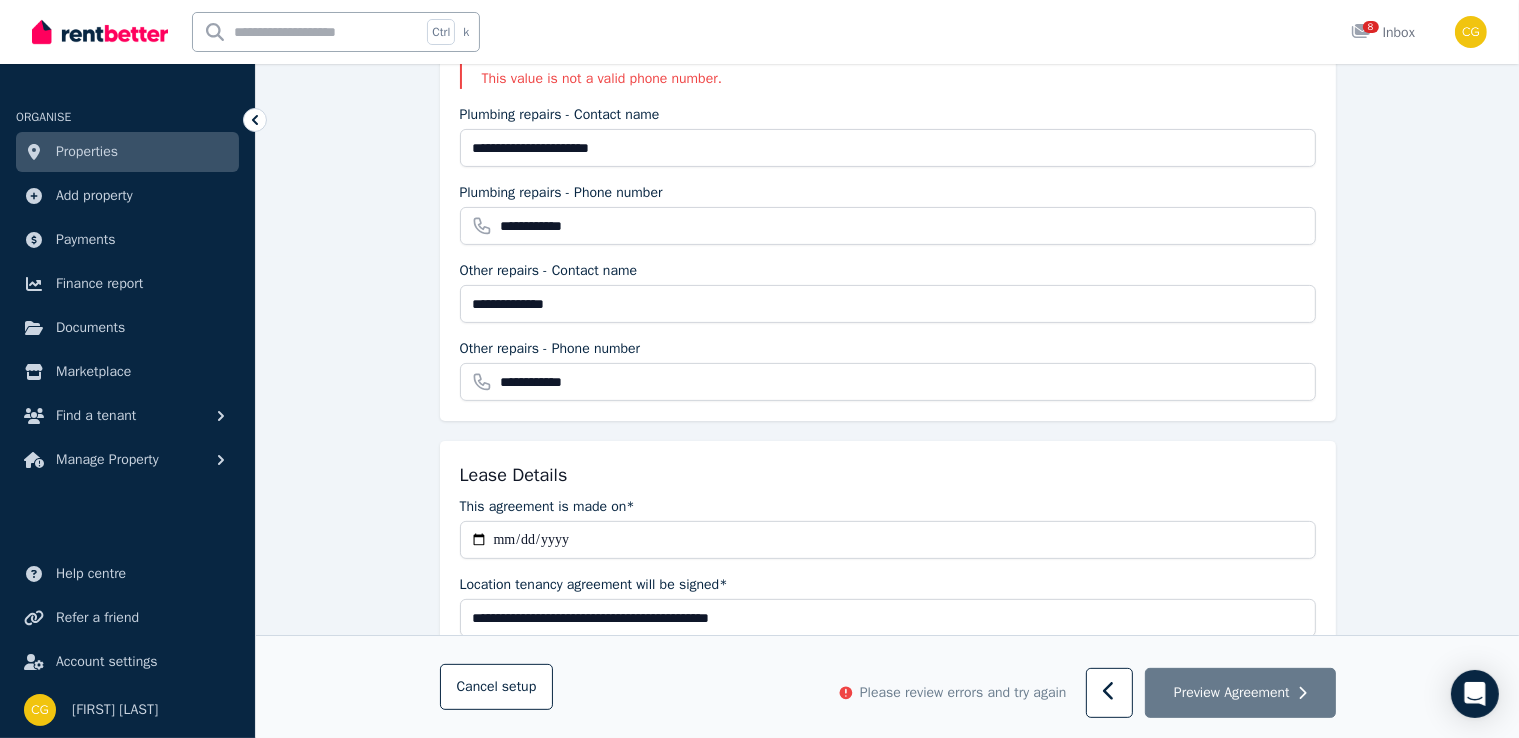 scroll, scrollTop: 502, scrollLeft: 0, axis: vertical 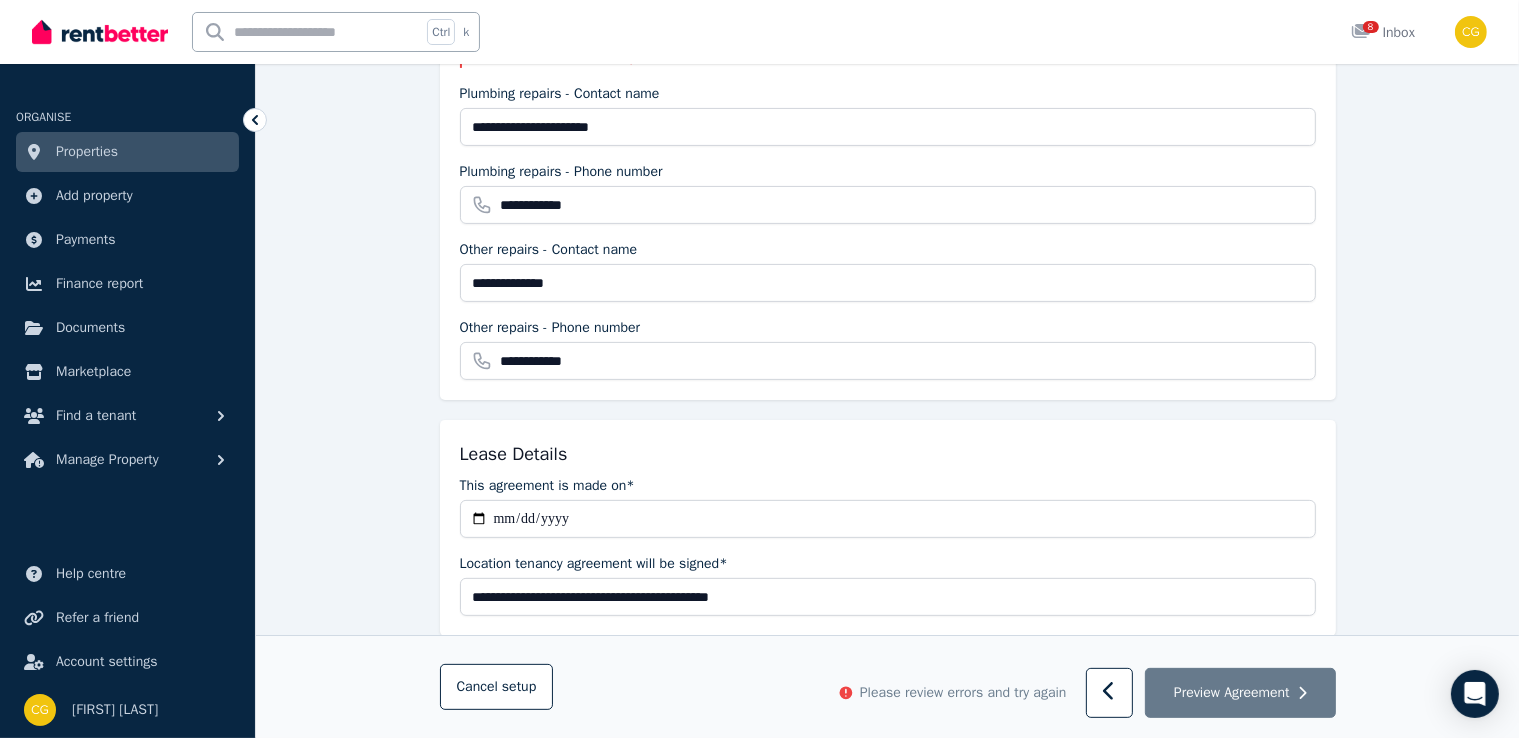 click 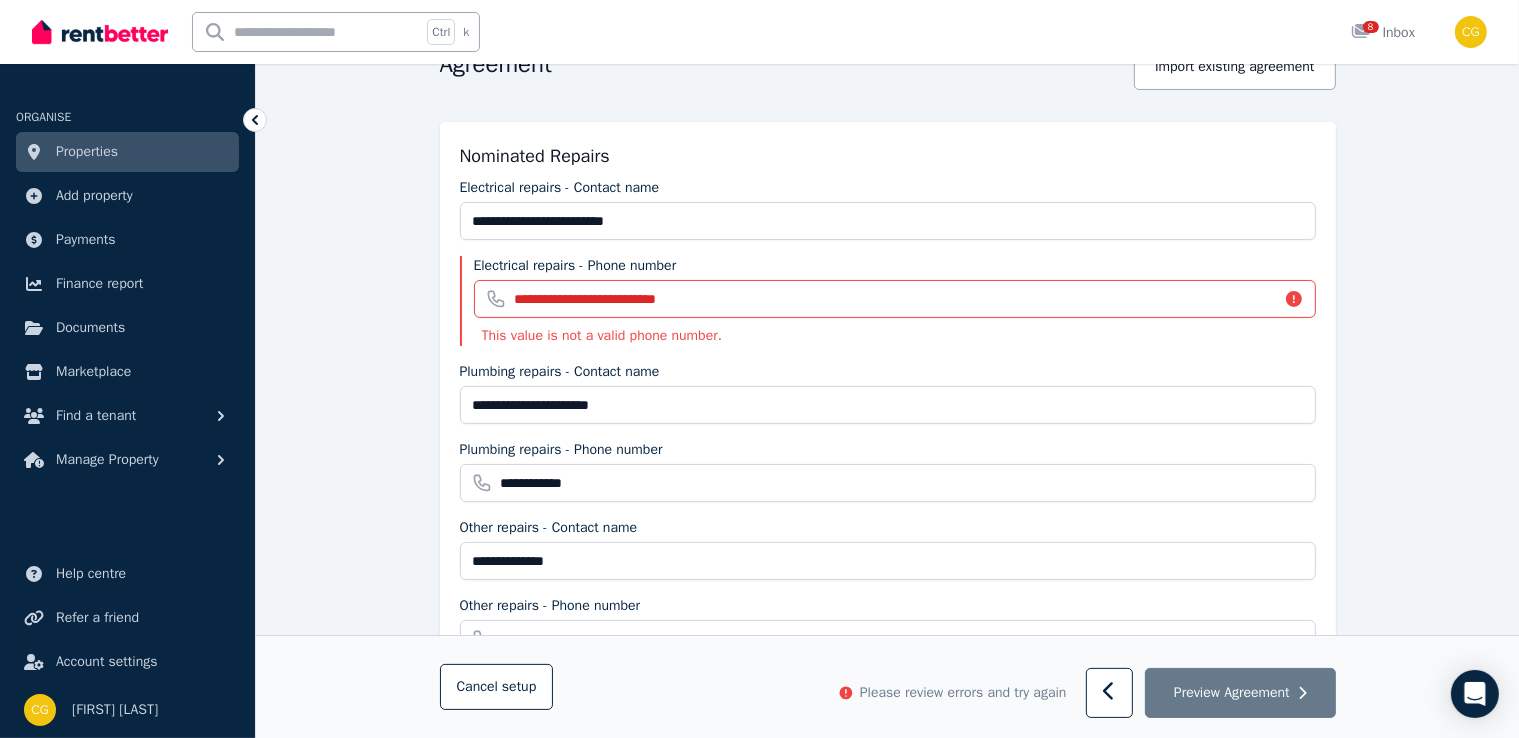 scroll, scrollTop: 223, scrollLeft: 0, axis: vertical 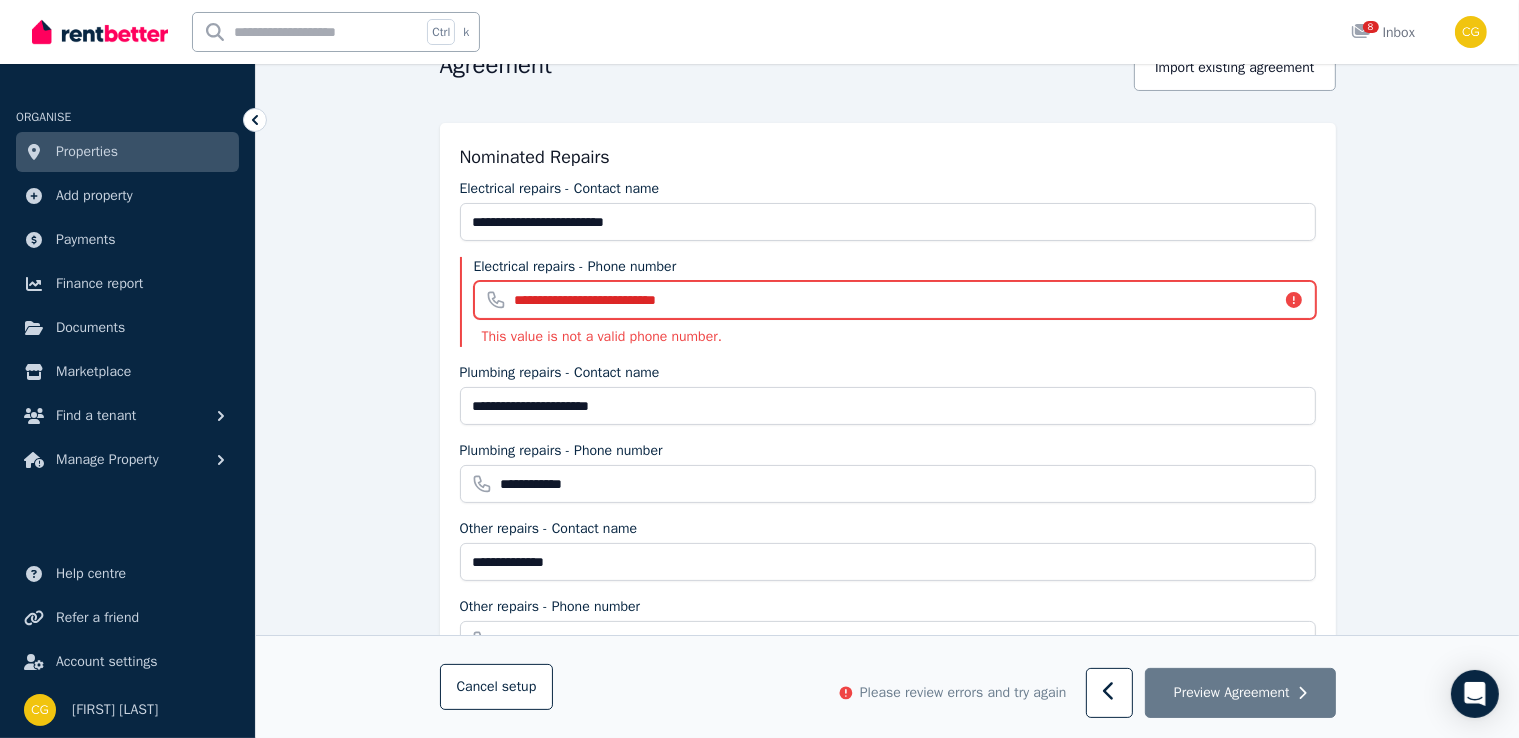 drag, startPoint x: 720, startPoint y: 292, endPoint x: 602, endPoint y: 290, distance: 118.016945 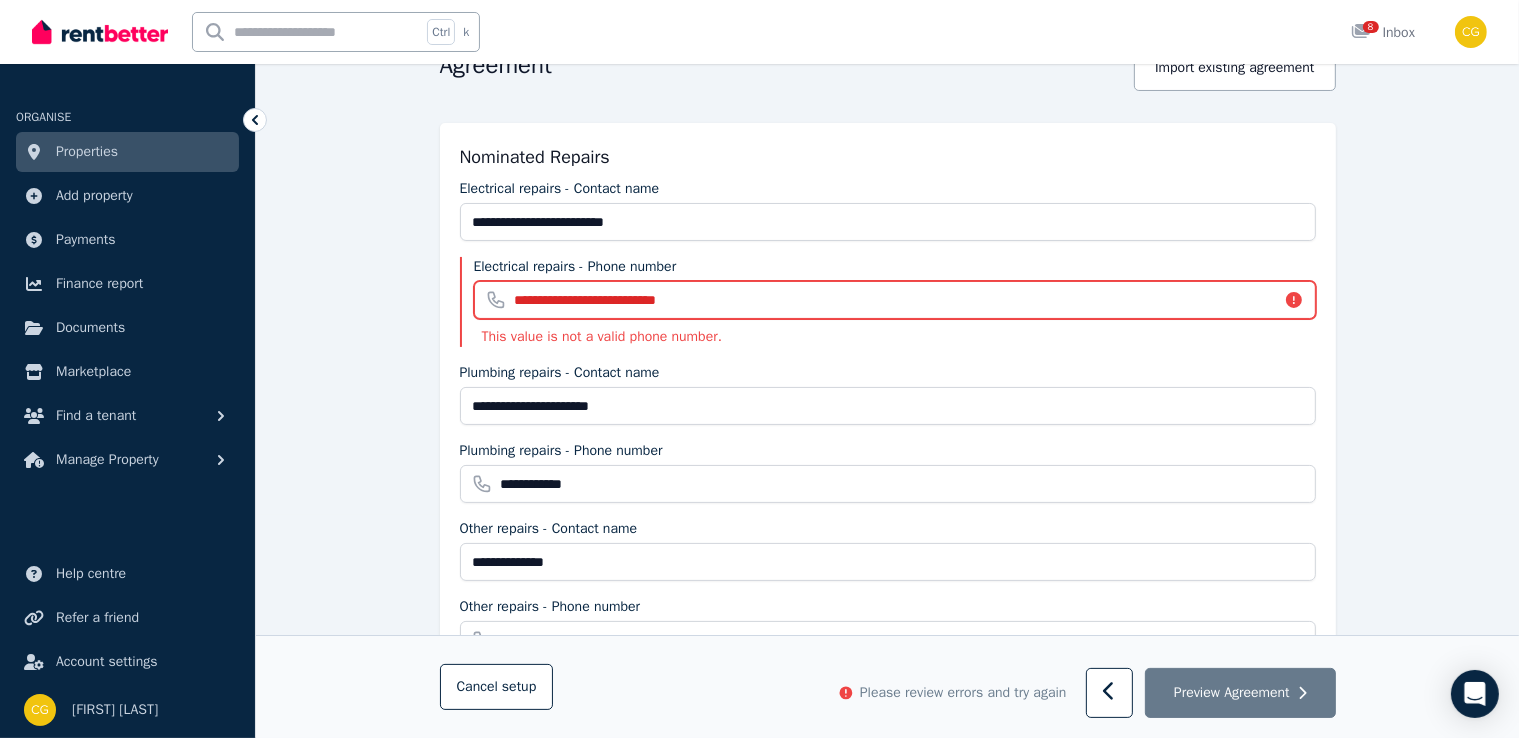 click on "**********" at bounding box center [895, 300] 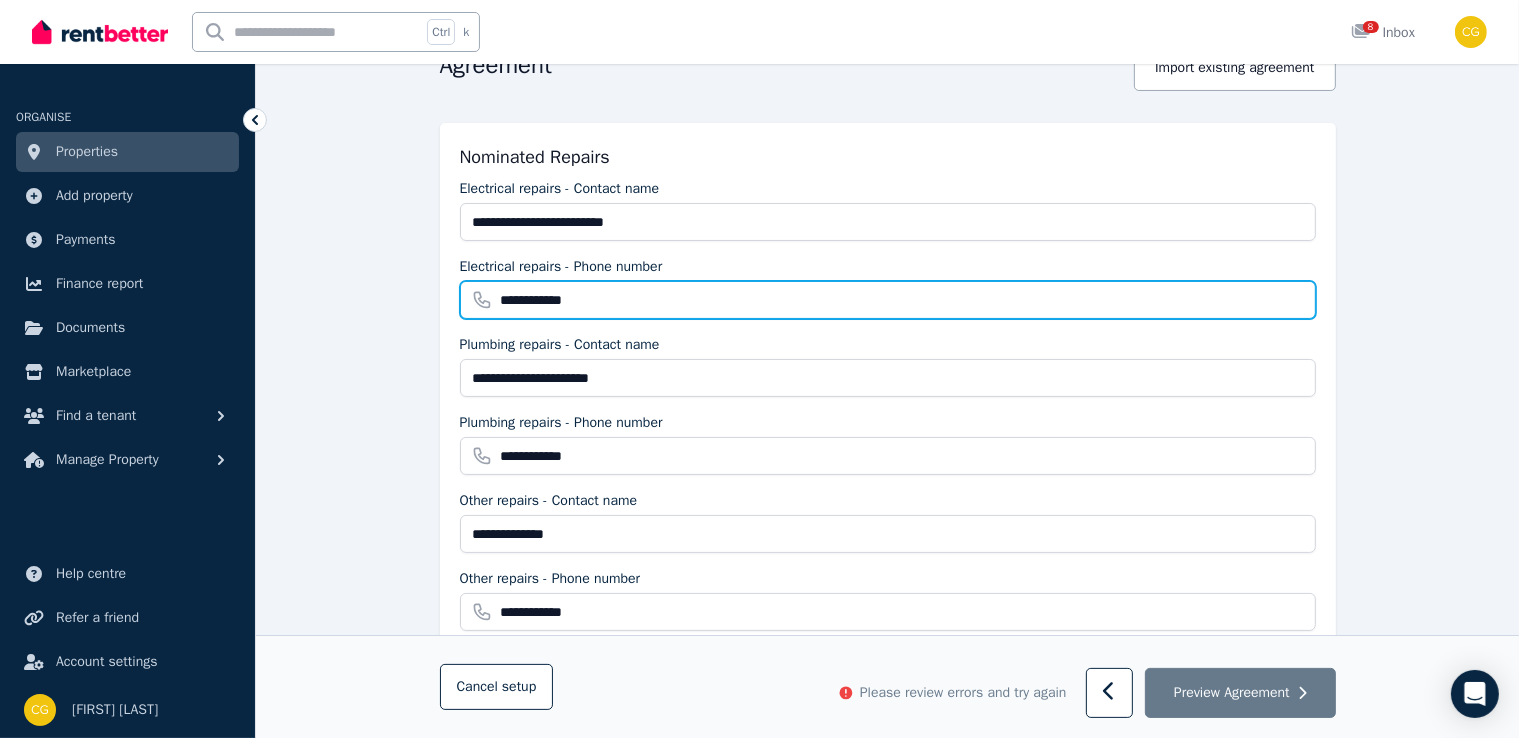 type on "**********" 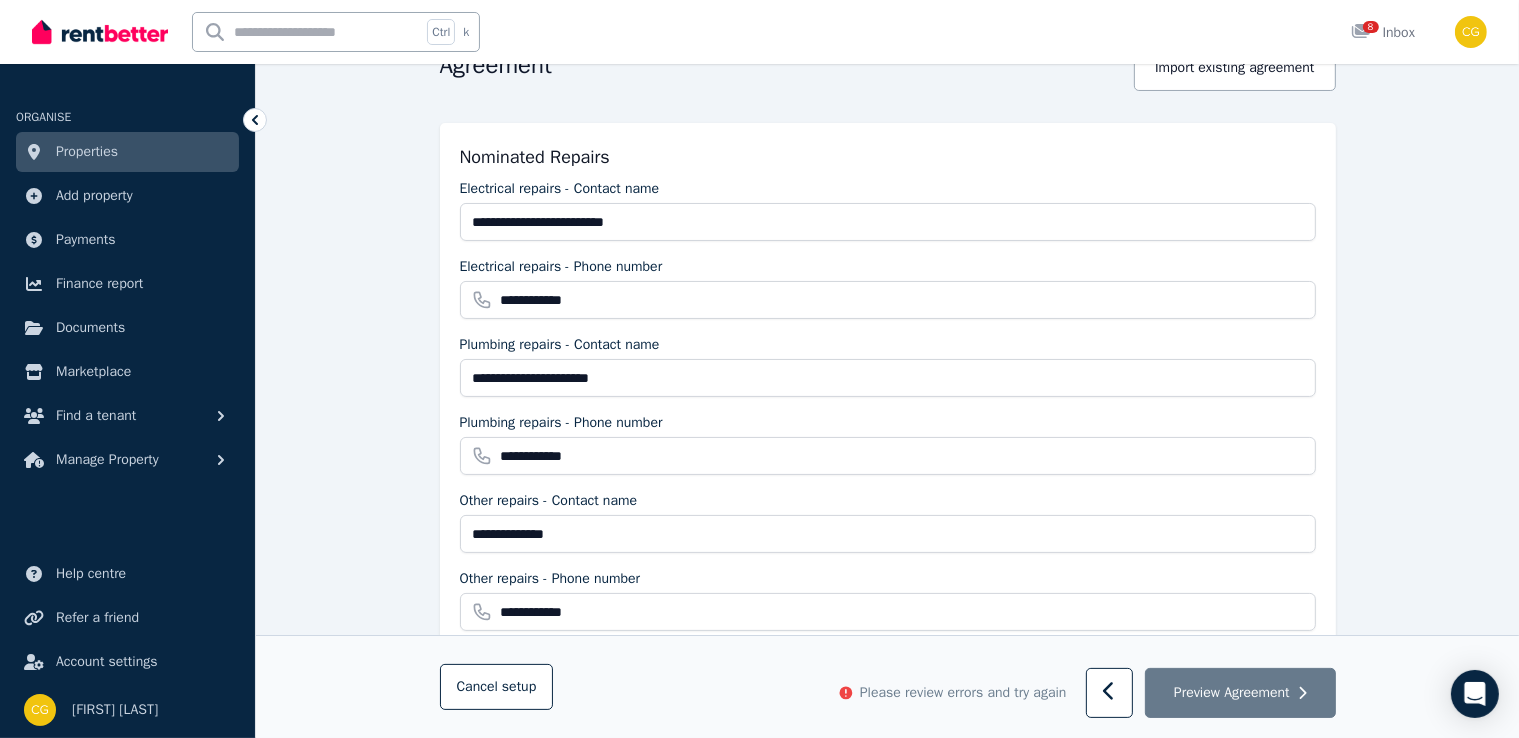 click on "**********" at bounding box center [887, 1400] 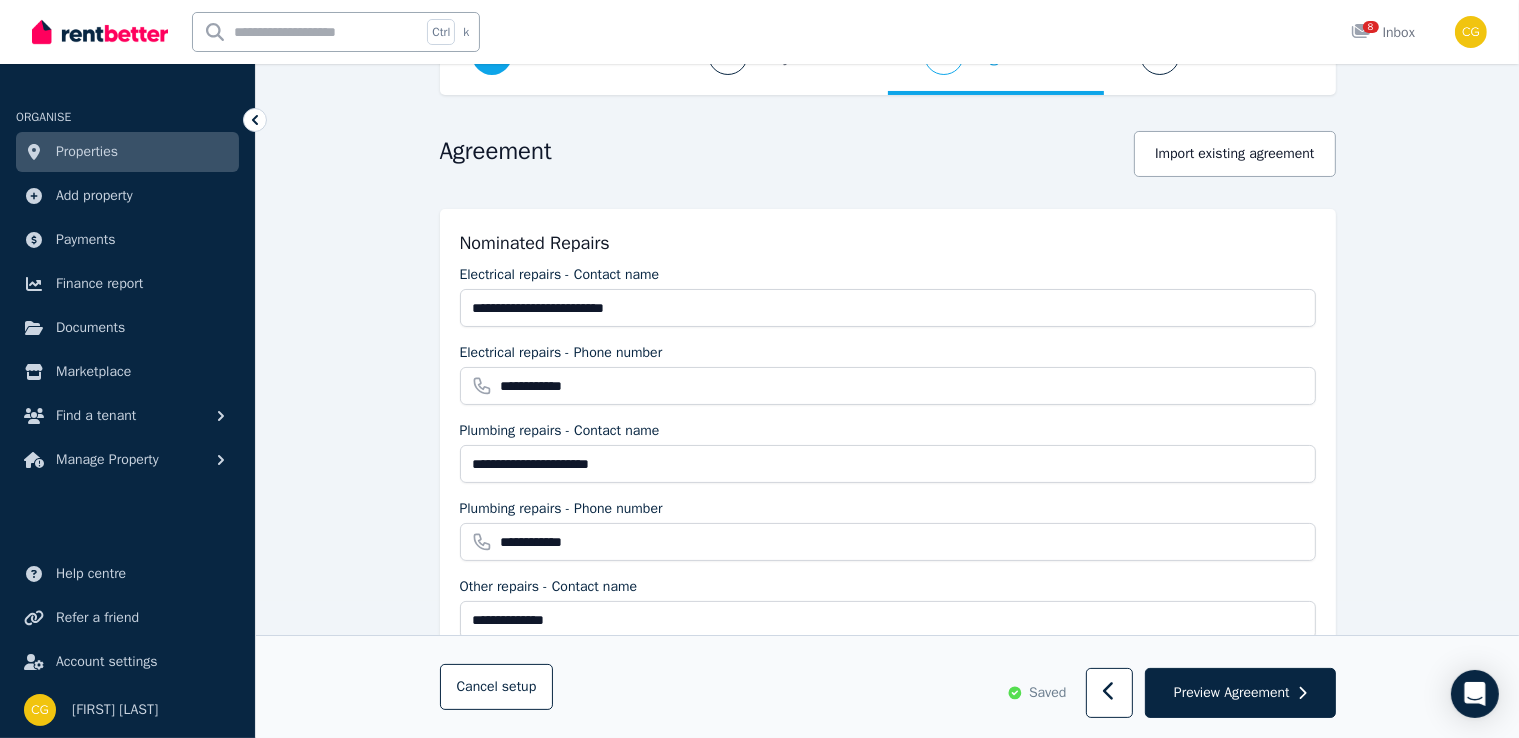 scroll, scrollTop: 136, scrollLeft: 0, axis: vertical 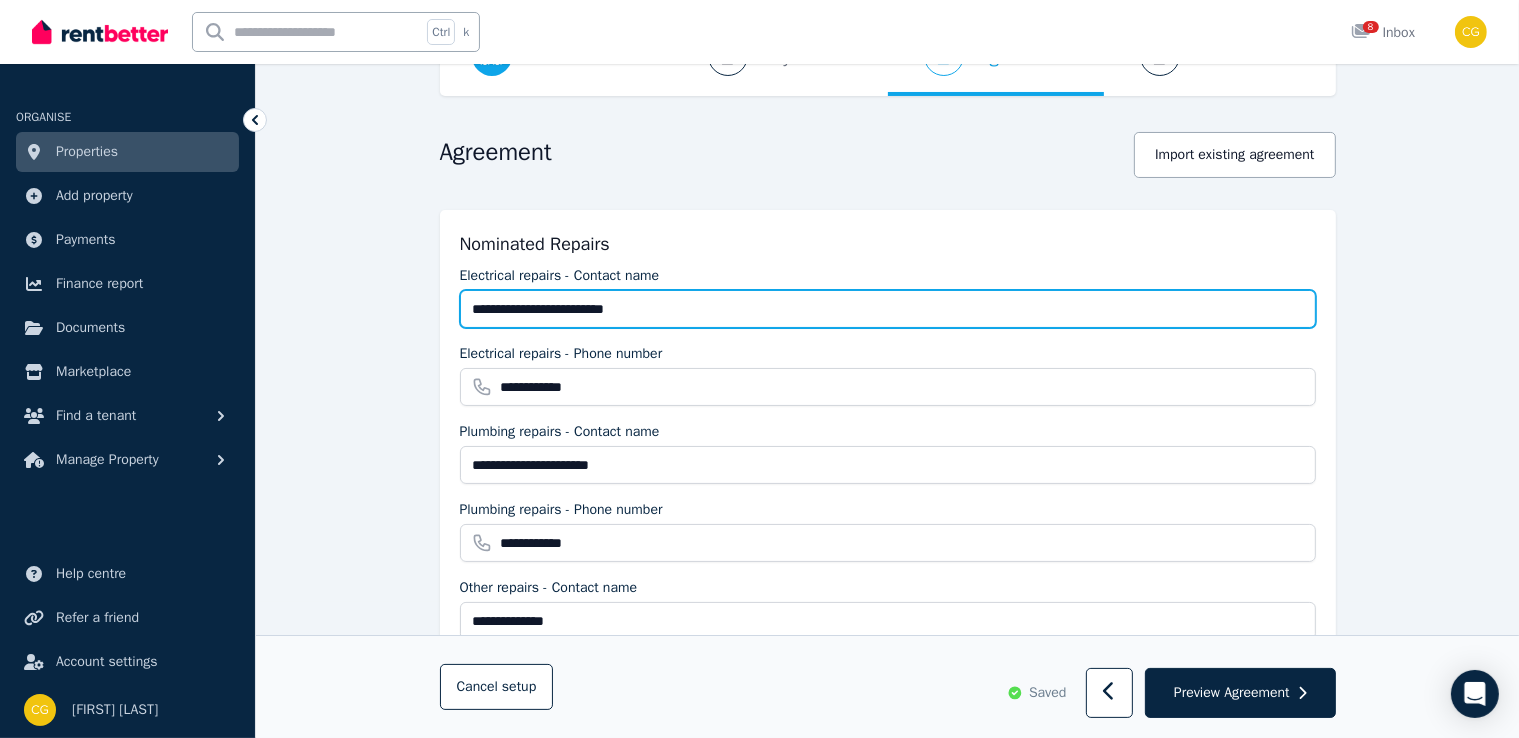 click on "**********" at bounding box center [888, 309] 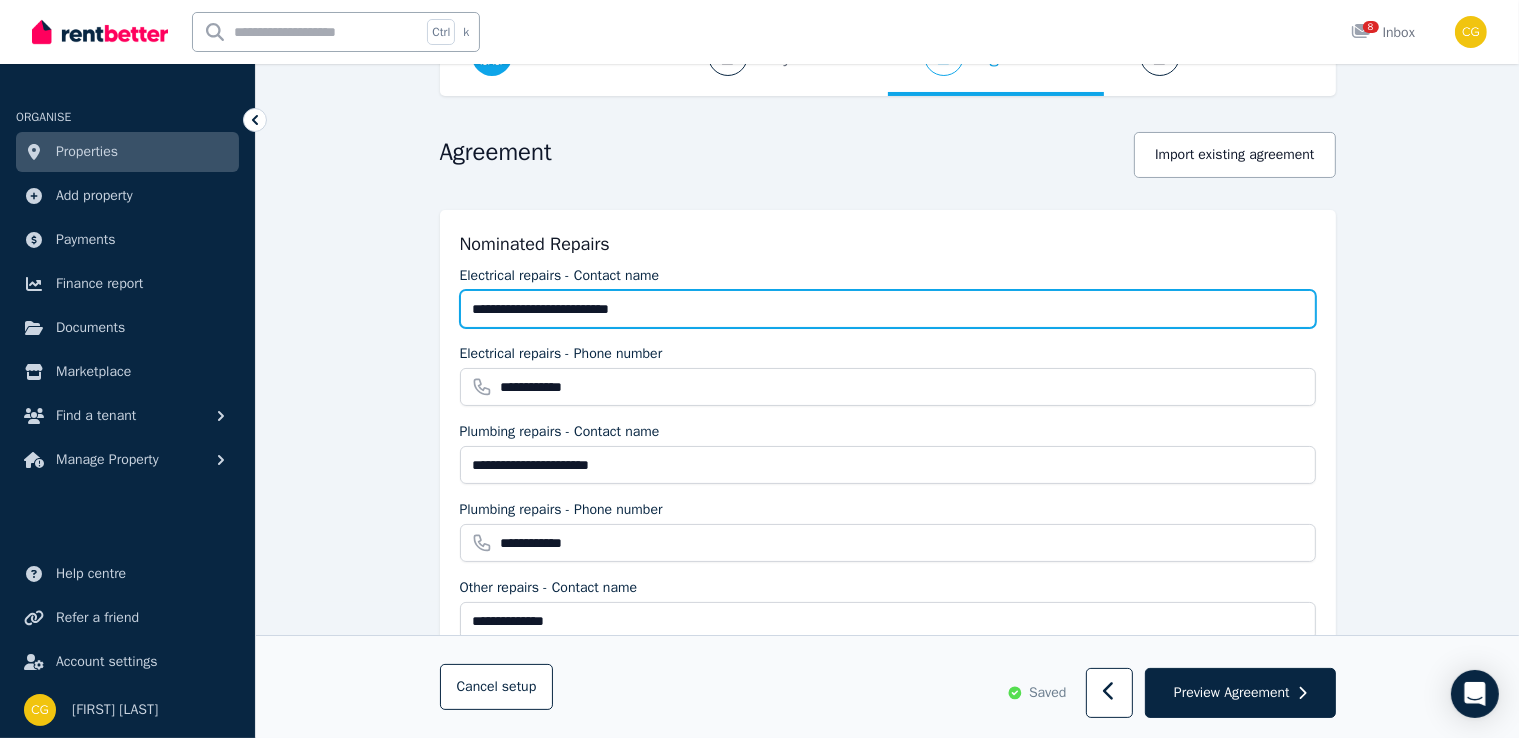 click on "**********" at bounding box center [888, 309] 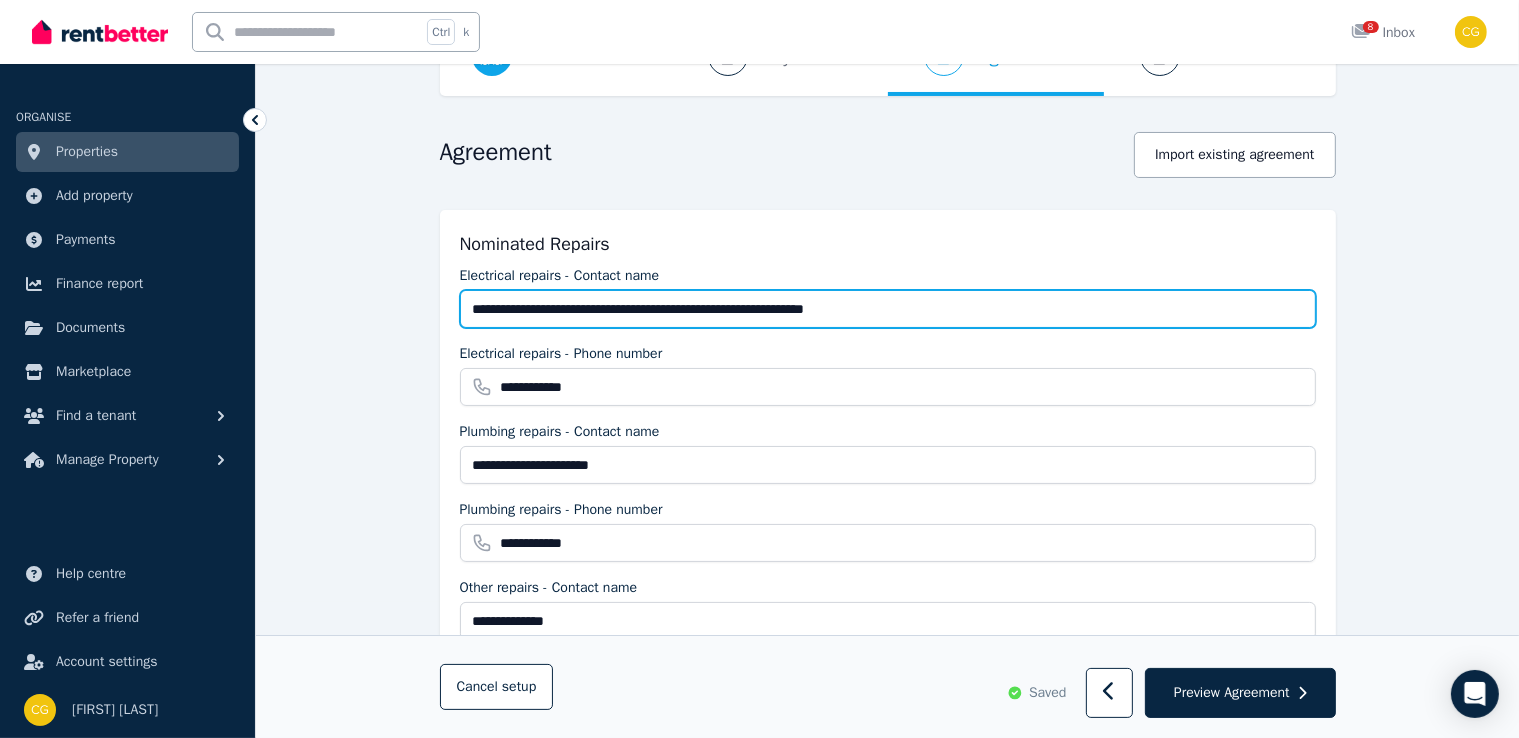 type on "**********" 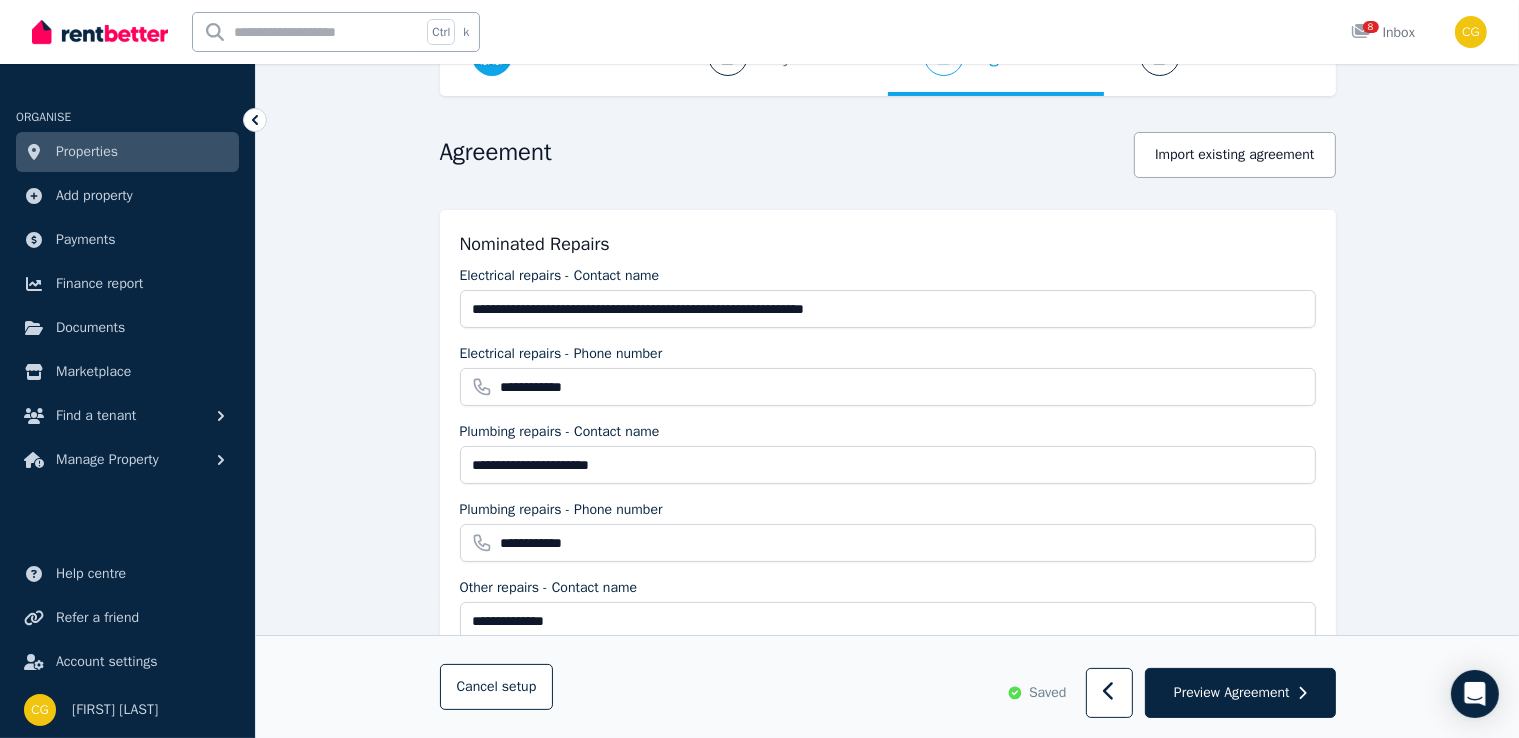 click on "**********" at bounding box center (887, 1487) 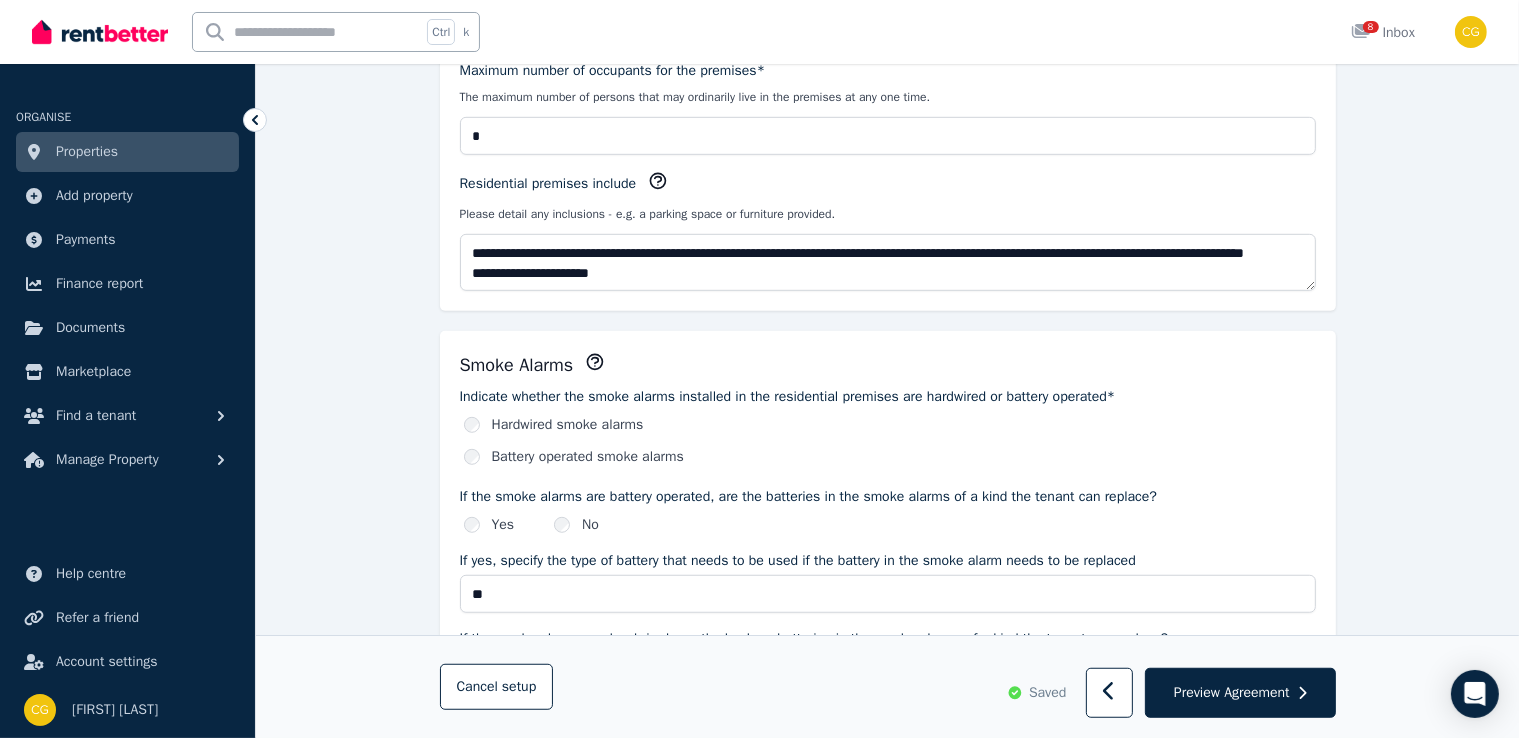scroll, scrollTop: 1142, scrollLeft: 0, axis: vertical 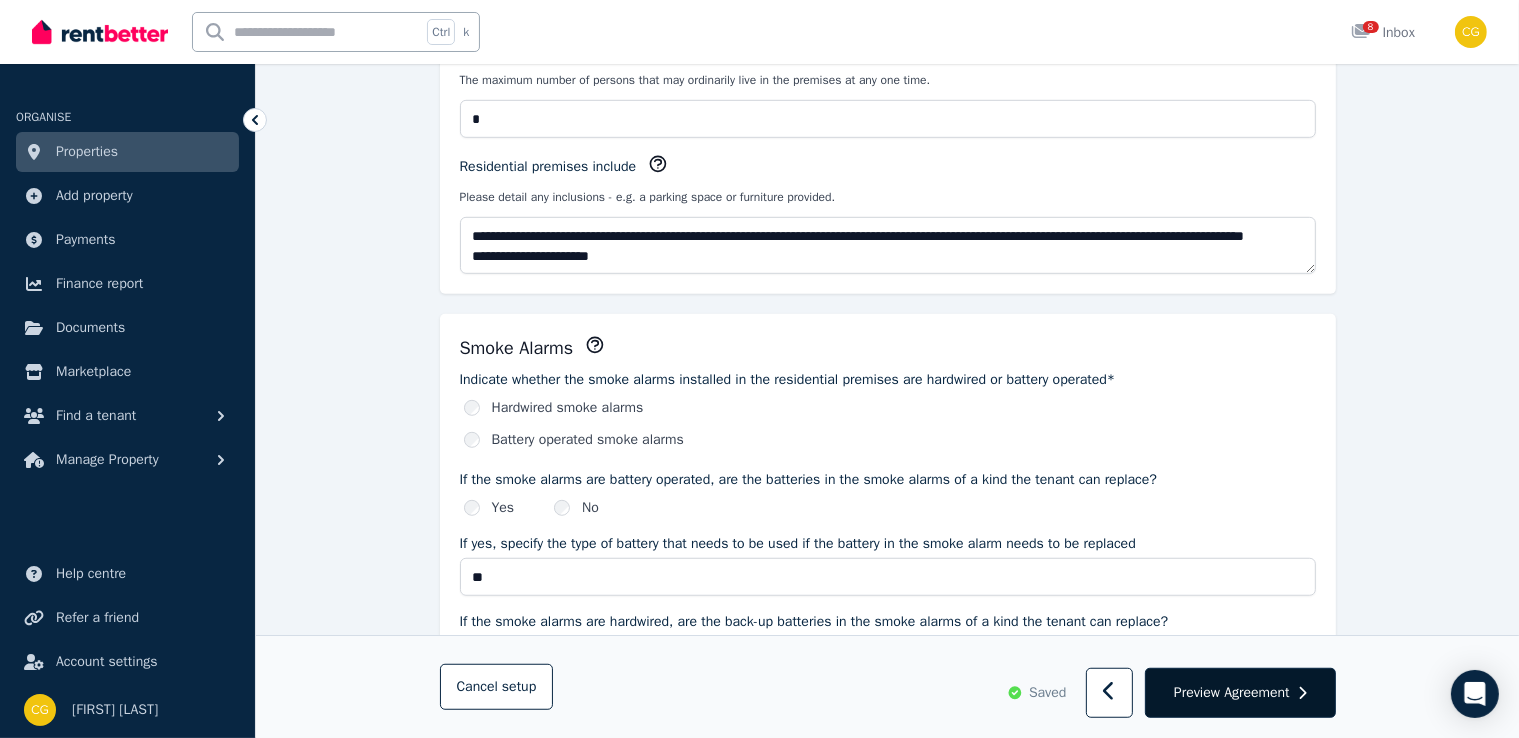click on "Preview Agreement" at bounding box center (1232, 693) 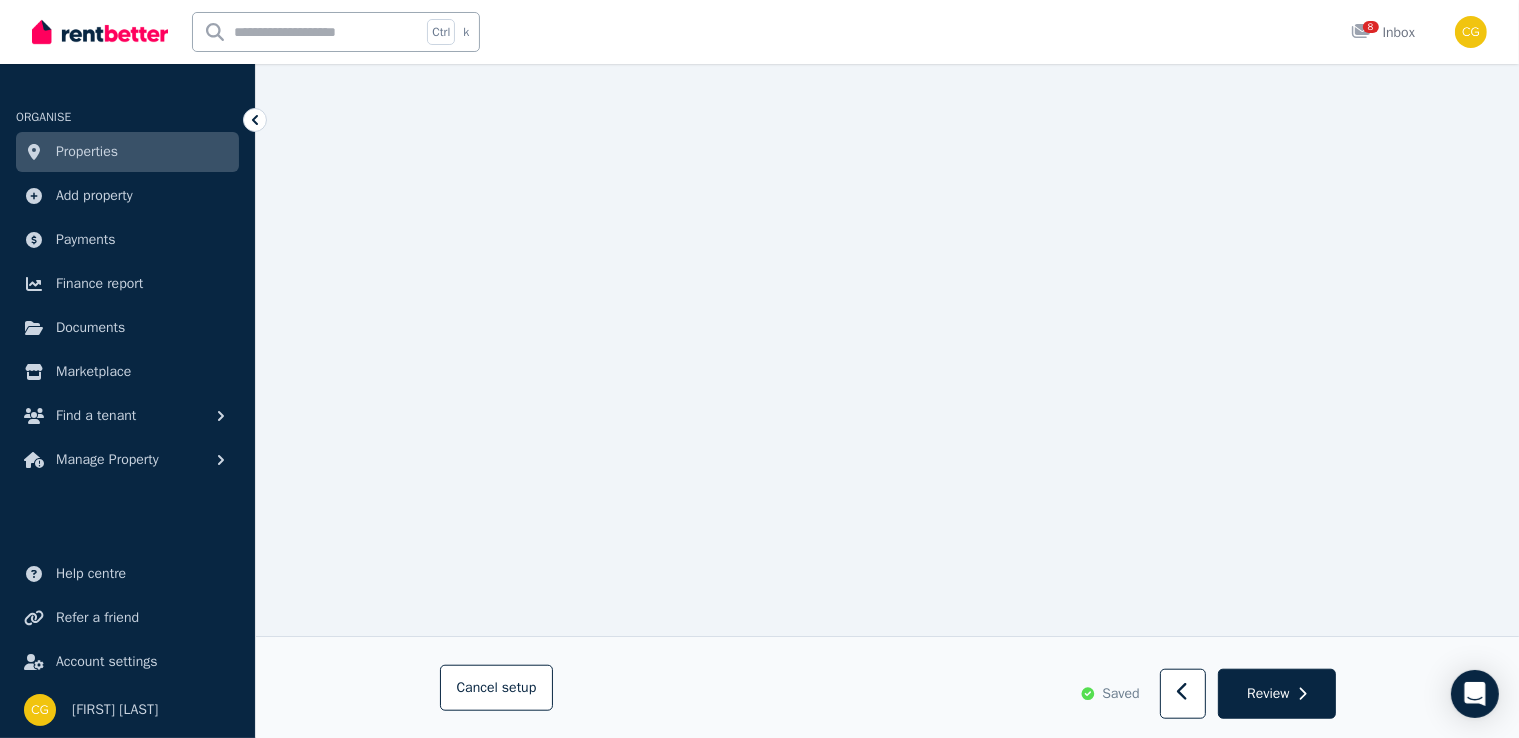 scroll, scrollTop: 1593, scrollLeft: 0, axis: vertical 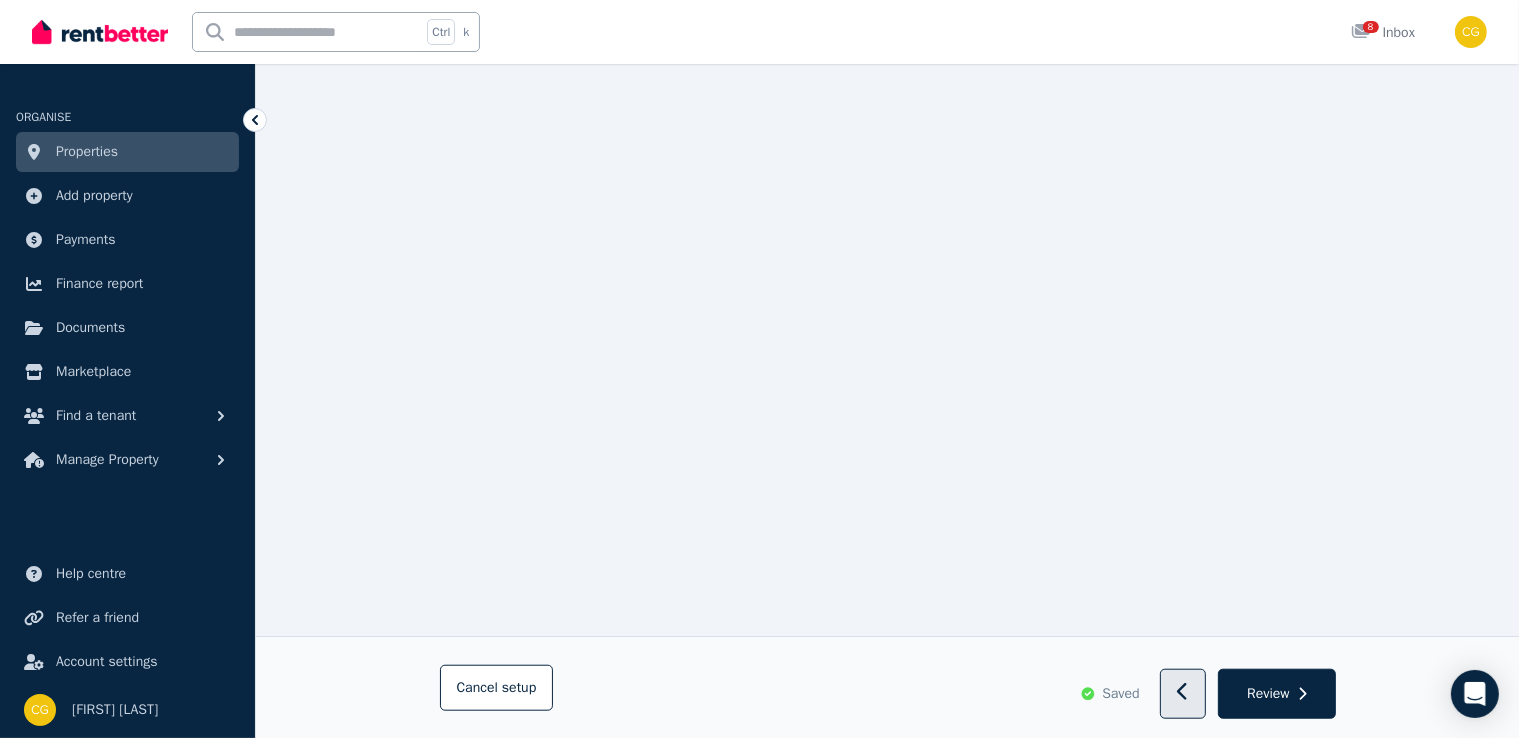 click at bounding box center (1183, 694) 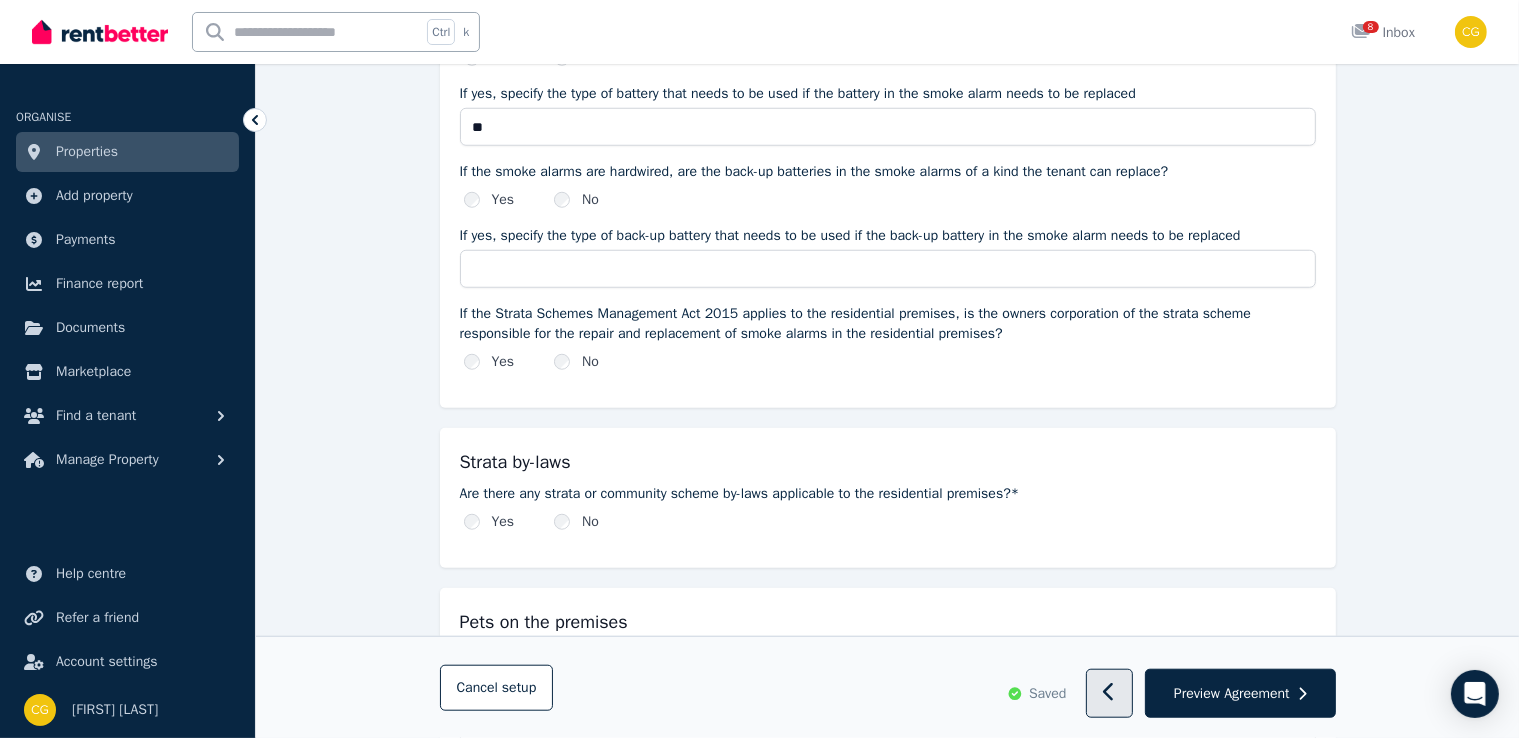 click 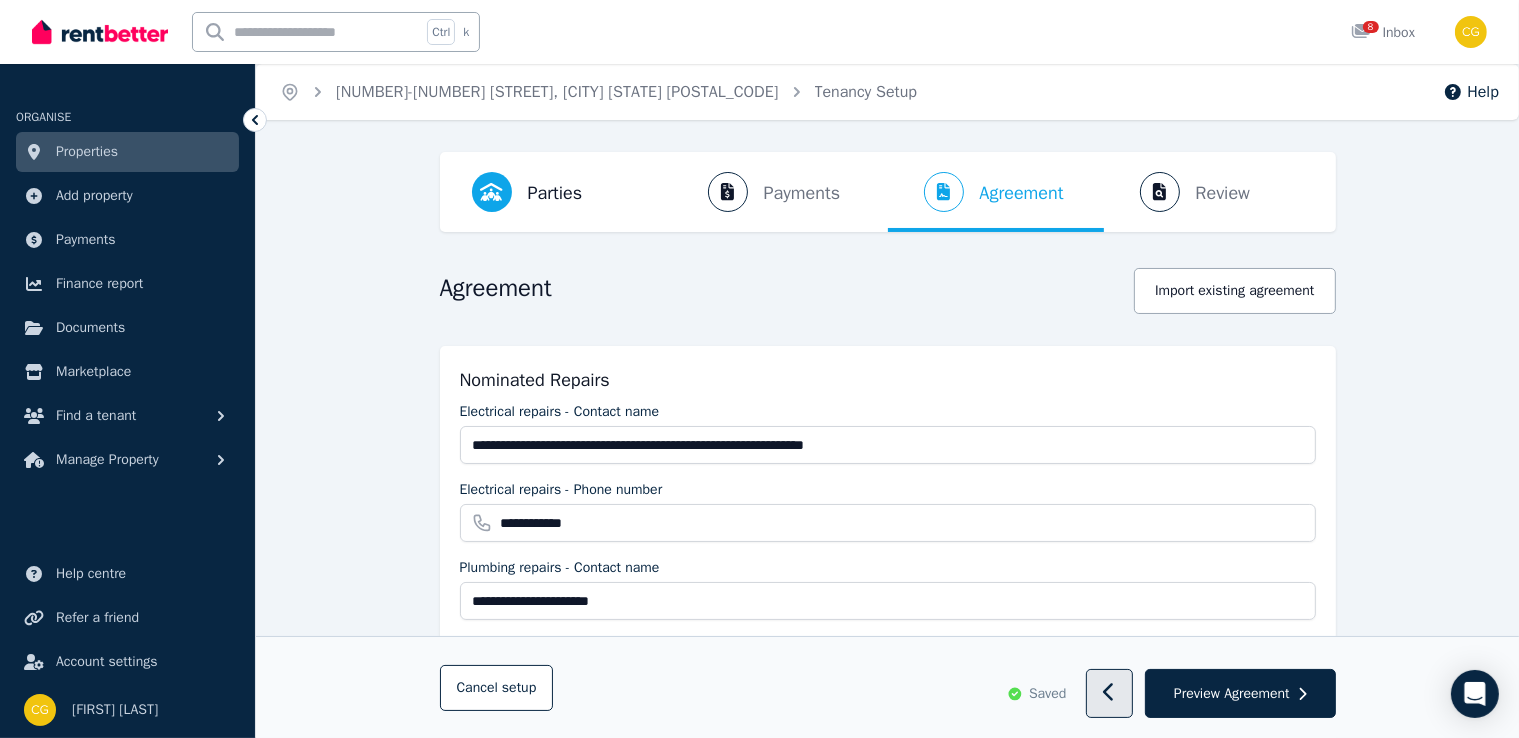 select on "**********" 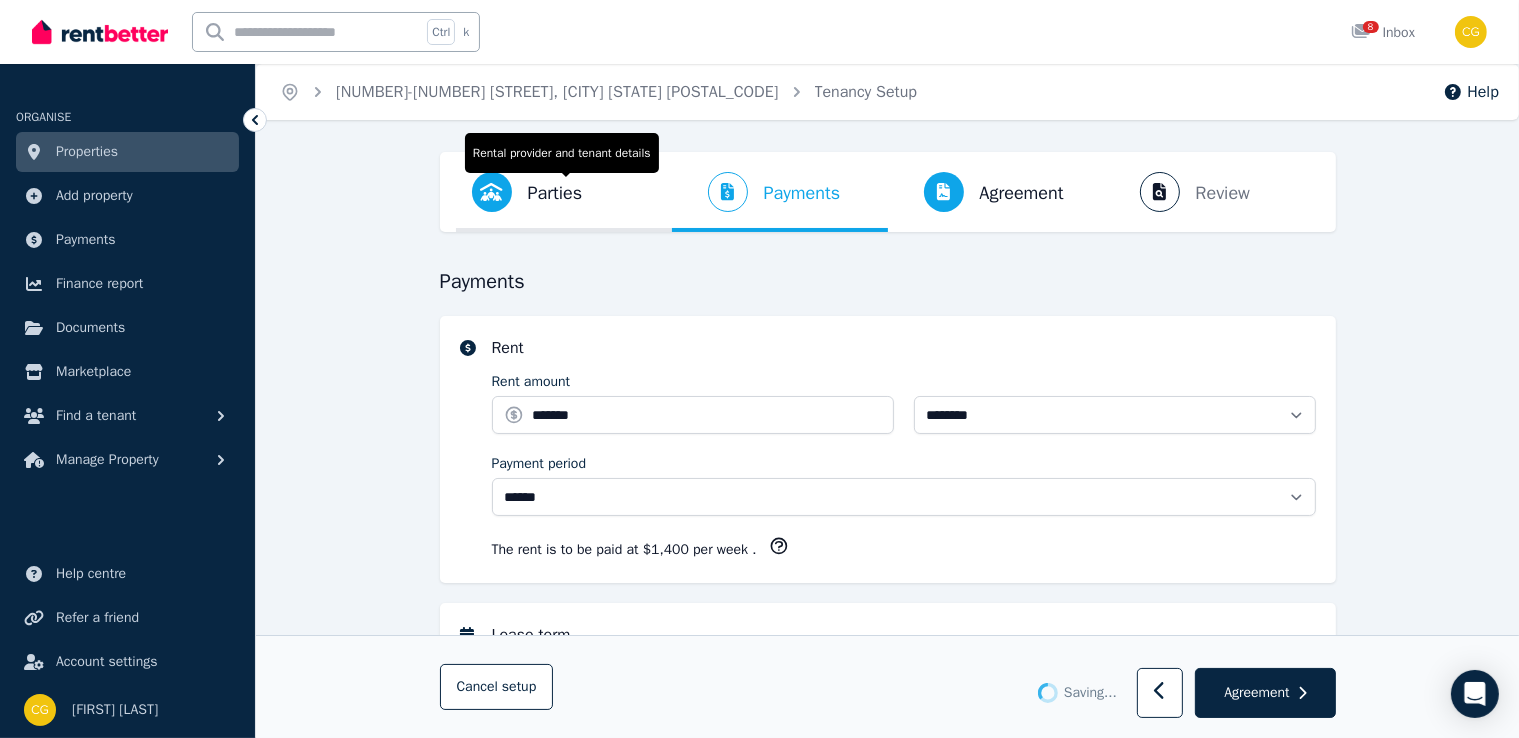 select on "**********" 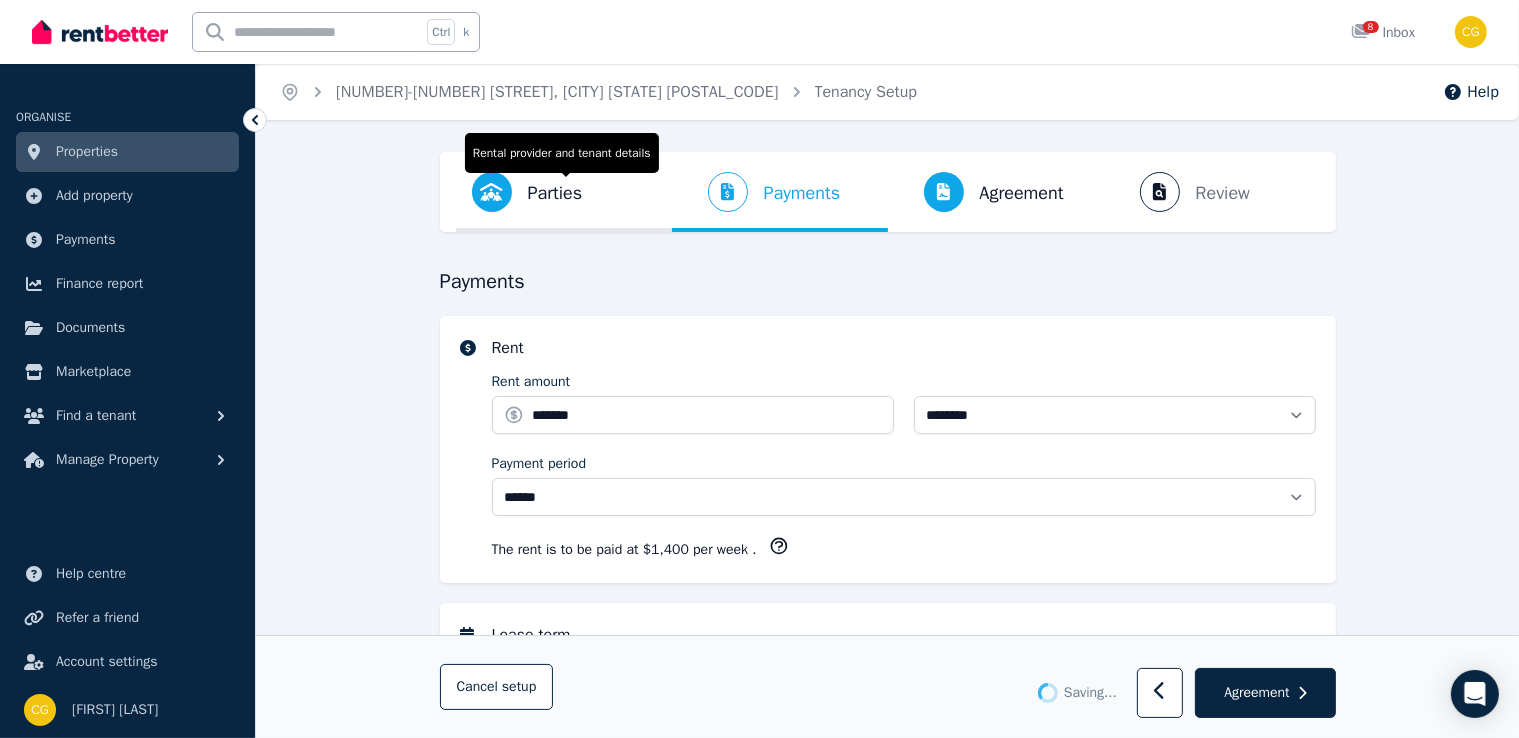 click on "Parties Rental provider and tenant details" at bounding box center (527, 192) 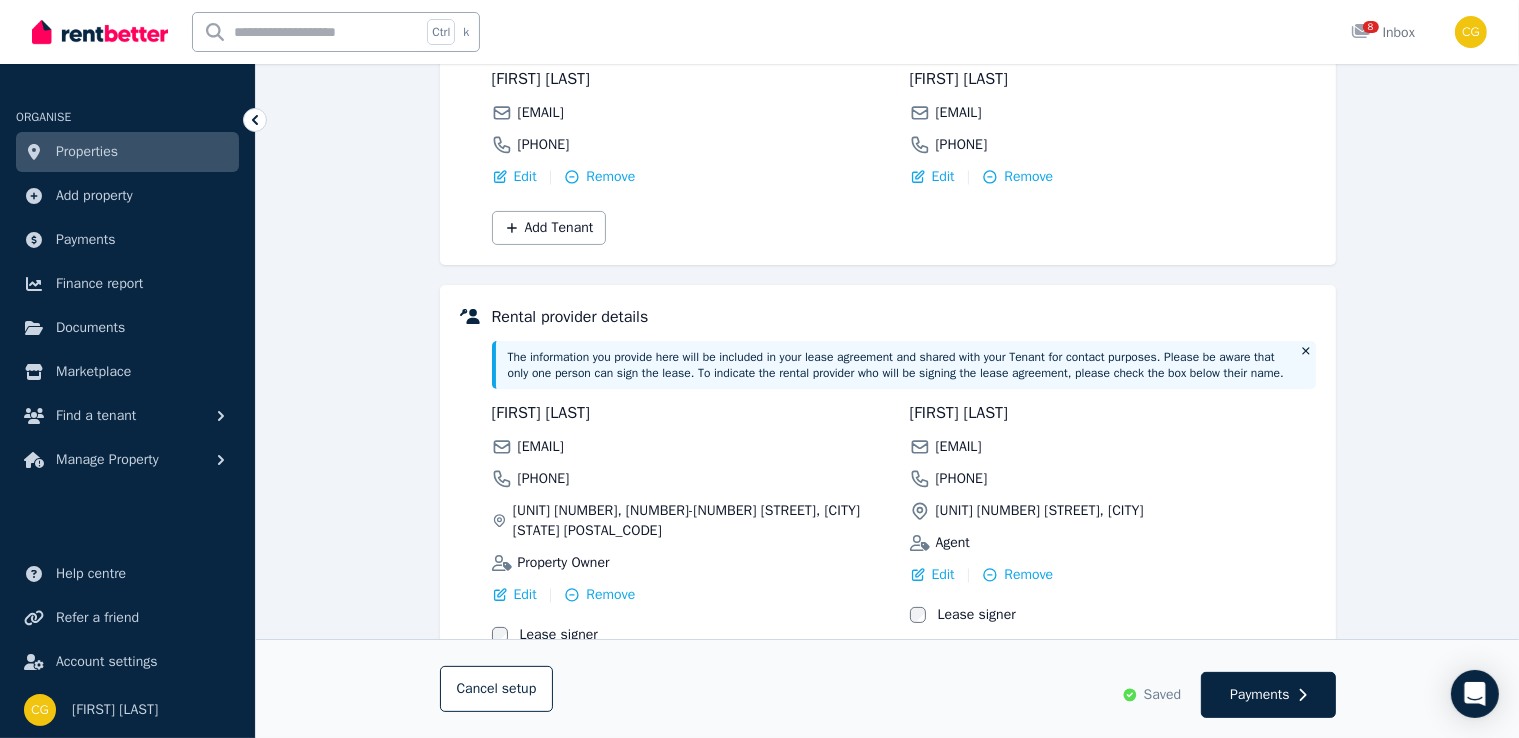 scroll, scrollTop: 408, scrollLeft: 0, axis: vertical 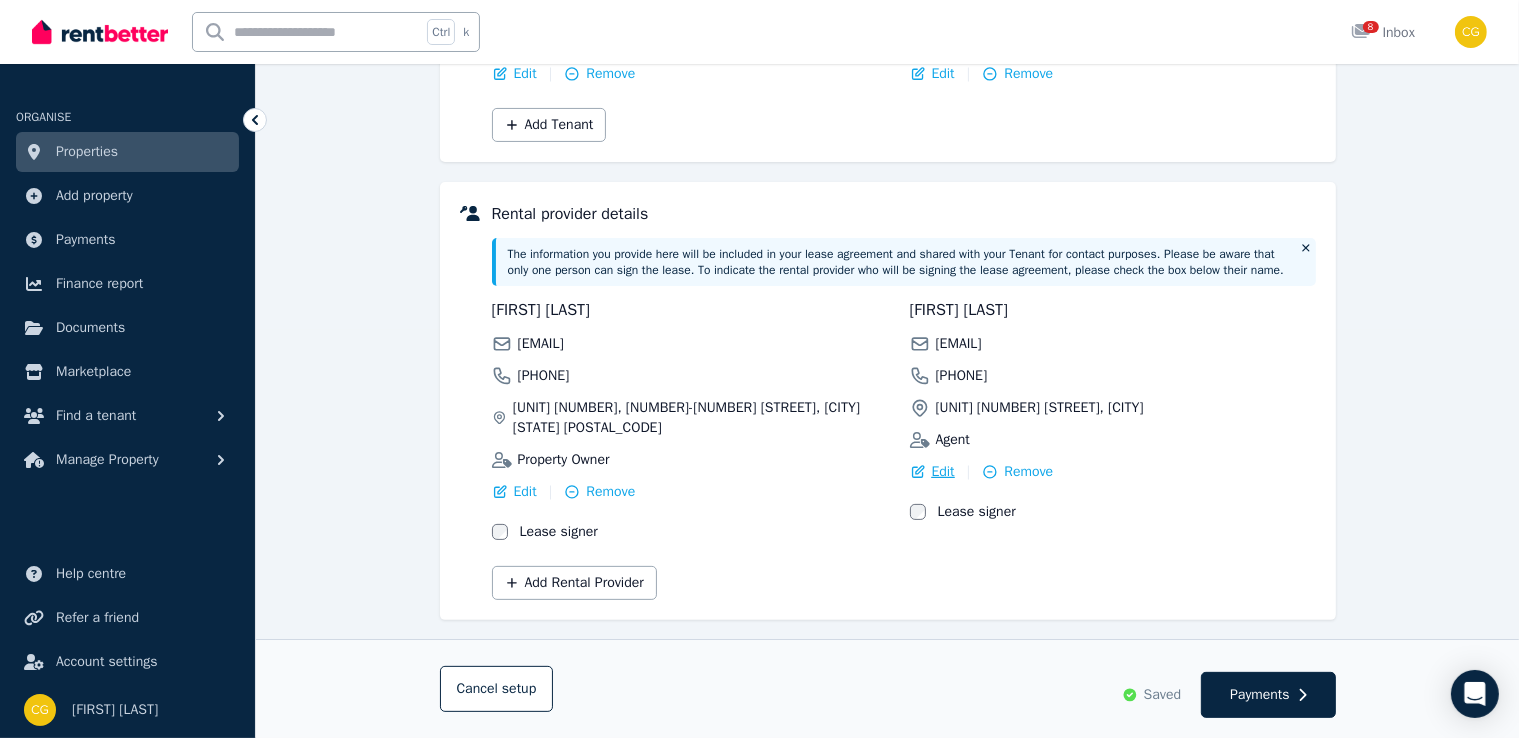 click on "Edit" at bounding box center (943, 472) 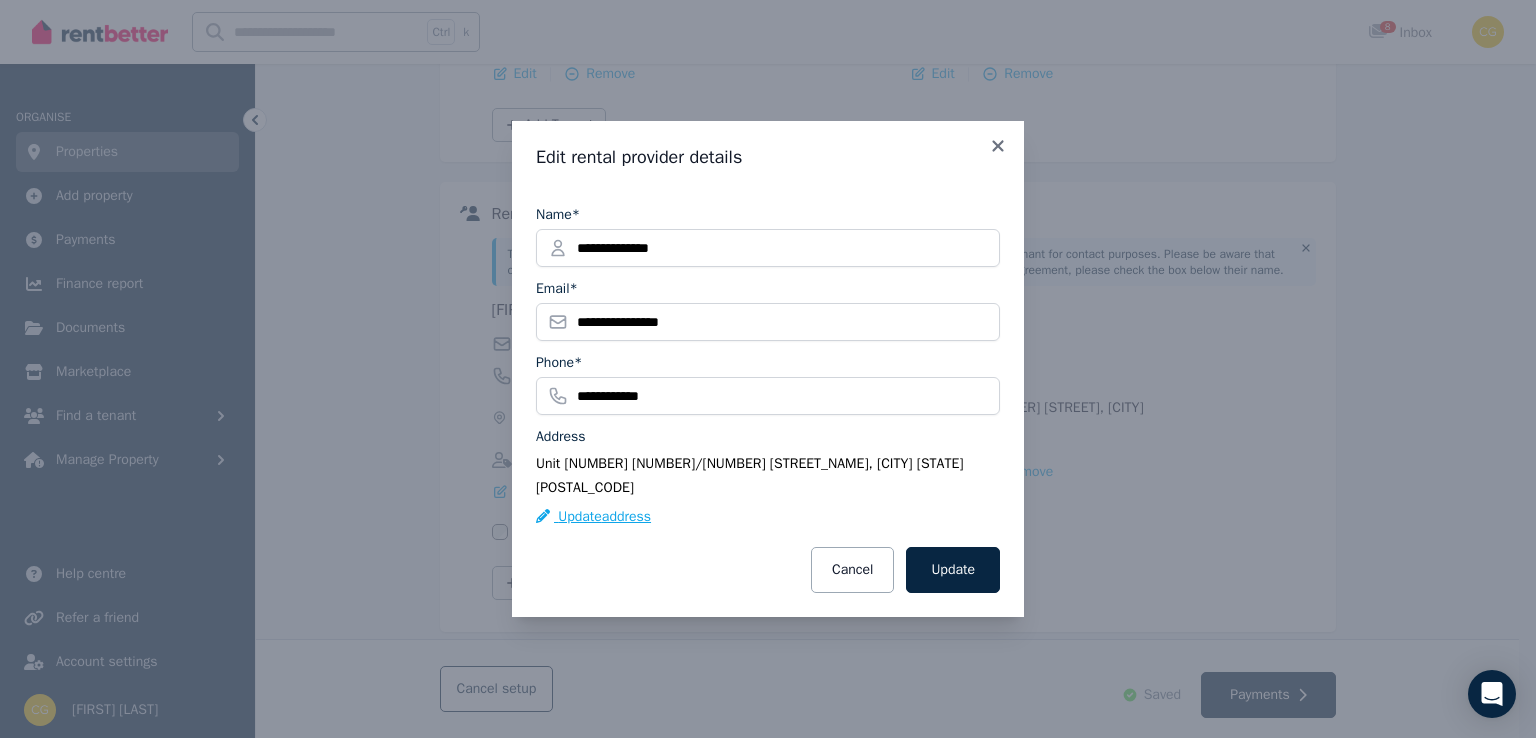 click on "Update  address" at bounding box center (593, 517) 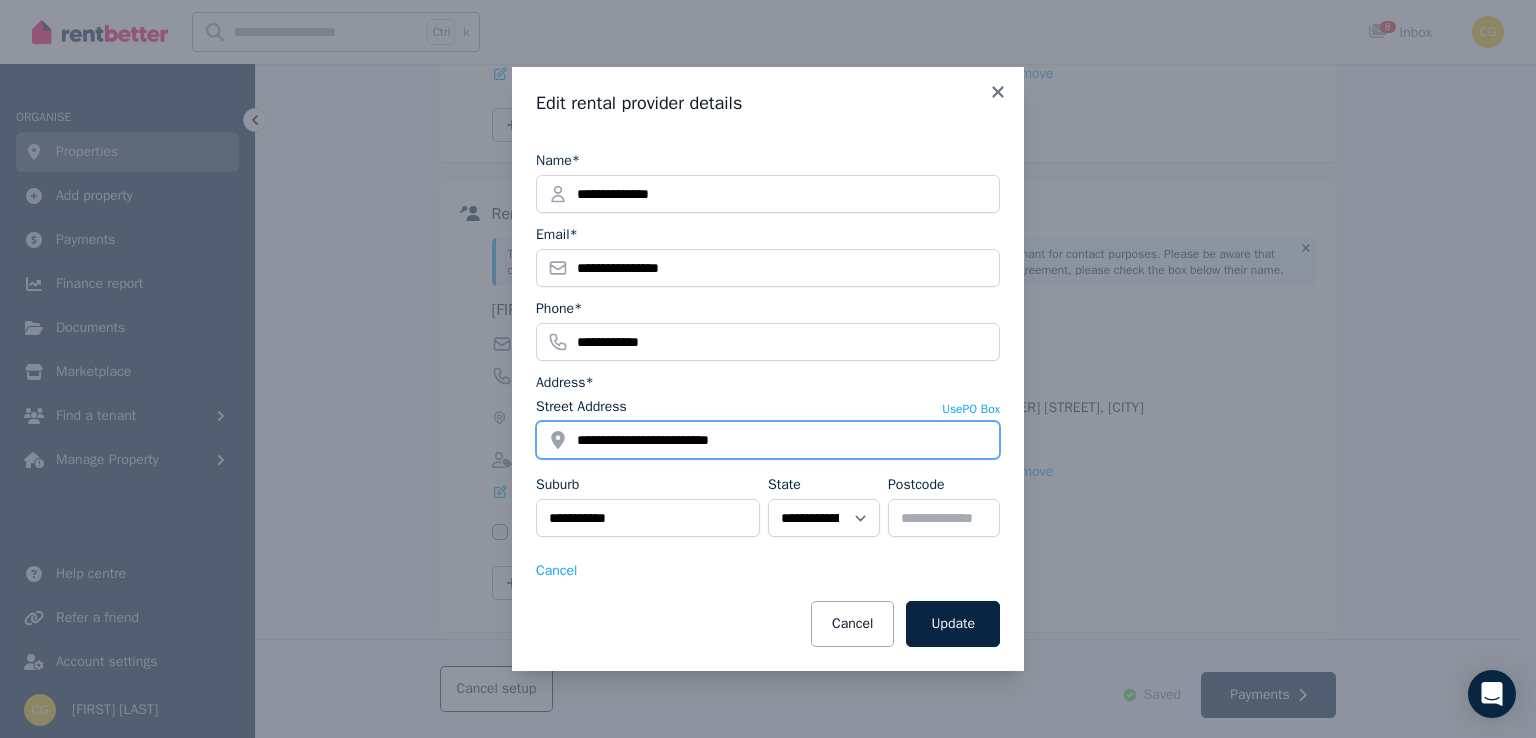 click on "**********" at bounding box center [768, 440] 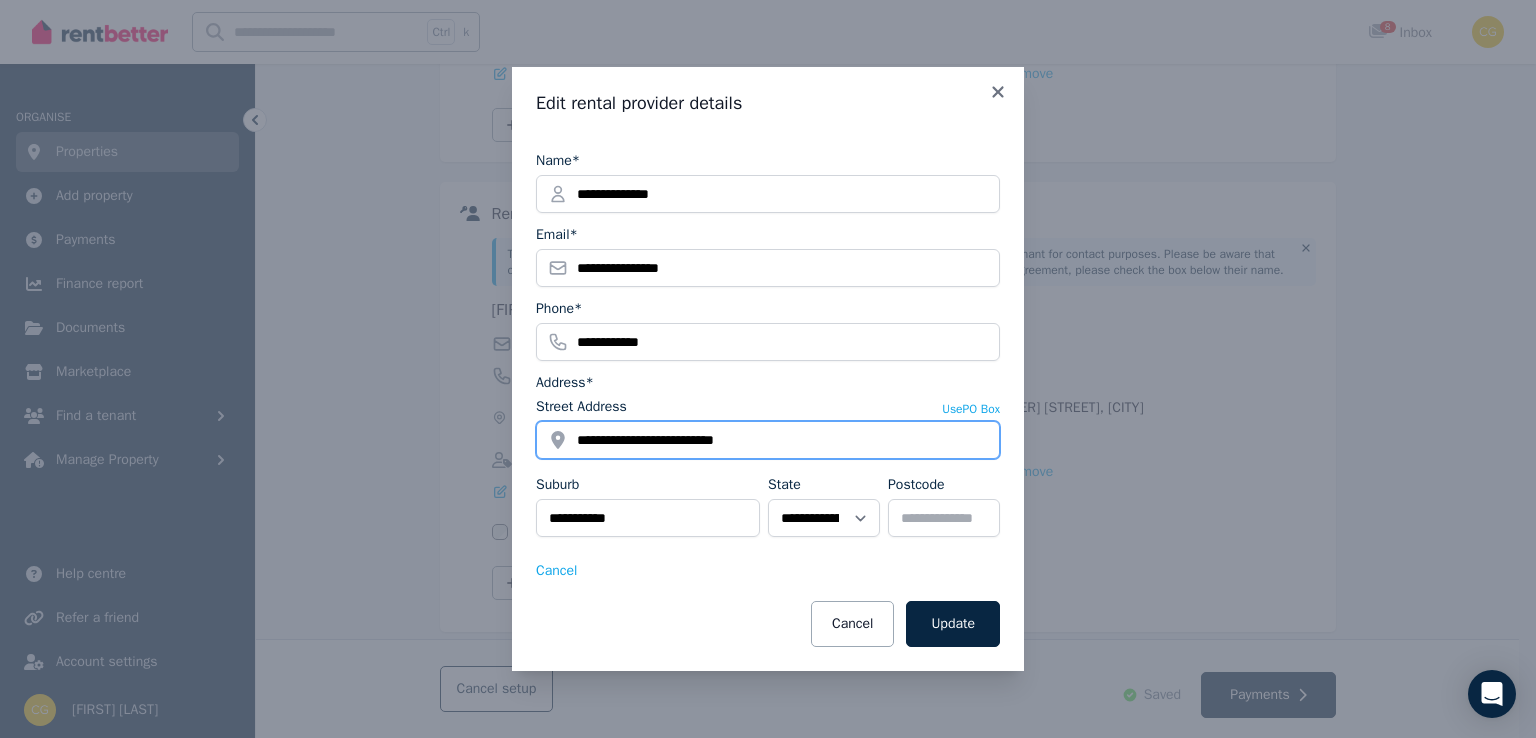 type on "**********" 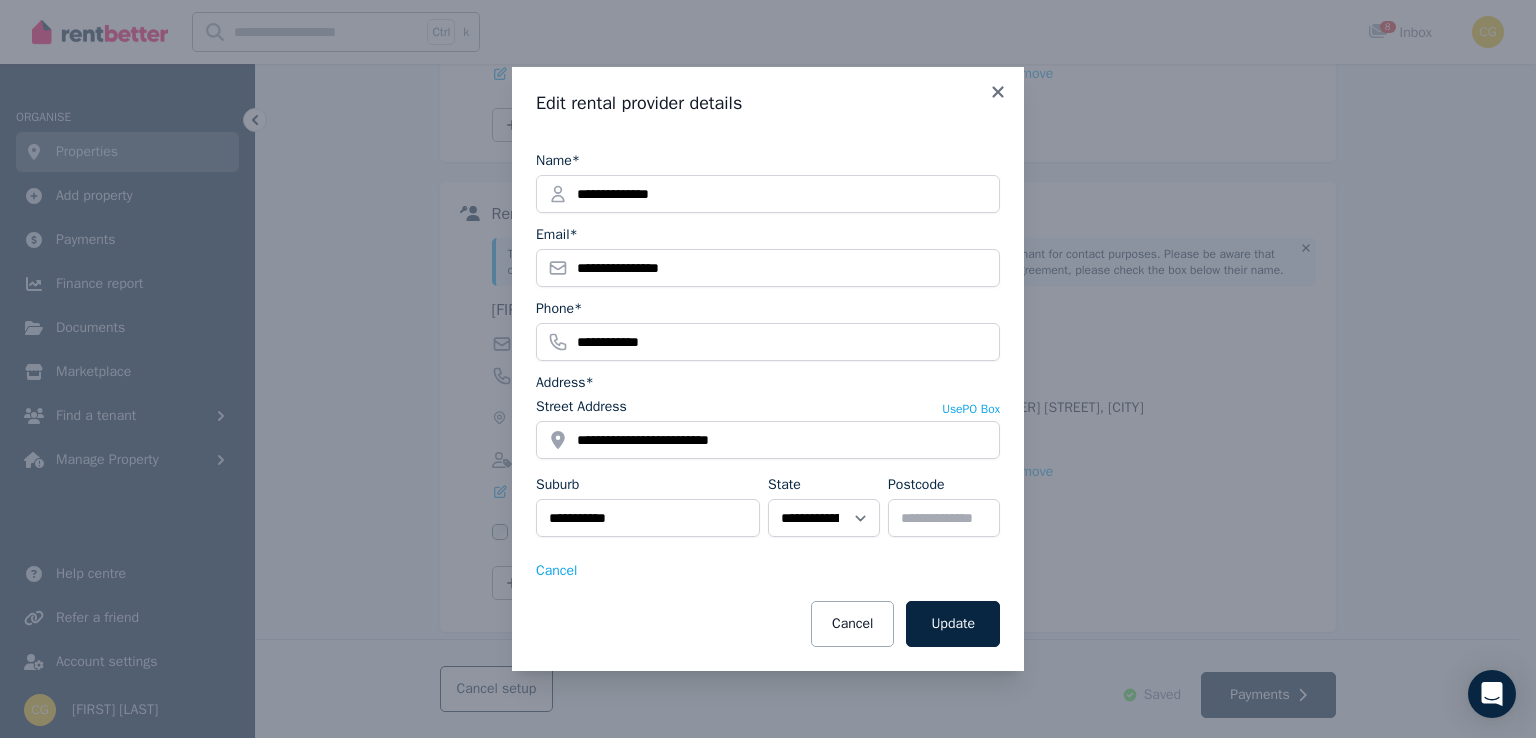 type 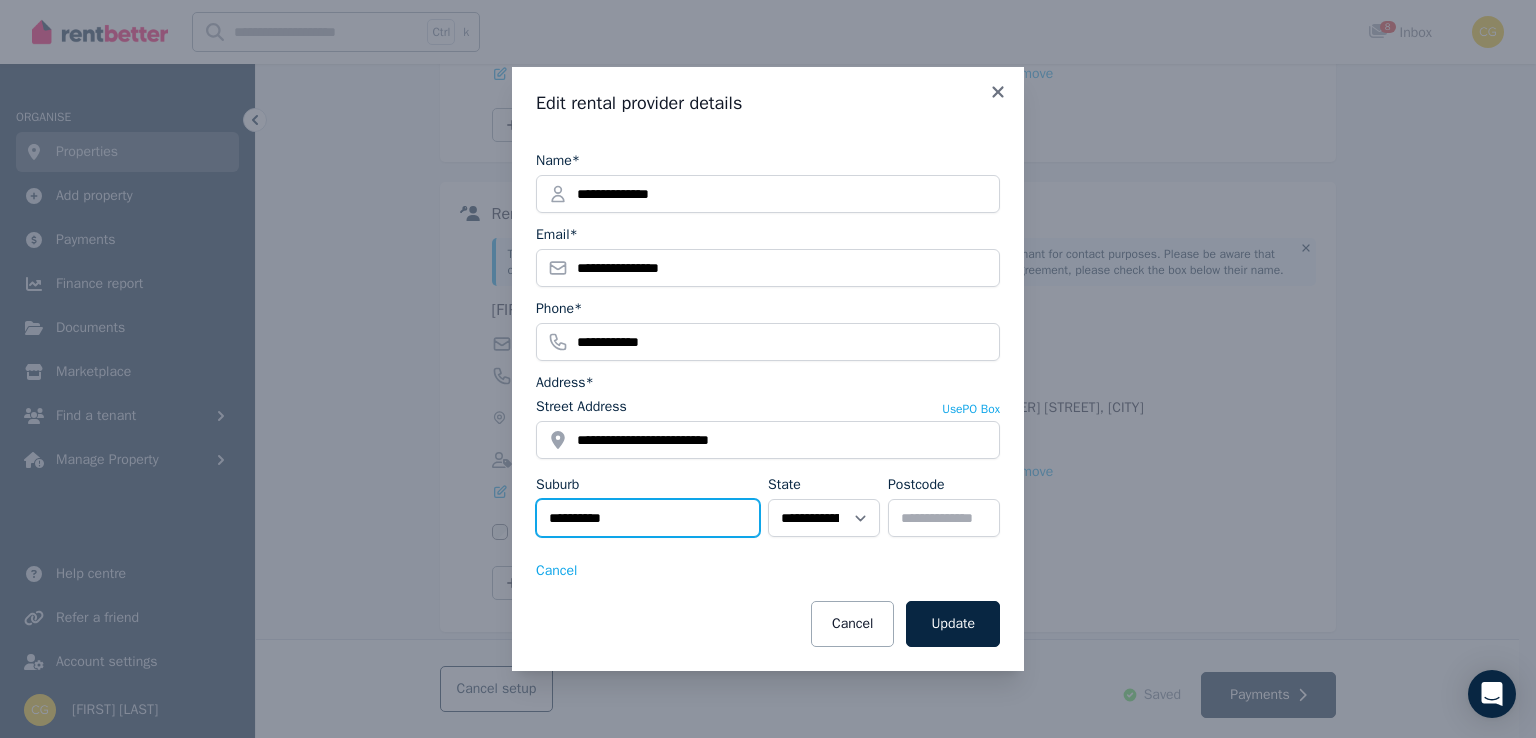 type on "**********" 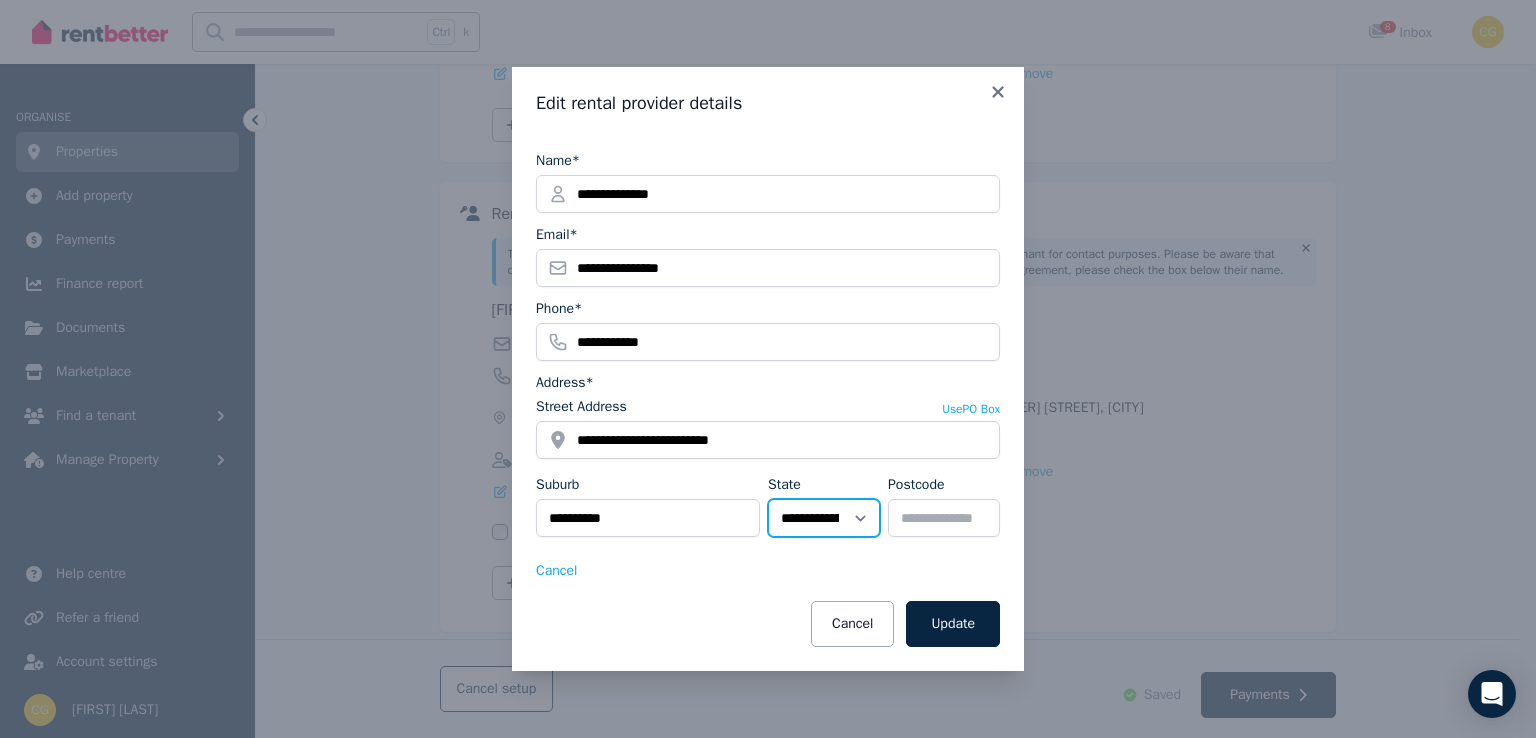 click on "**********" at bounding box center (824, 518) 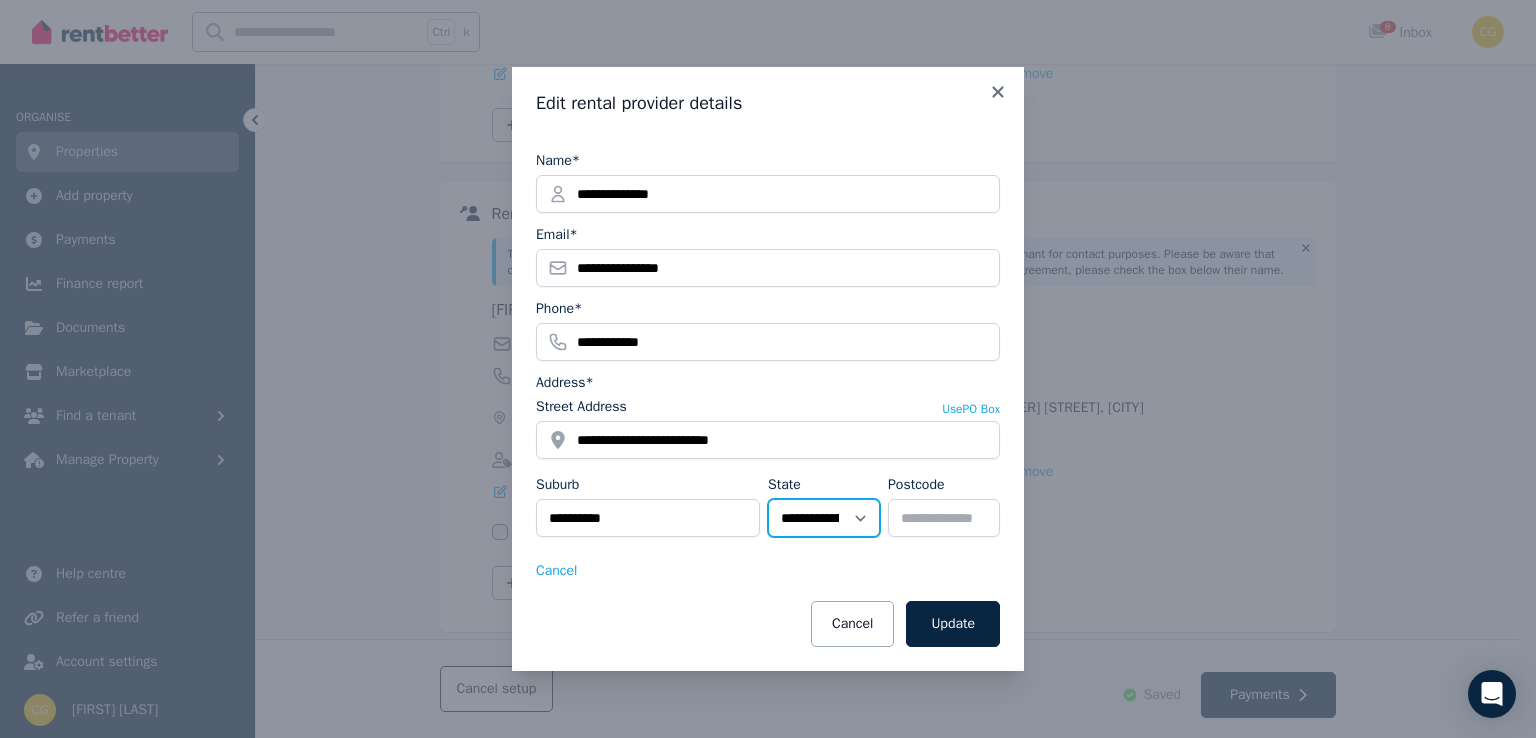 select on "***" 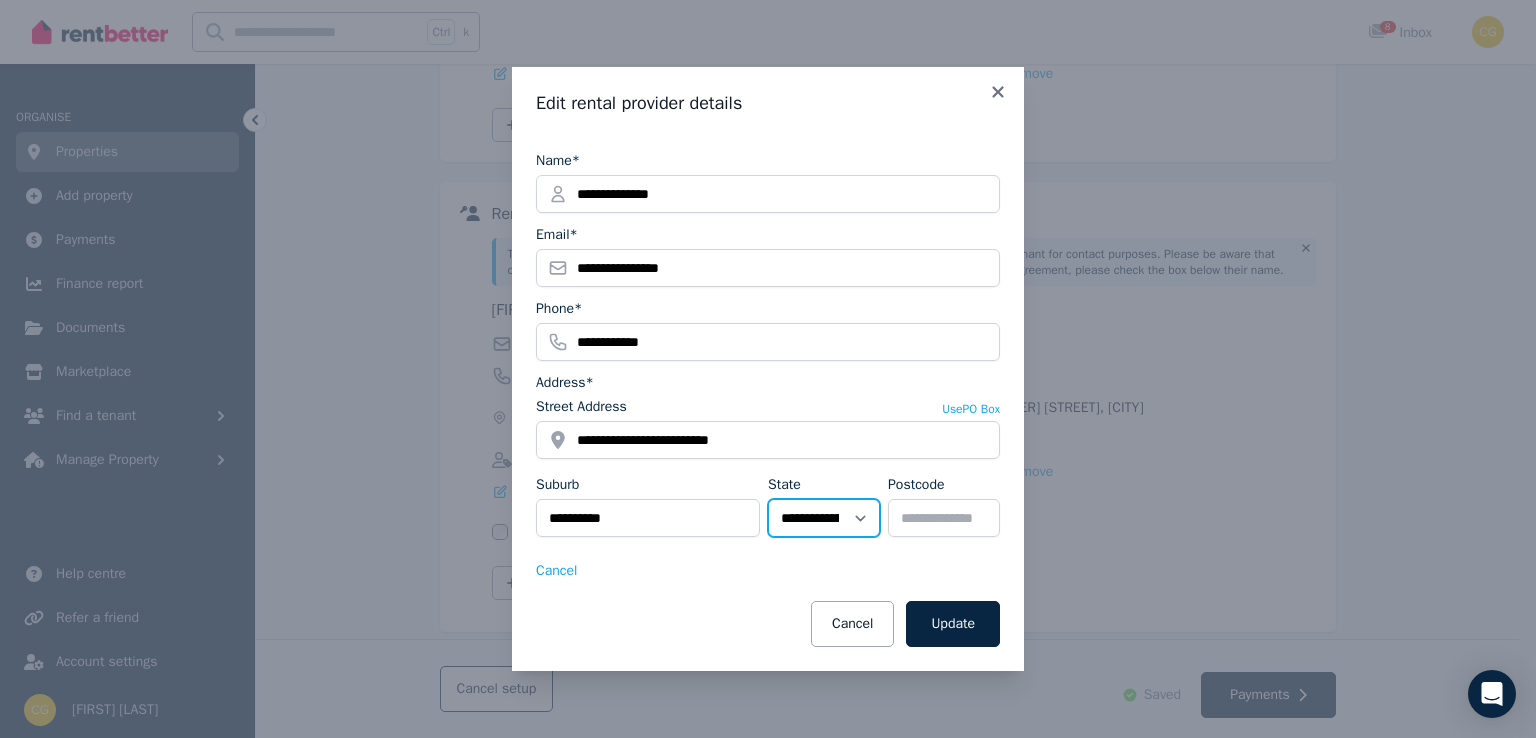click on "**********" at bounding box center (824, 518) 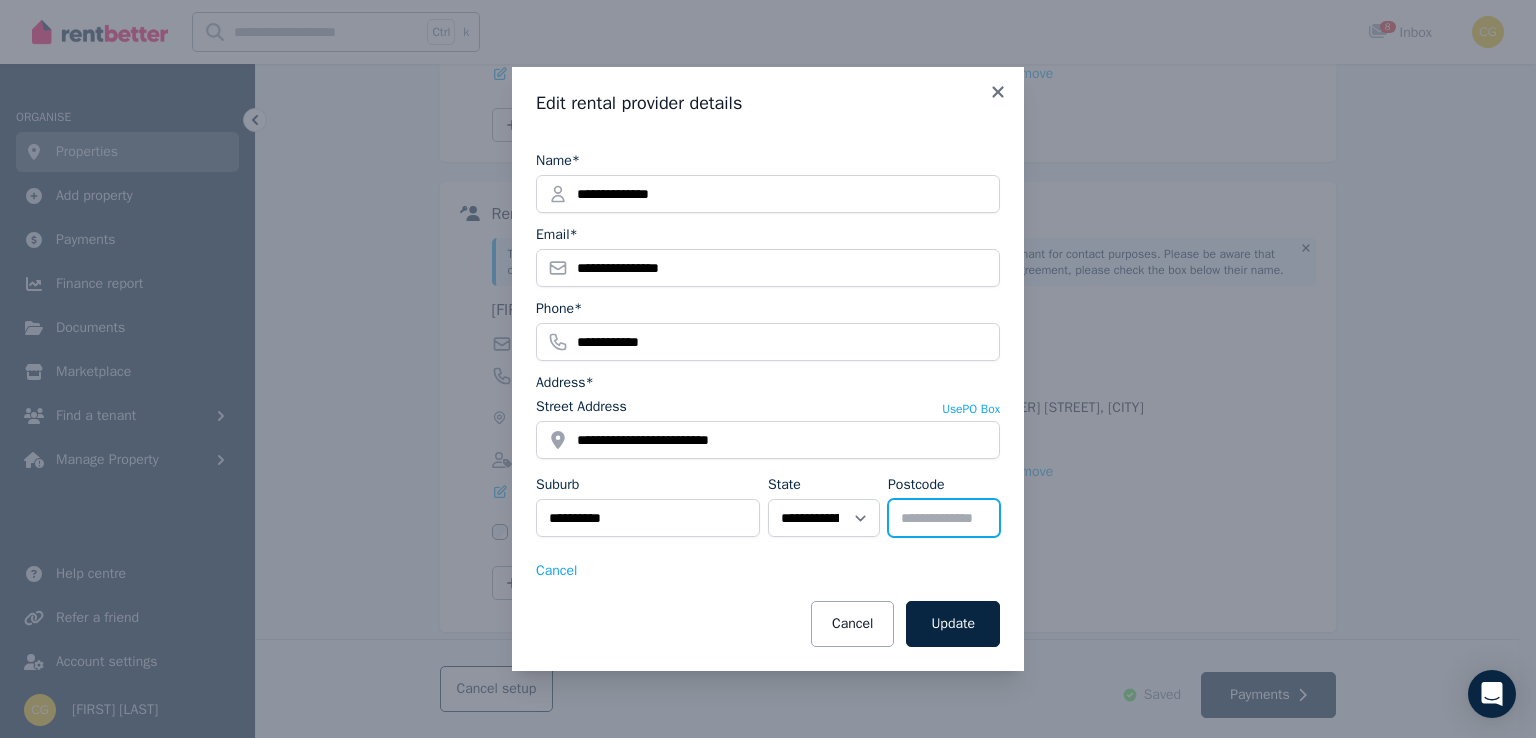 drag, startPoint x: 951, startPoint y: 521, endPoint x: 809, endPoint y: 499, distance: 143.69412 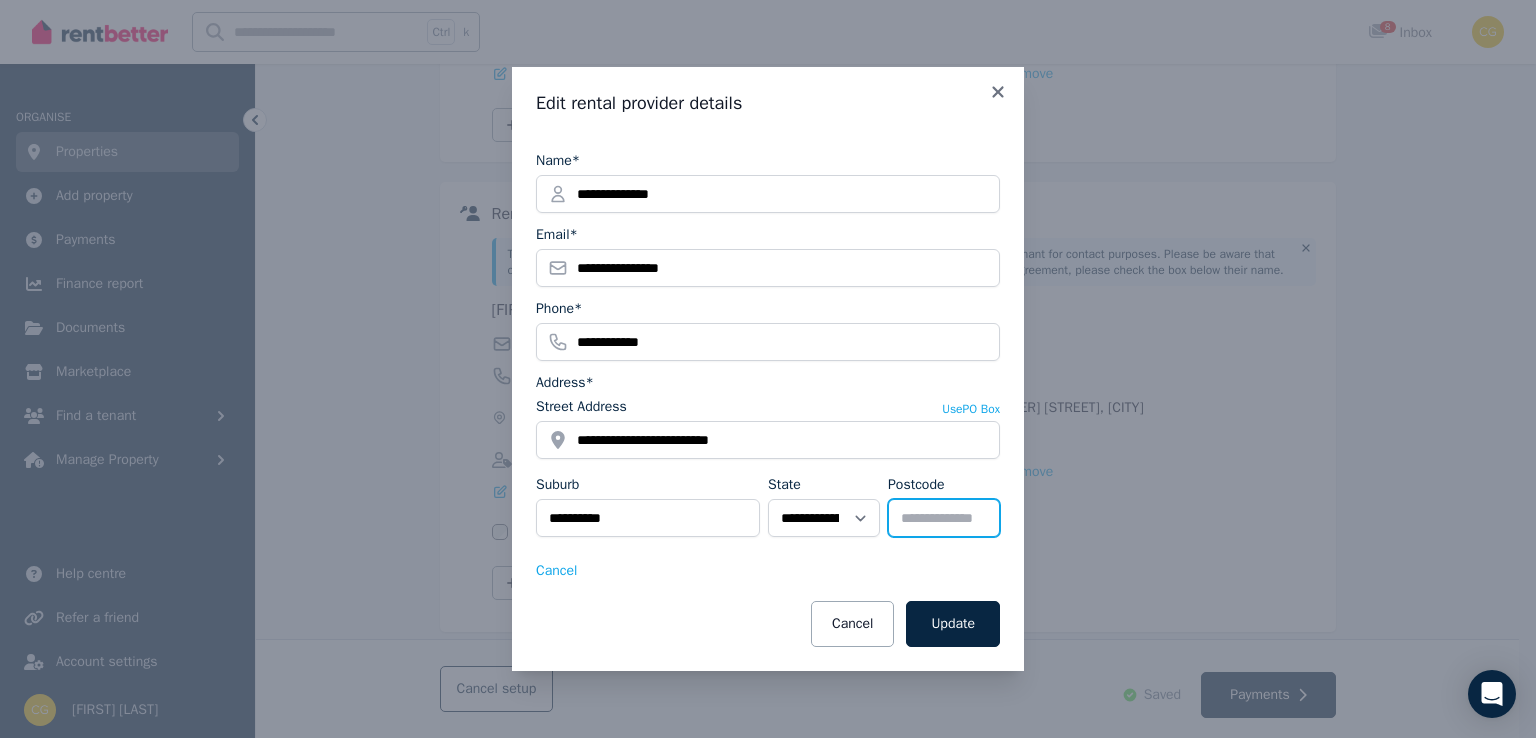 click on "**********" at bounding box center (768, 510) 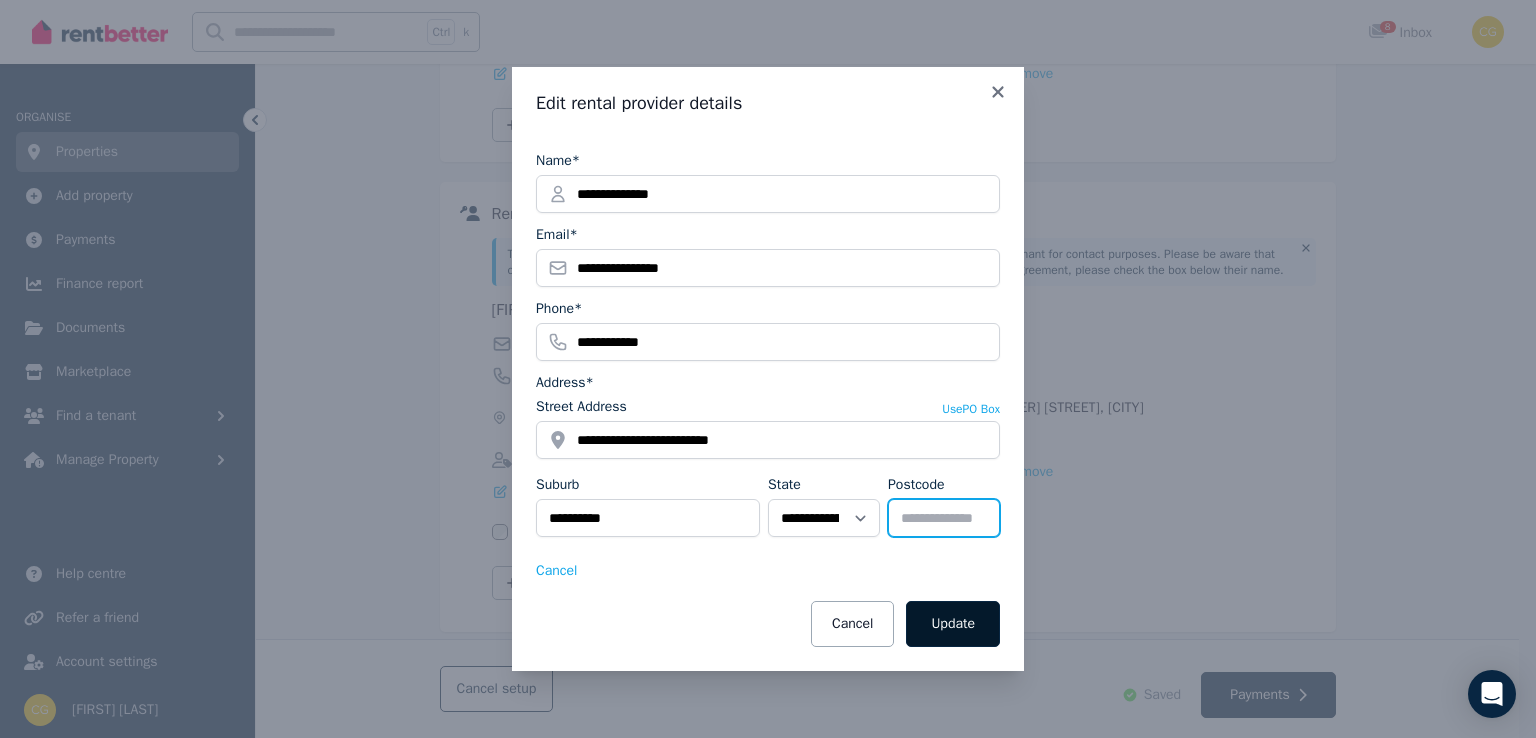 type on "****" 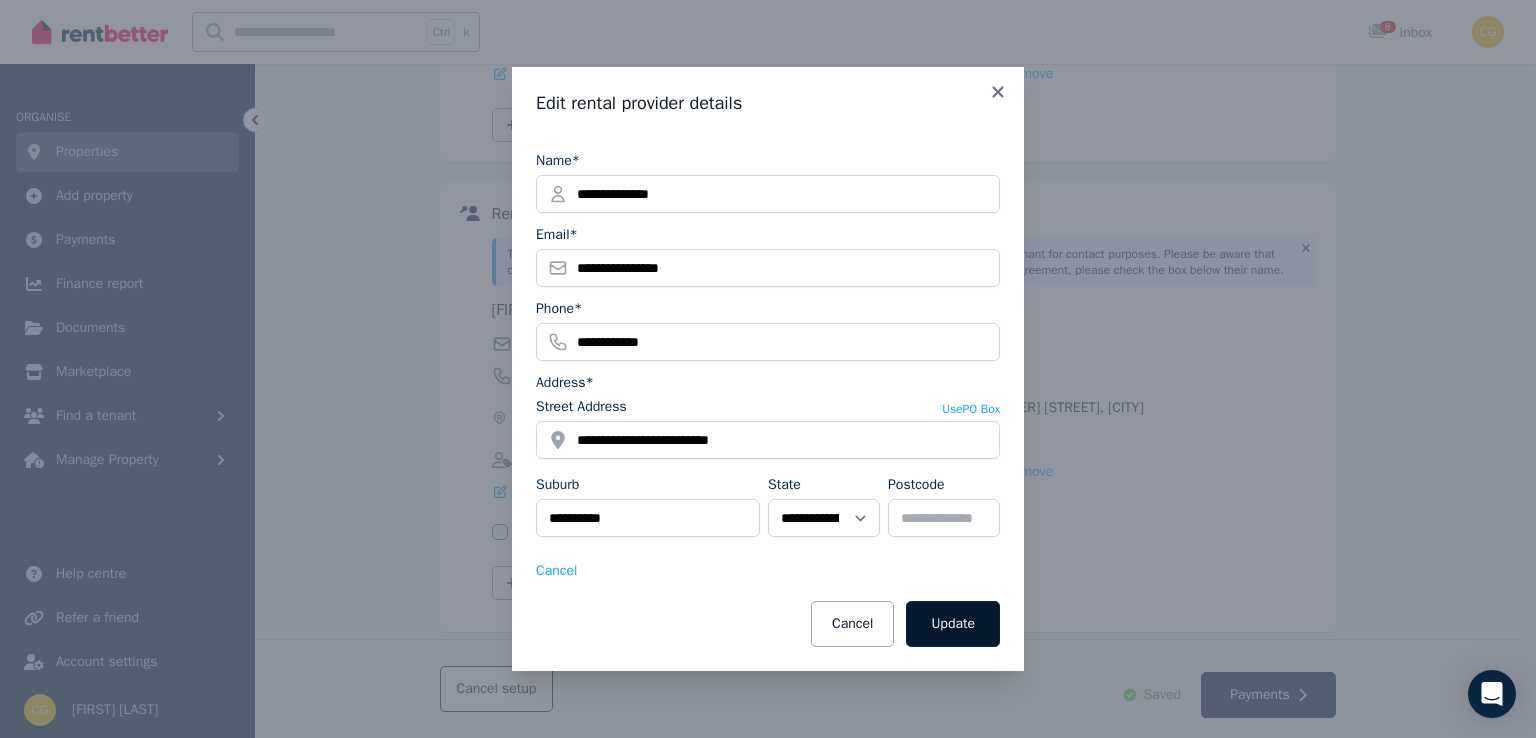 click on "Update" at bounding box center [953, 624] 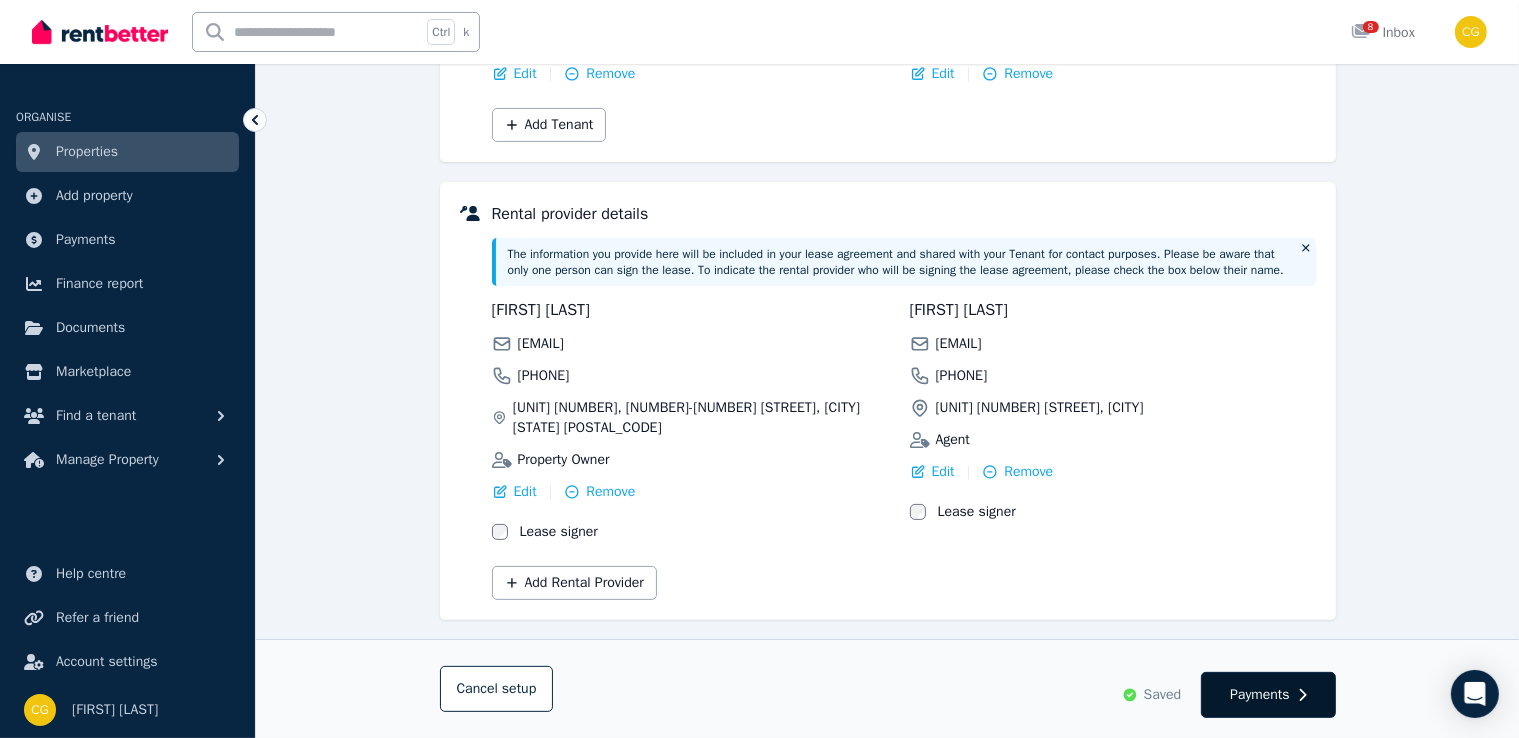 click on "Payments" at bounding box center [1260, 695] 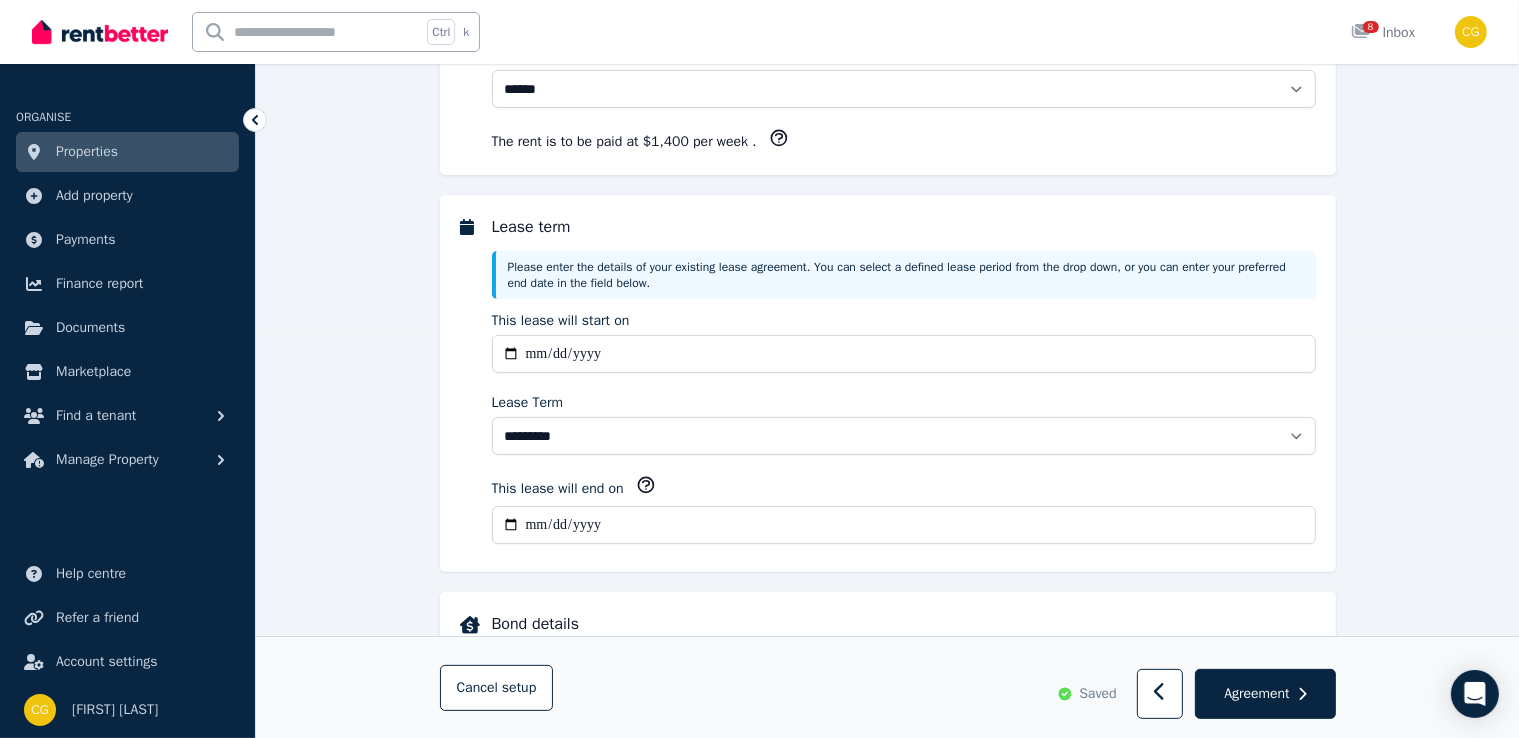 scroll, scrollTop: 0, scrollLeft: 0, axis: both 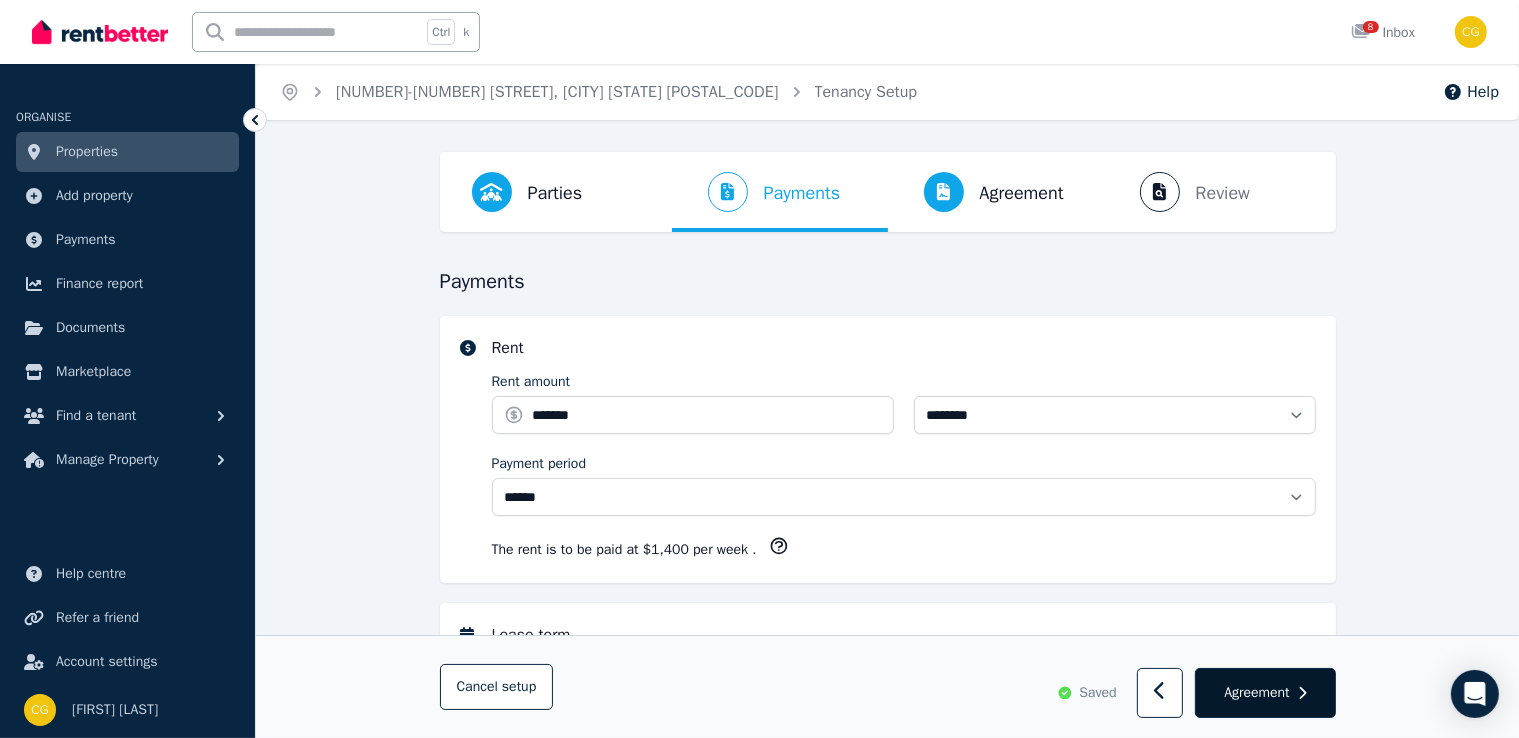 click on "Agreement" at bounding box center [1256, 693] 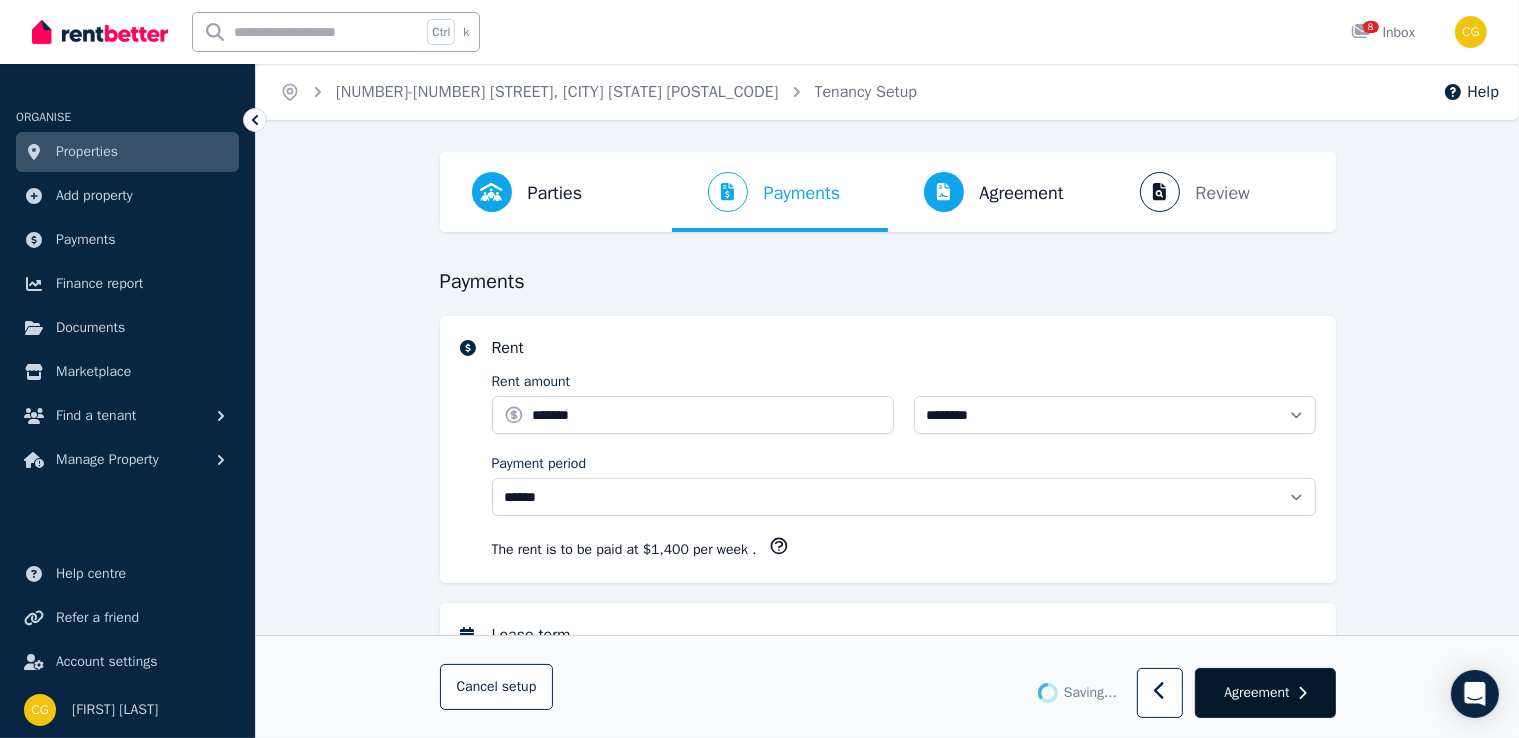 select on "**********" 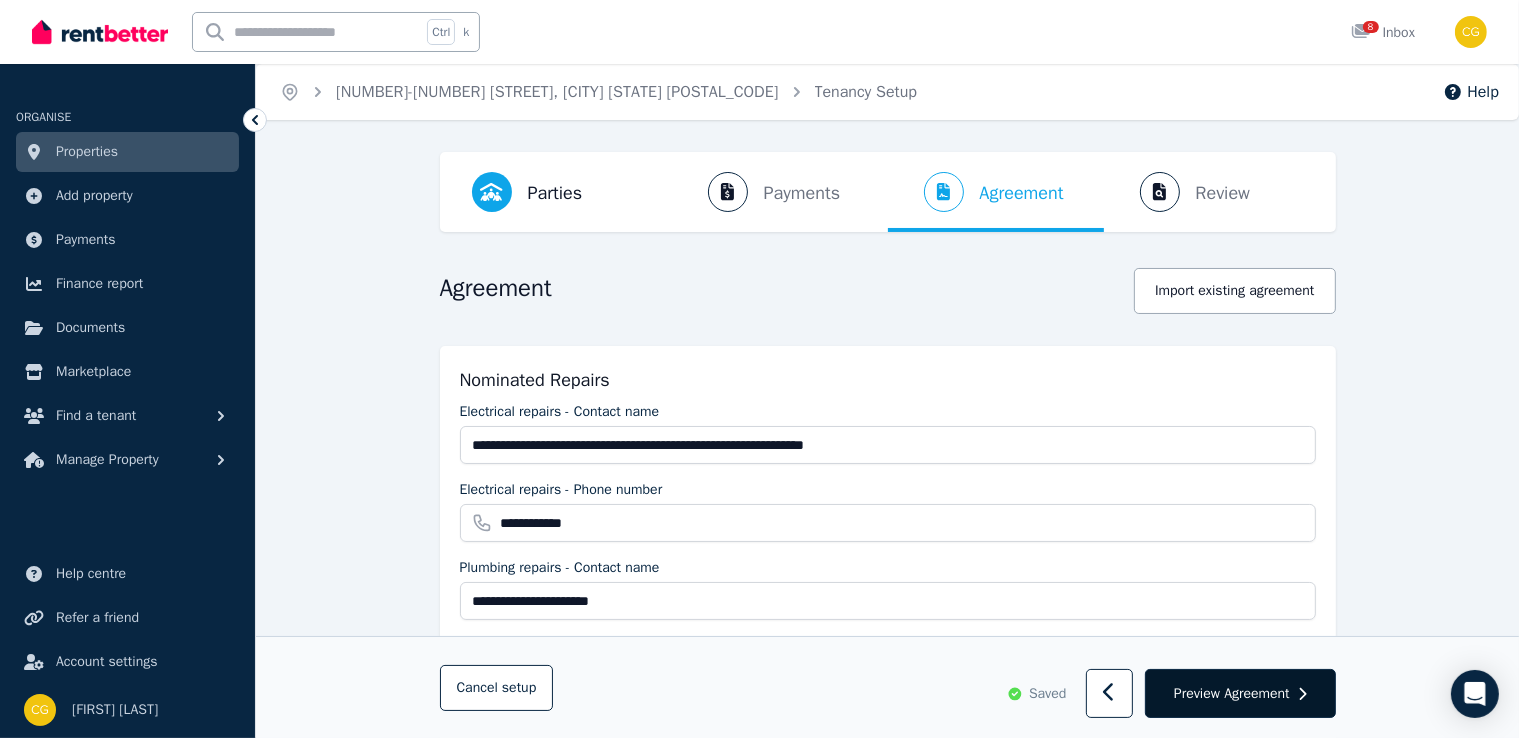 click on "Preview Agreement" at bounding box center (1232, 693) 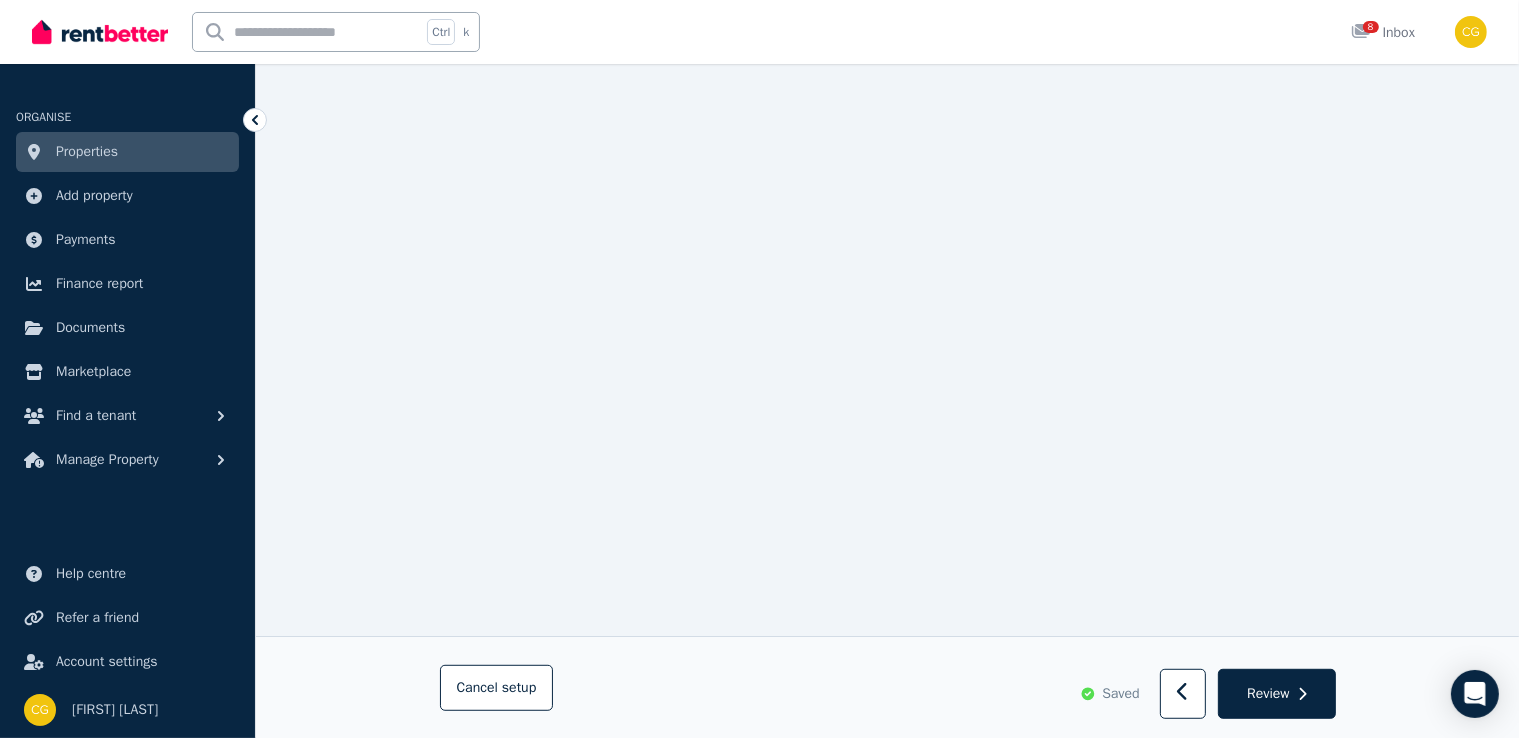 scroll, scrollTop: 1084, scrollLeft: 0, axis: vertical 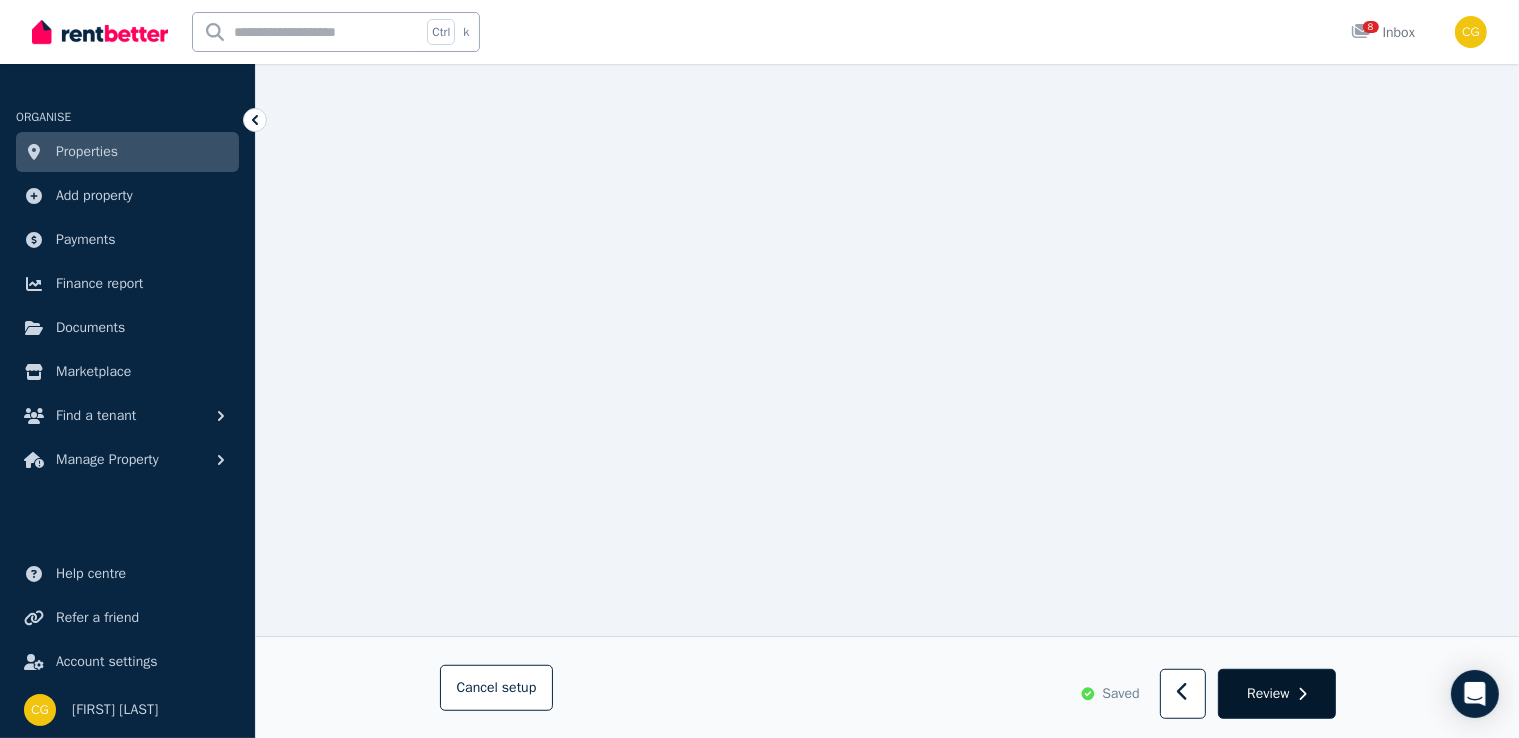 click on "Review" at bounding box center (1268, 693) 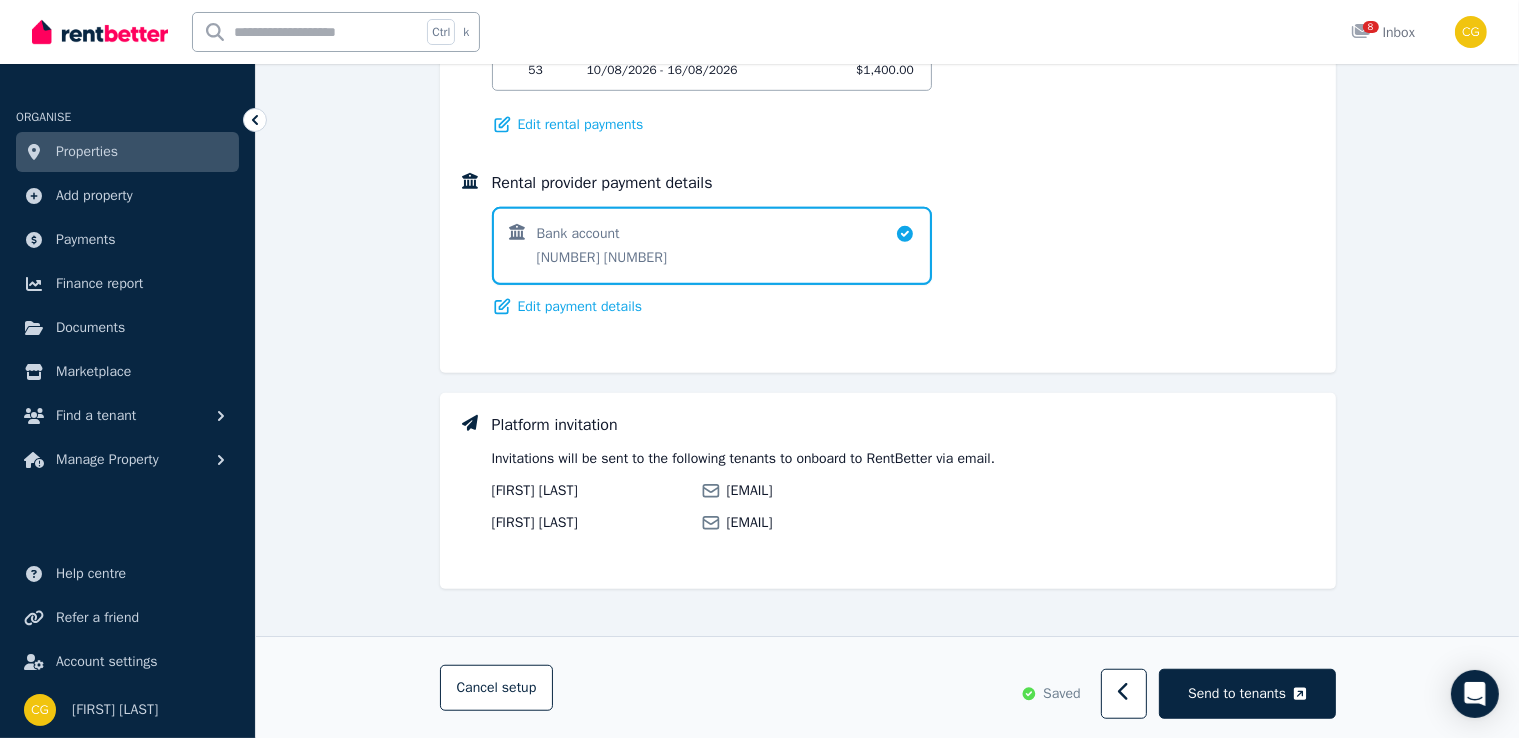 scroll, scrollTop: 1322, scrollLeft: 0, axis: vertical 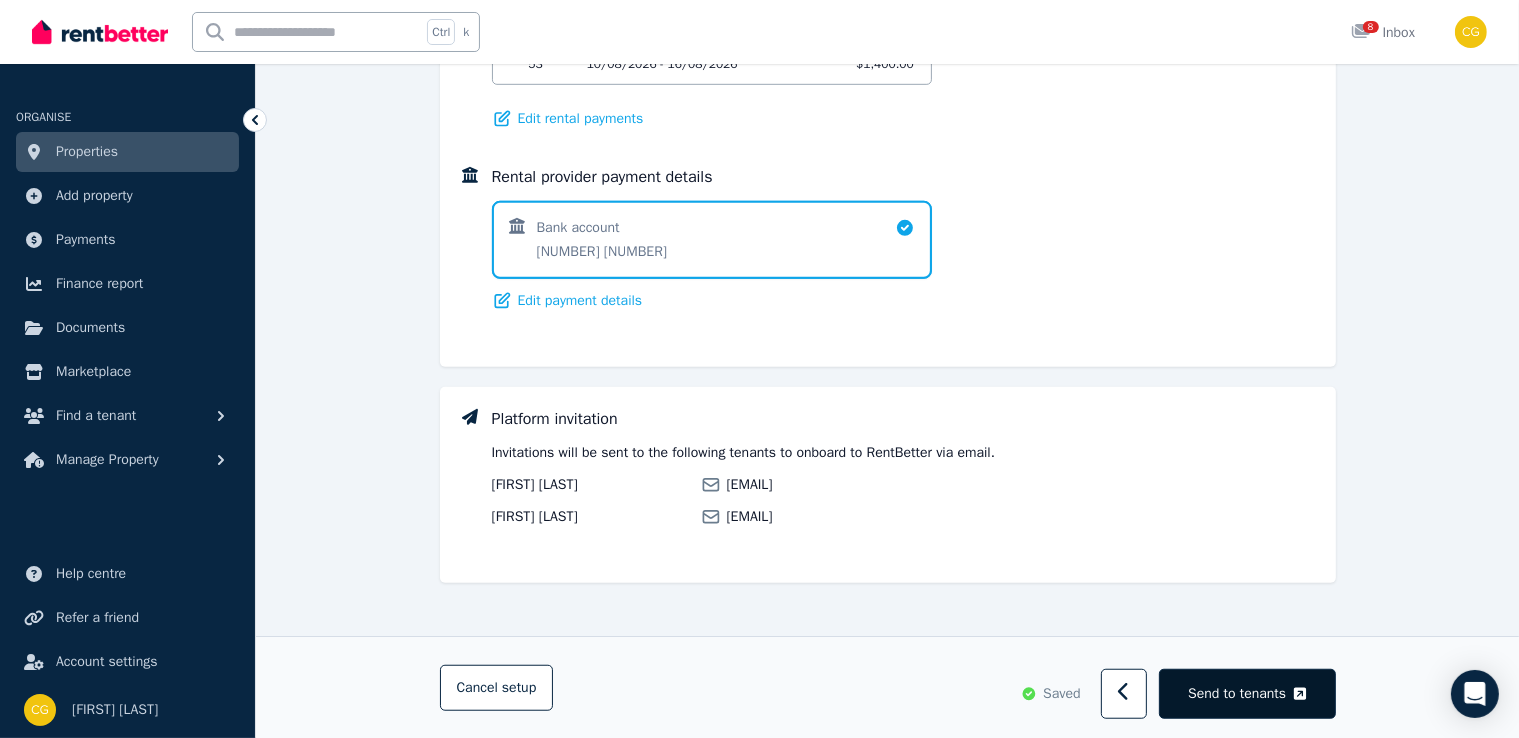click on "Send to tenants" at bounding box center (1237, 693) 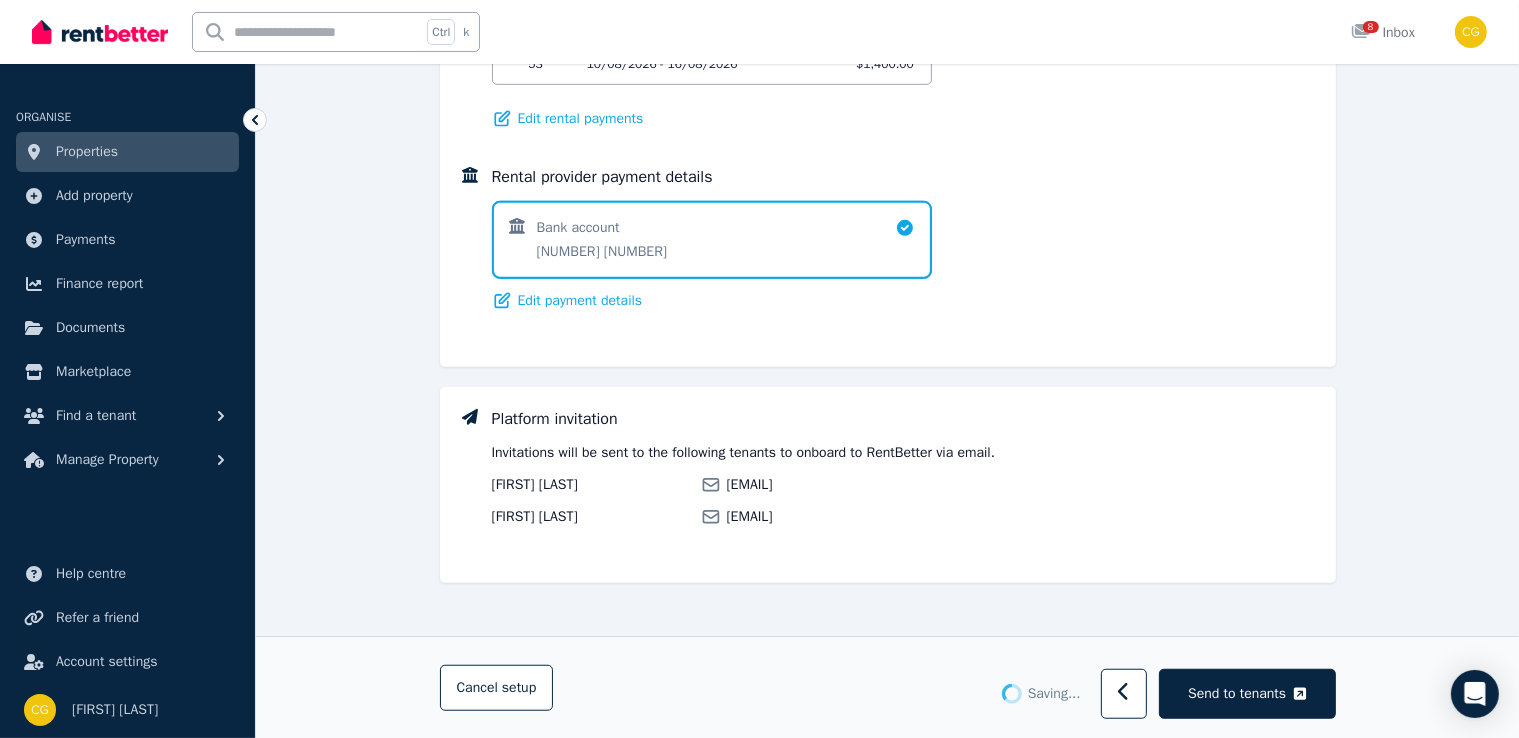 scroll, scrollTop: 220, scrollLeft: 0, axis: vertical 